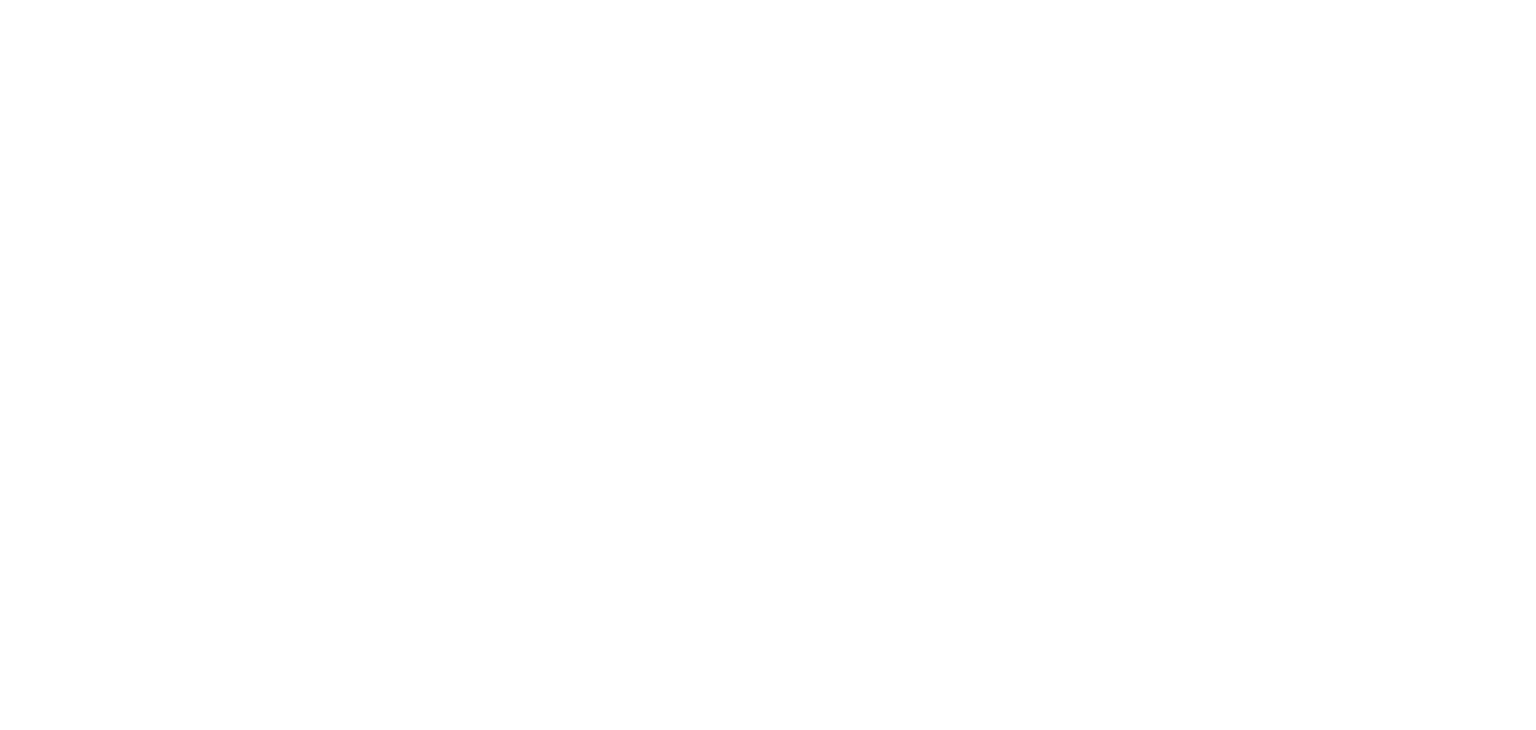 scroll, scrollTop: 0, scrollLeft: 0, axis: both 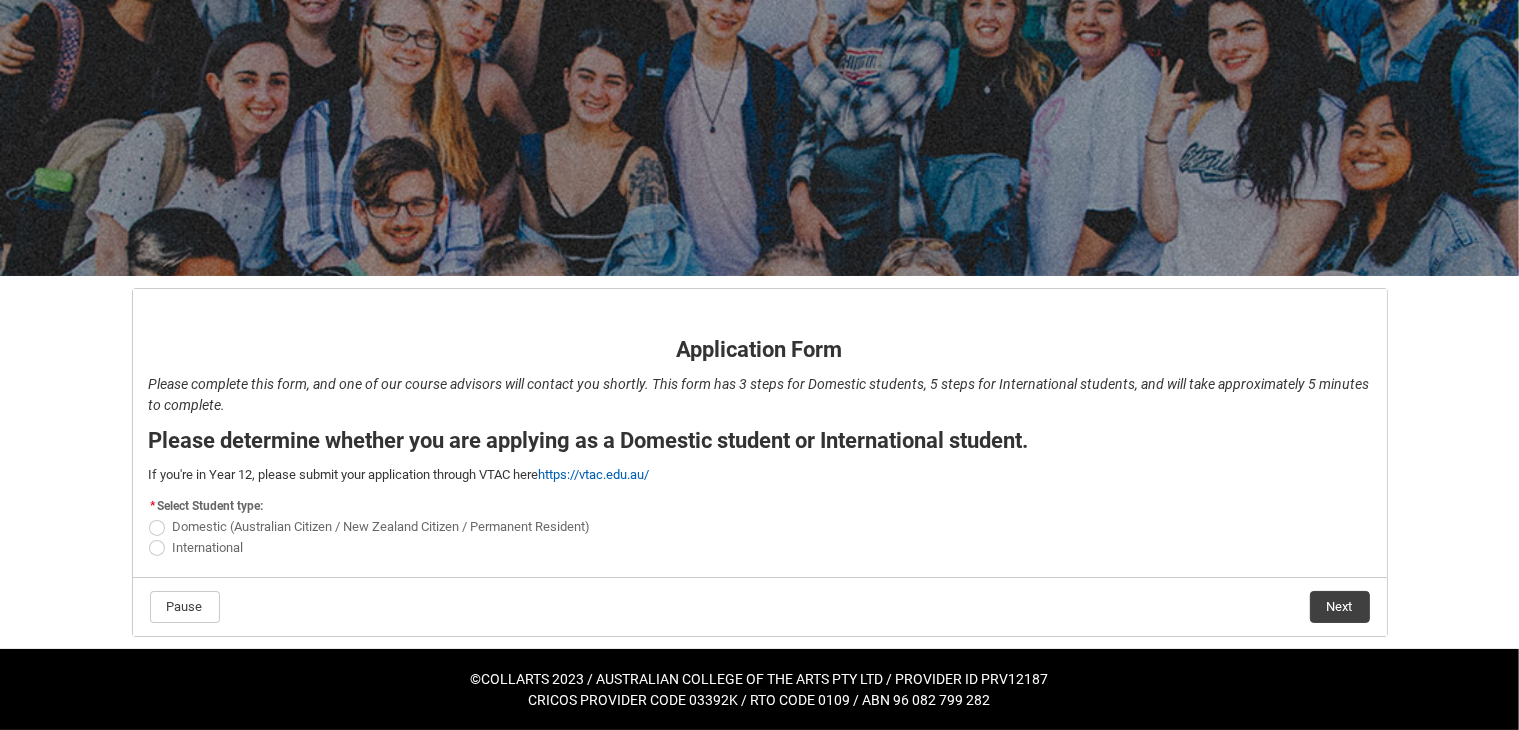 click on "International" at bounding box center (208, 547) 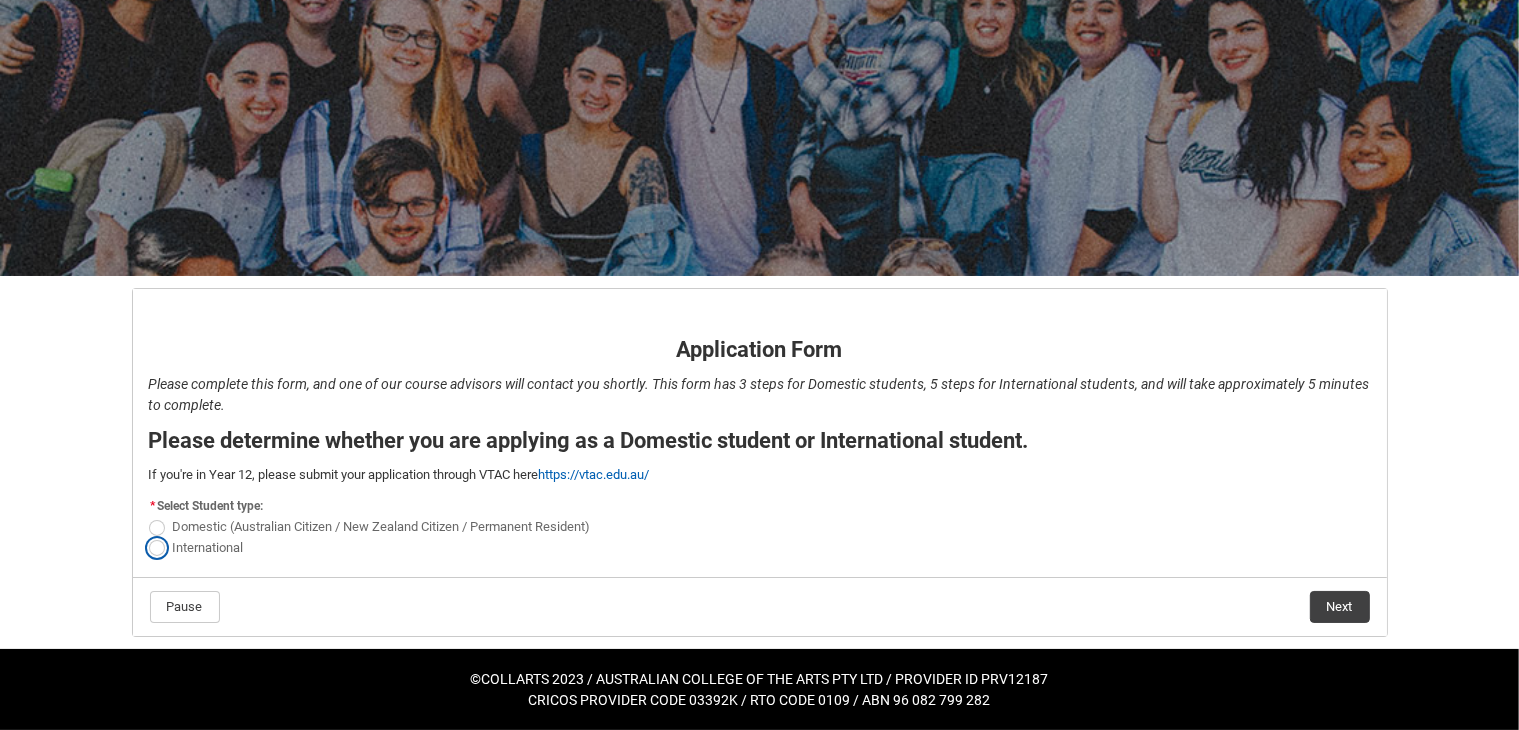 click on "International" at bounding box center (148, 536) 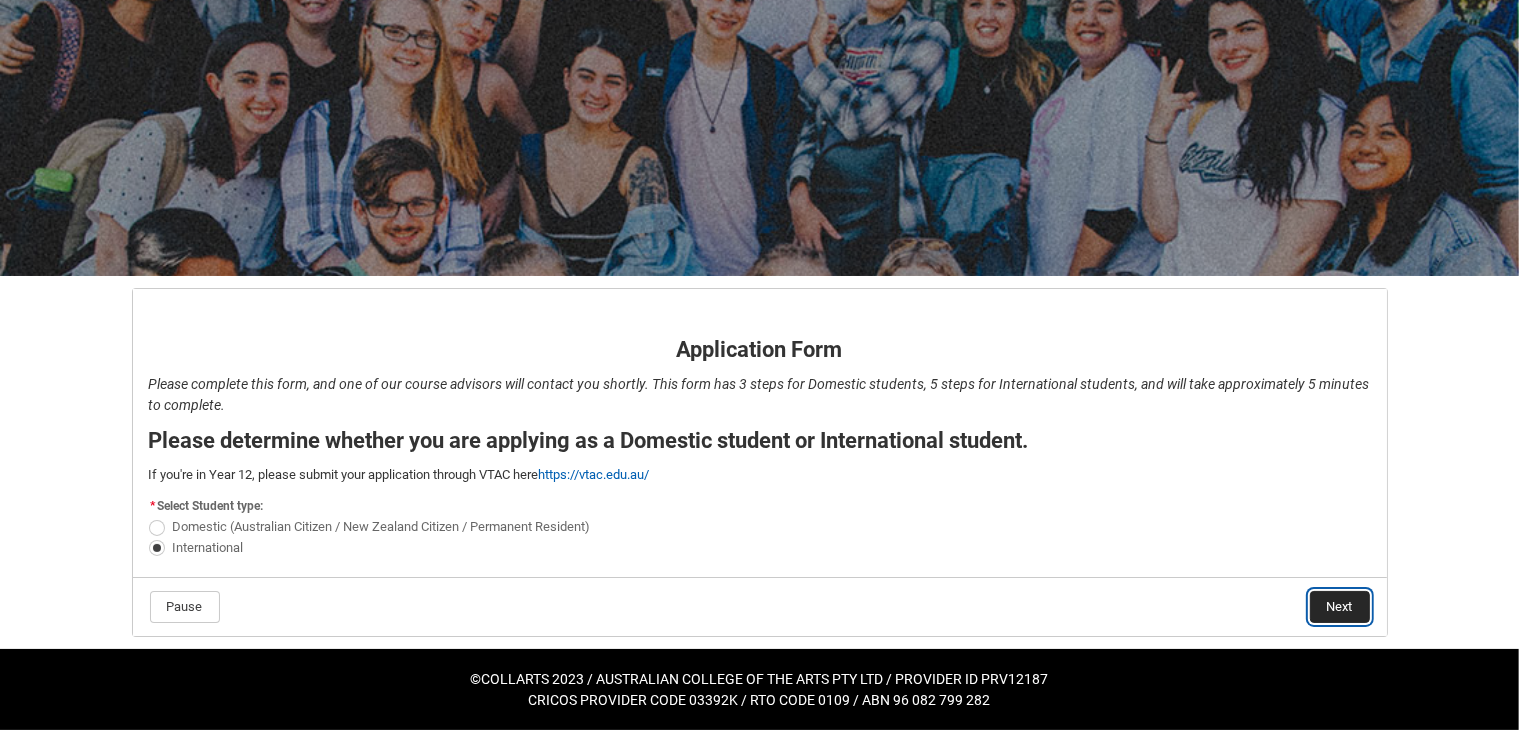 click on "Next" 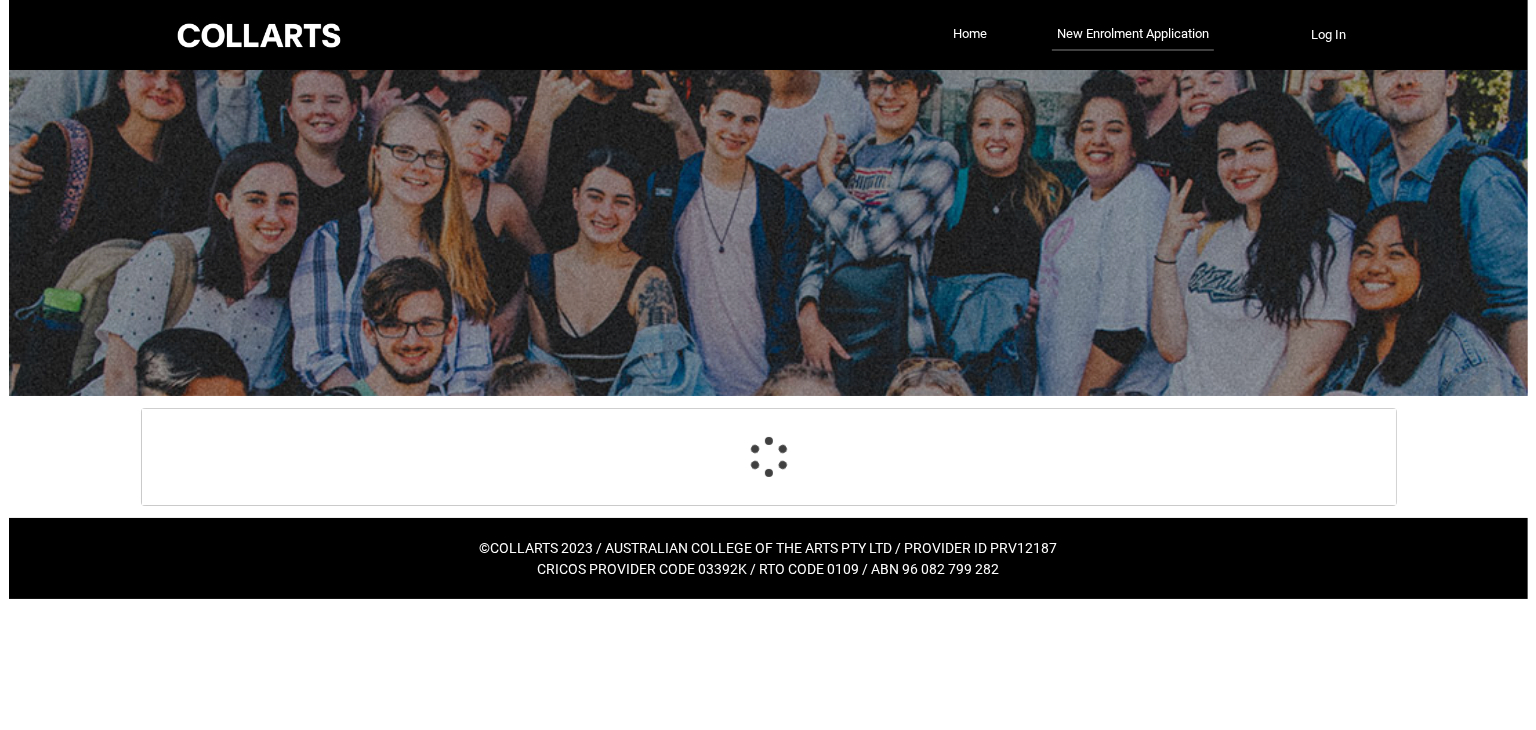 scroll, scrollTop: 0, scrollLeft: 0, axis: both 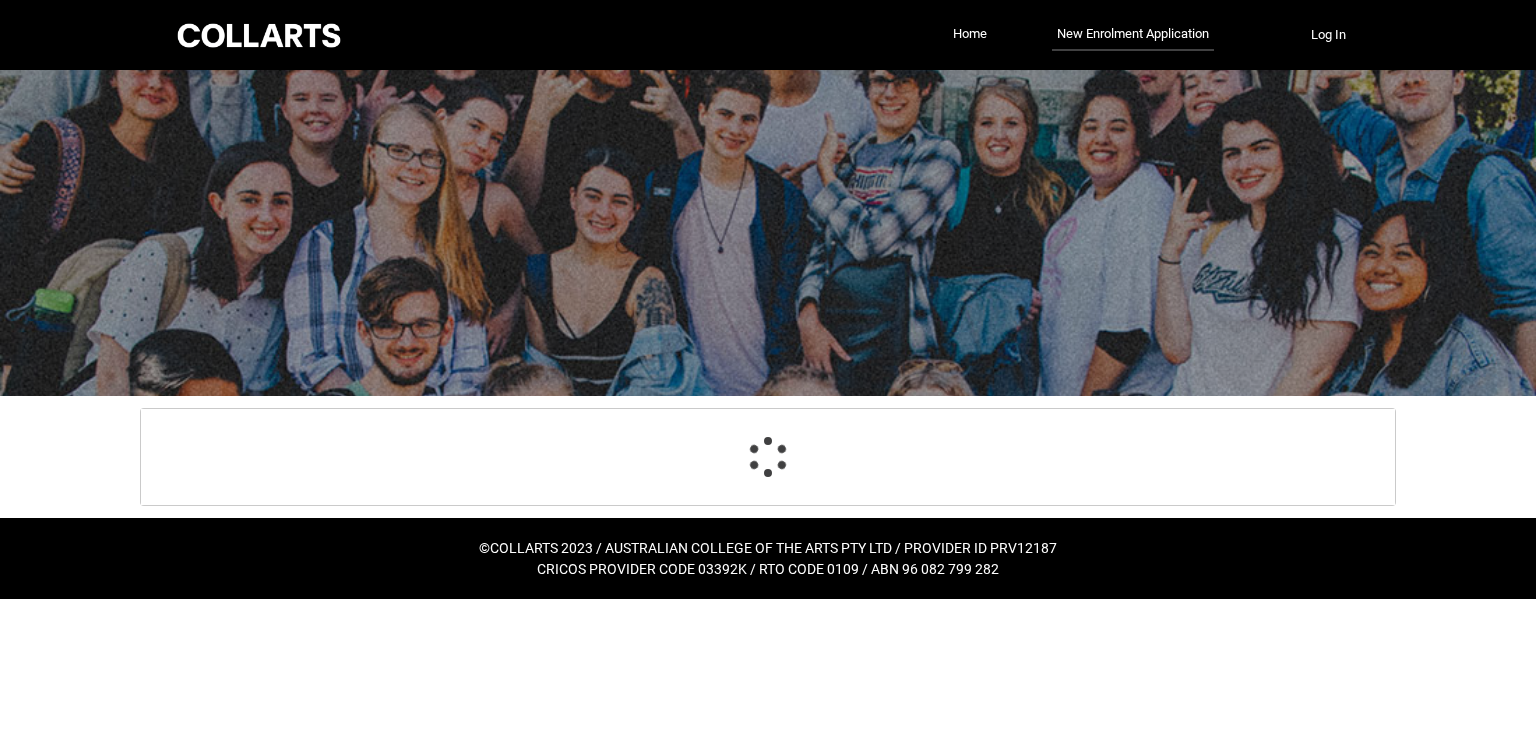 select on "choice_No" 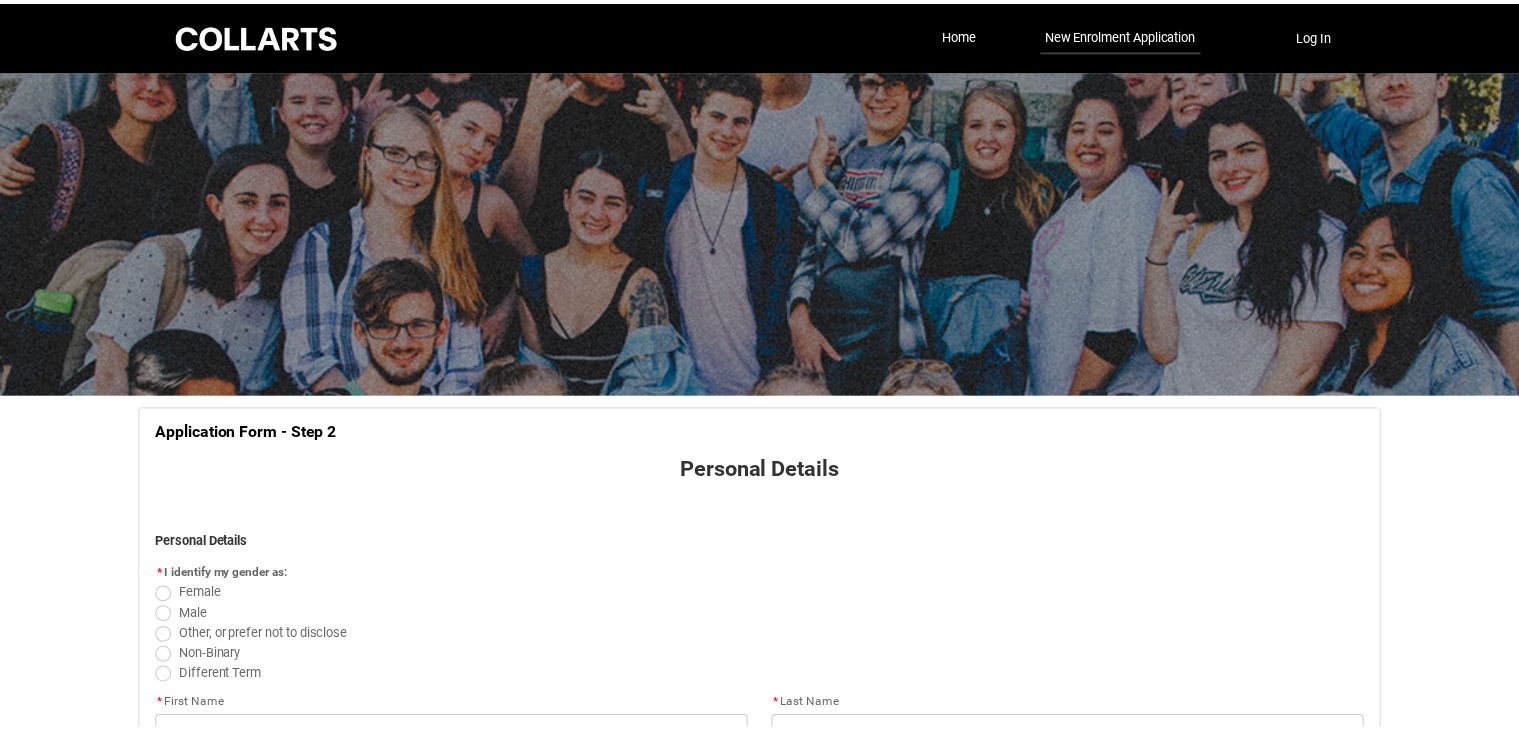 scroll, scrollTop: 208, scrollLeft: 0, axis: vertical 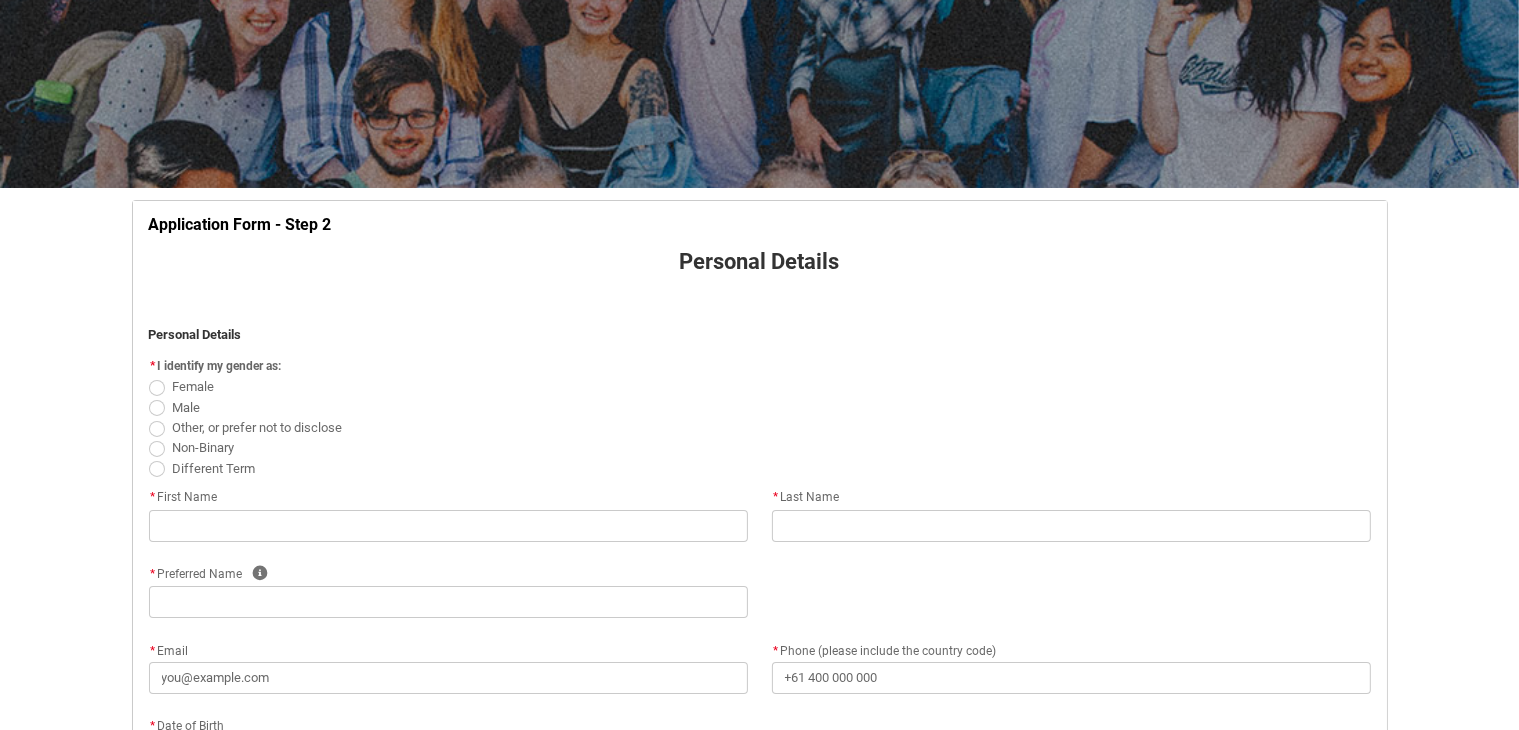 click on "Male" at bounding box center (187, 407) 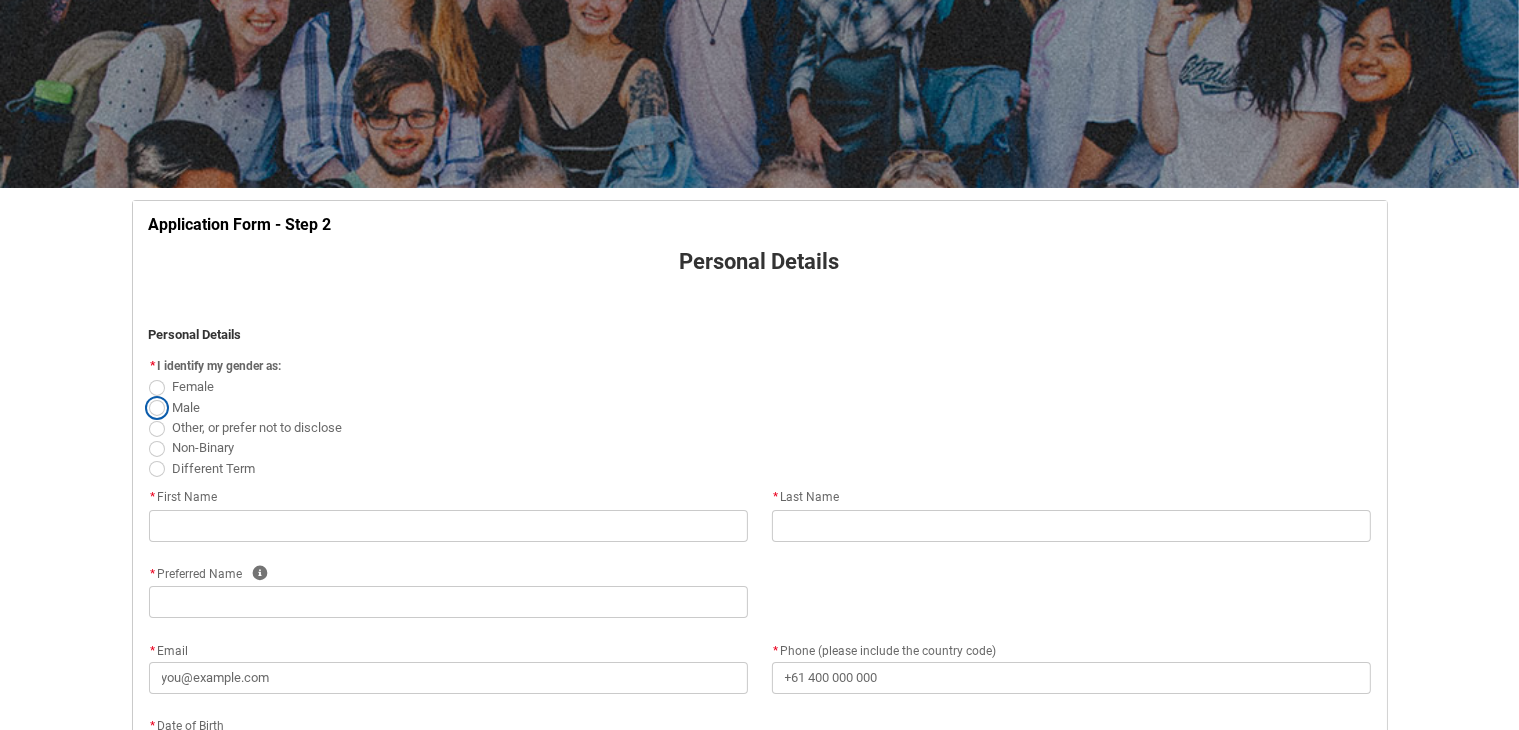 click on "Male" at bounding box center [148, 396] 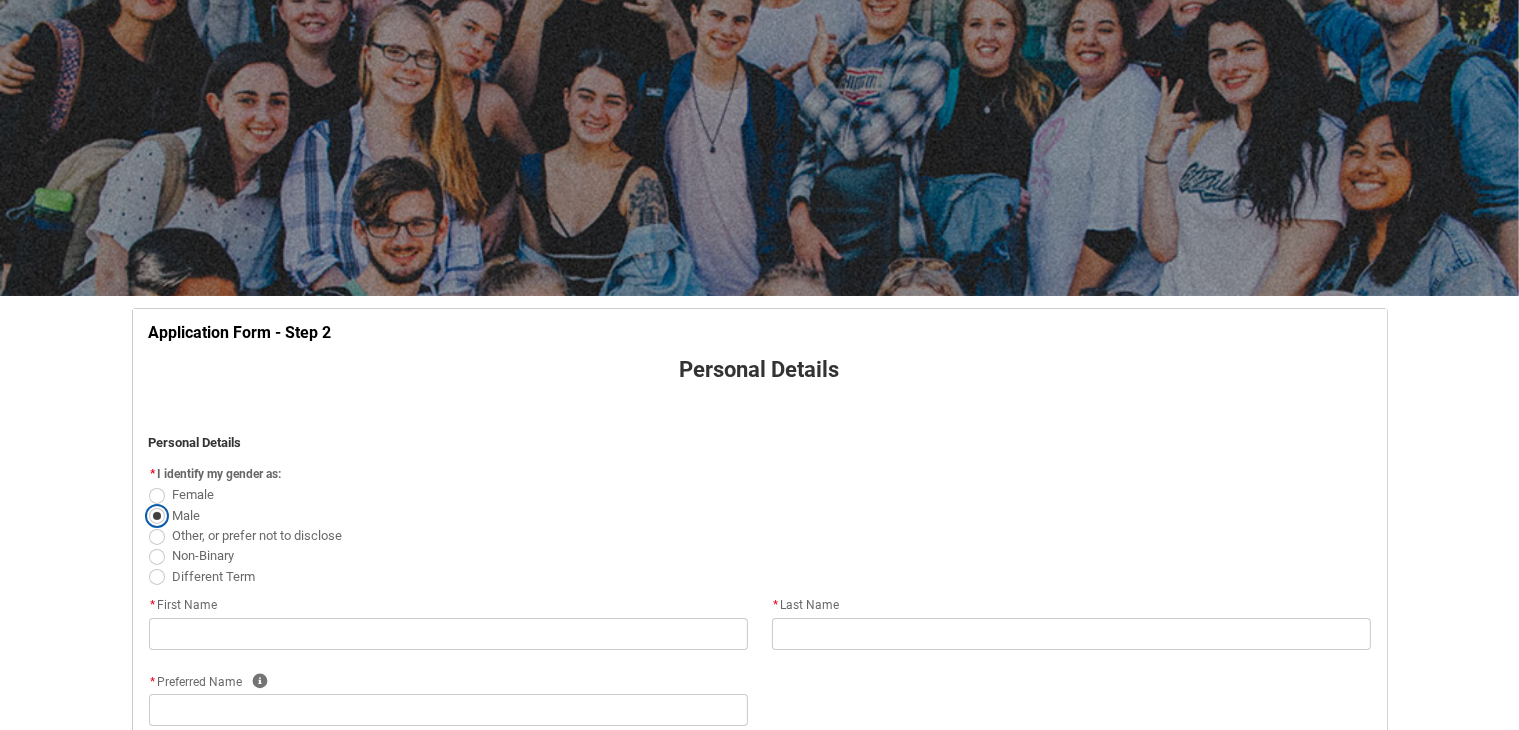 scroll, scrollTop: 200, scrollLeft: 0, axis: vertical 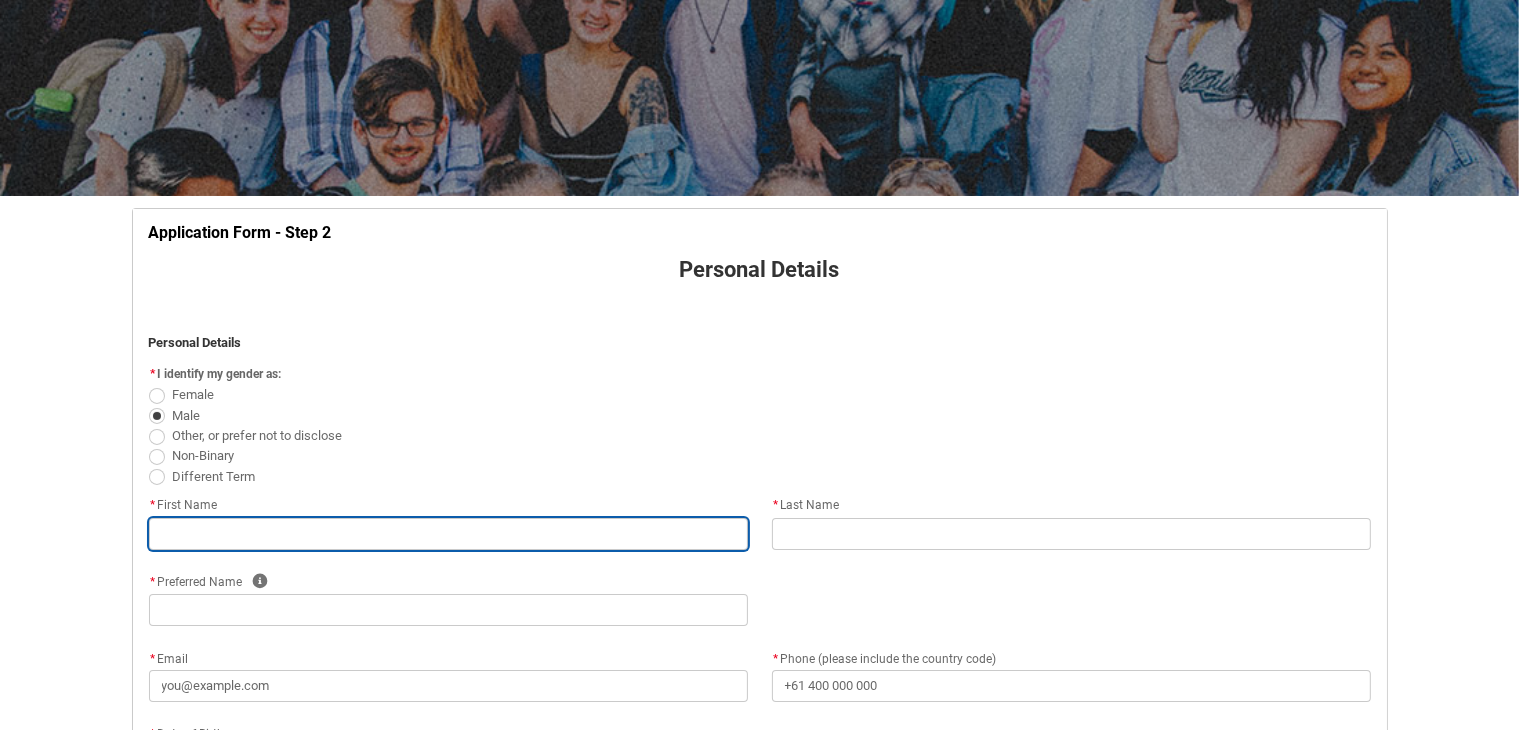 click at bounding box center (448, 534) 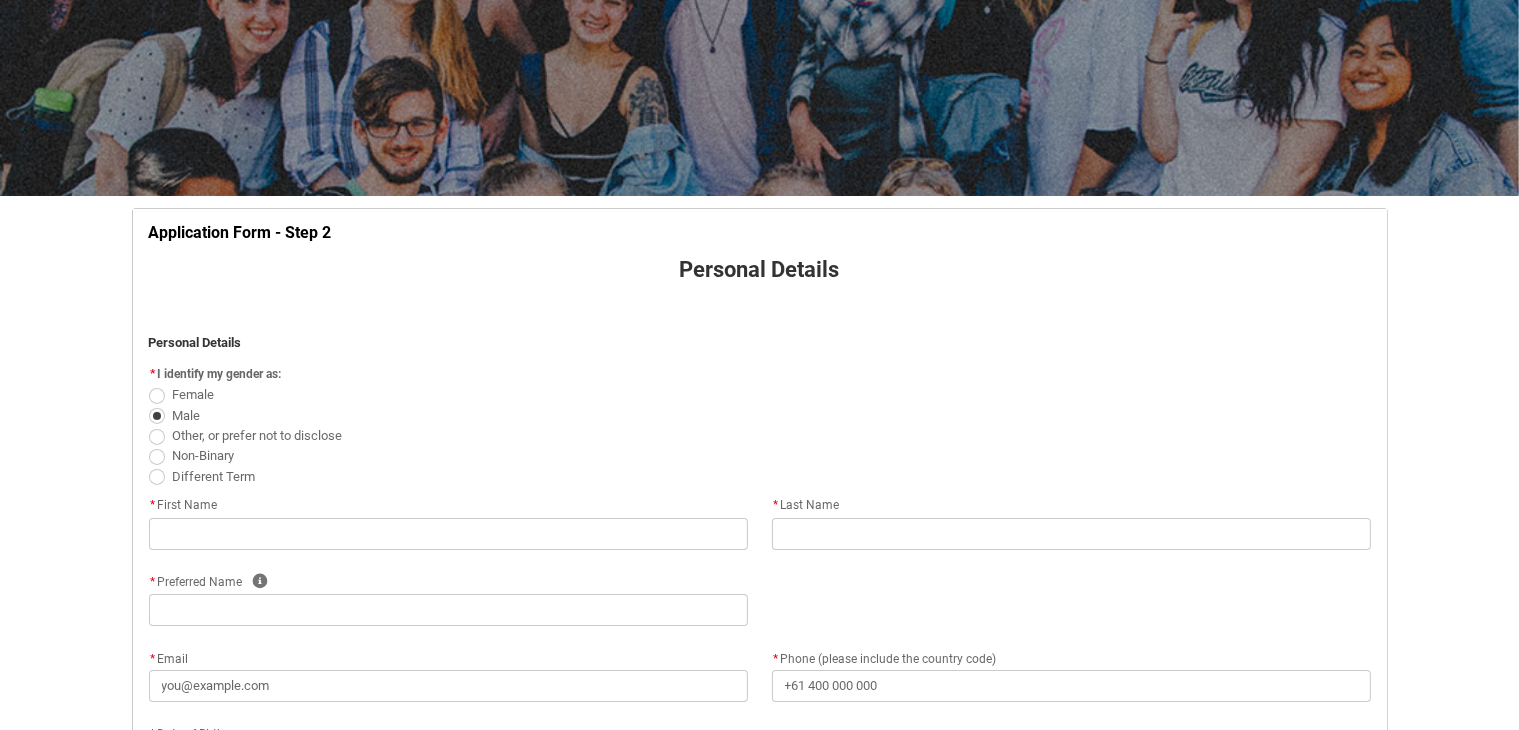type on "[LAST]" 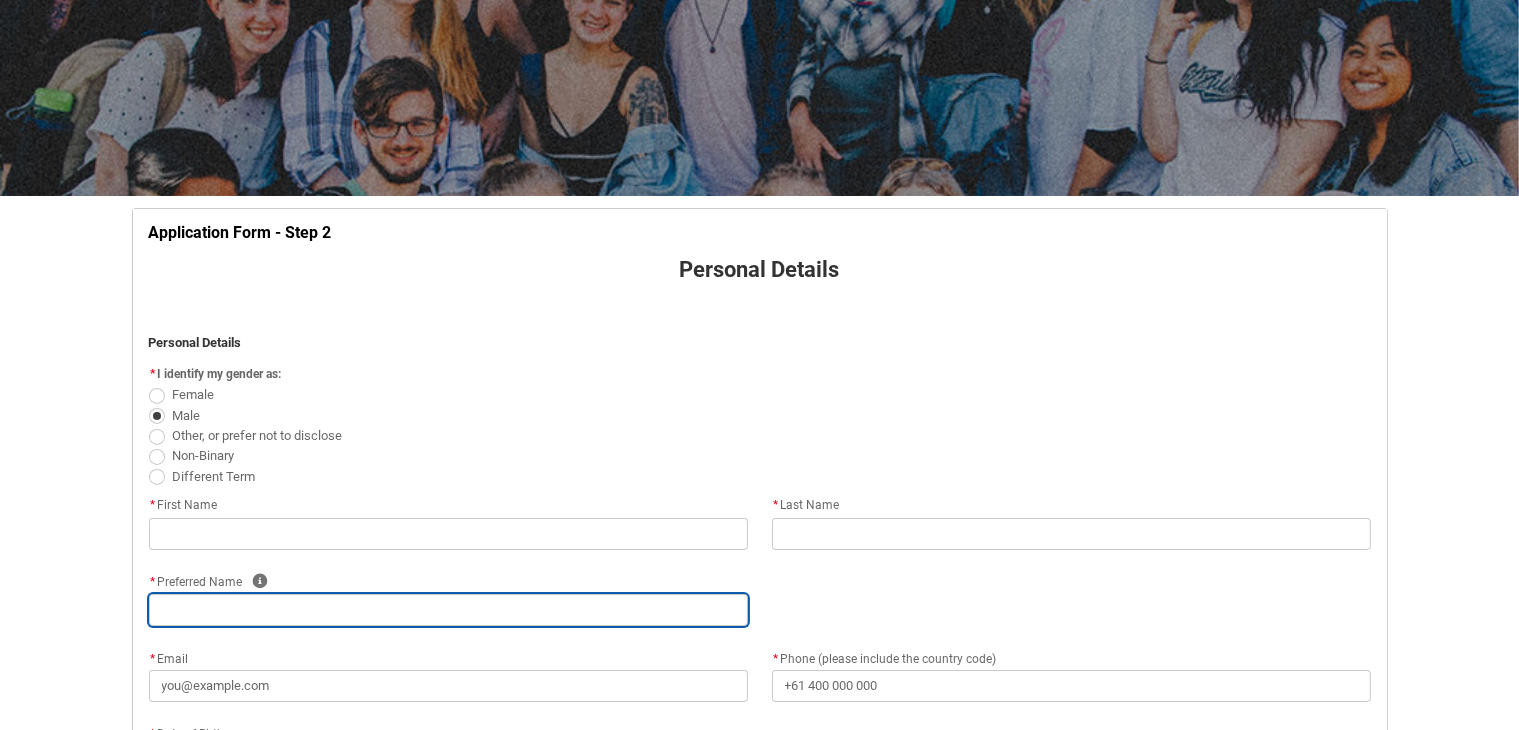 type on "[LAST]" 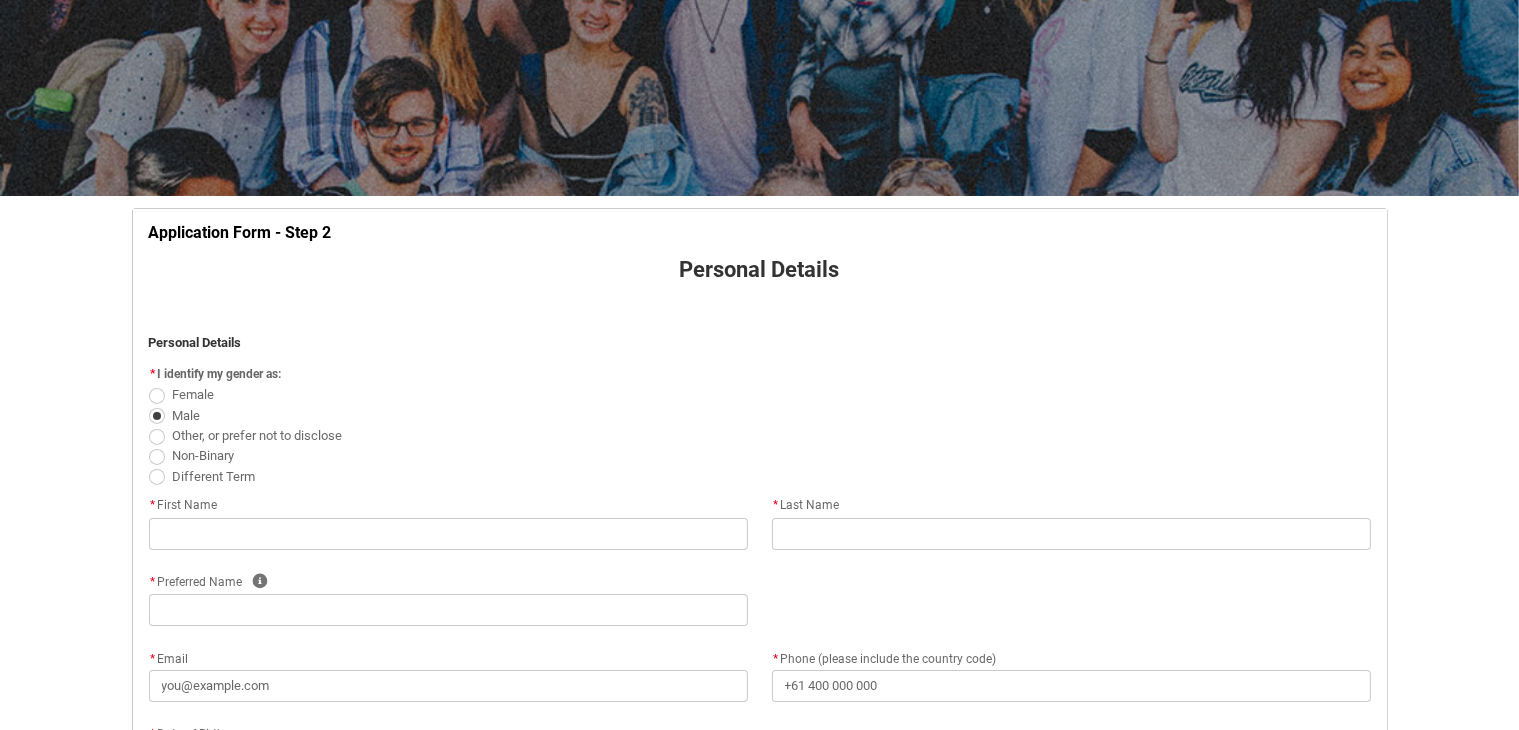 type on "Citizenship_Country.[COUNTRY]" 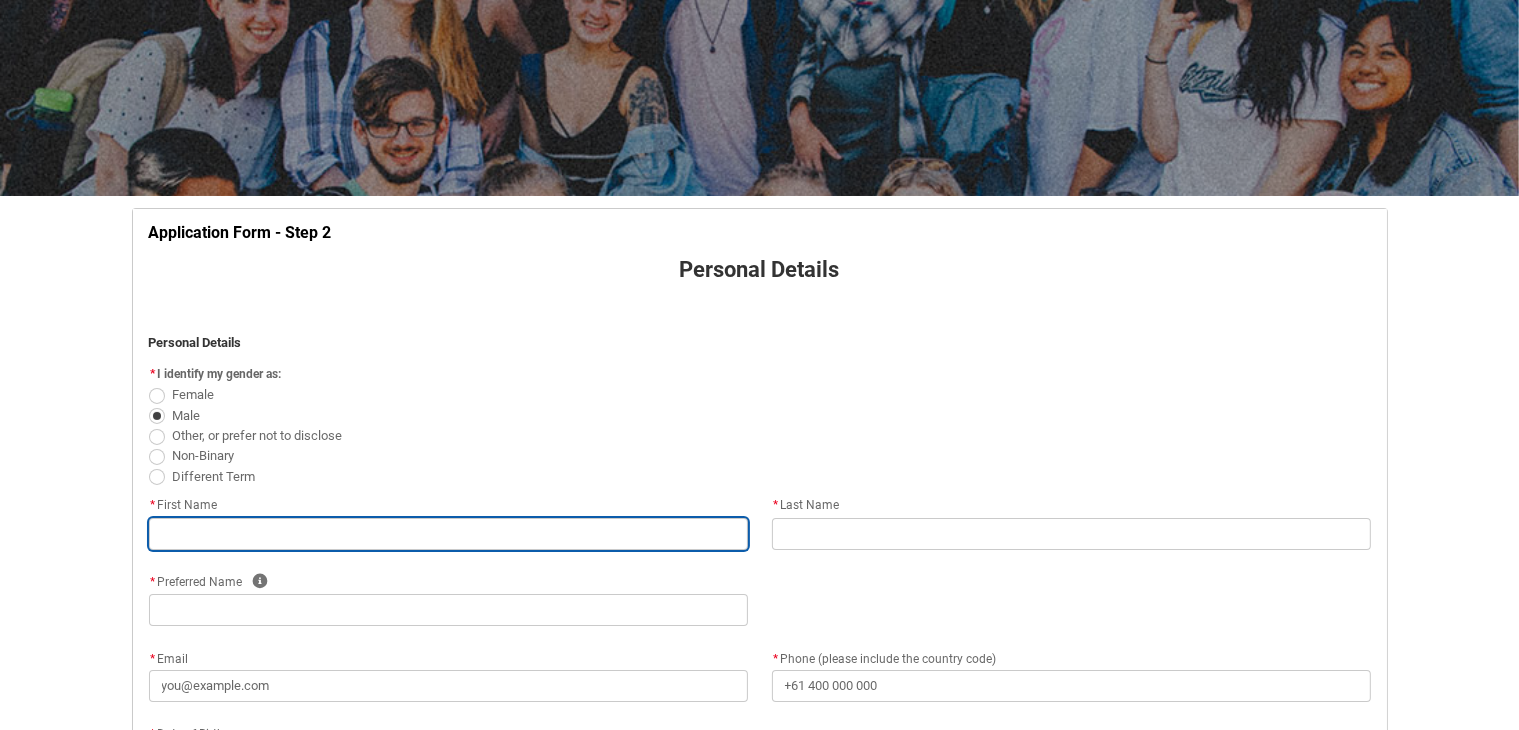 type on "[FIRST]" 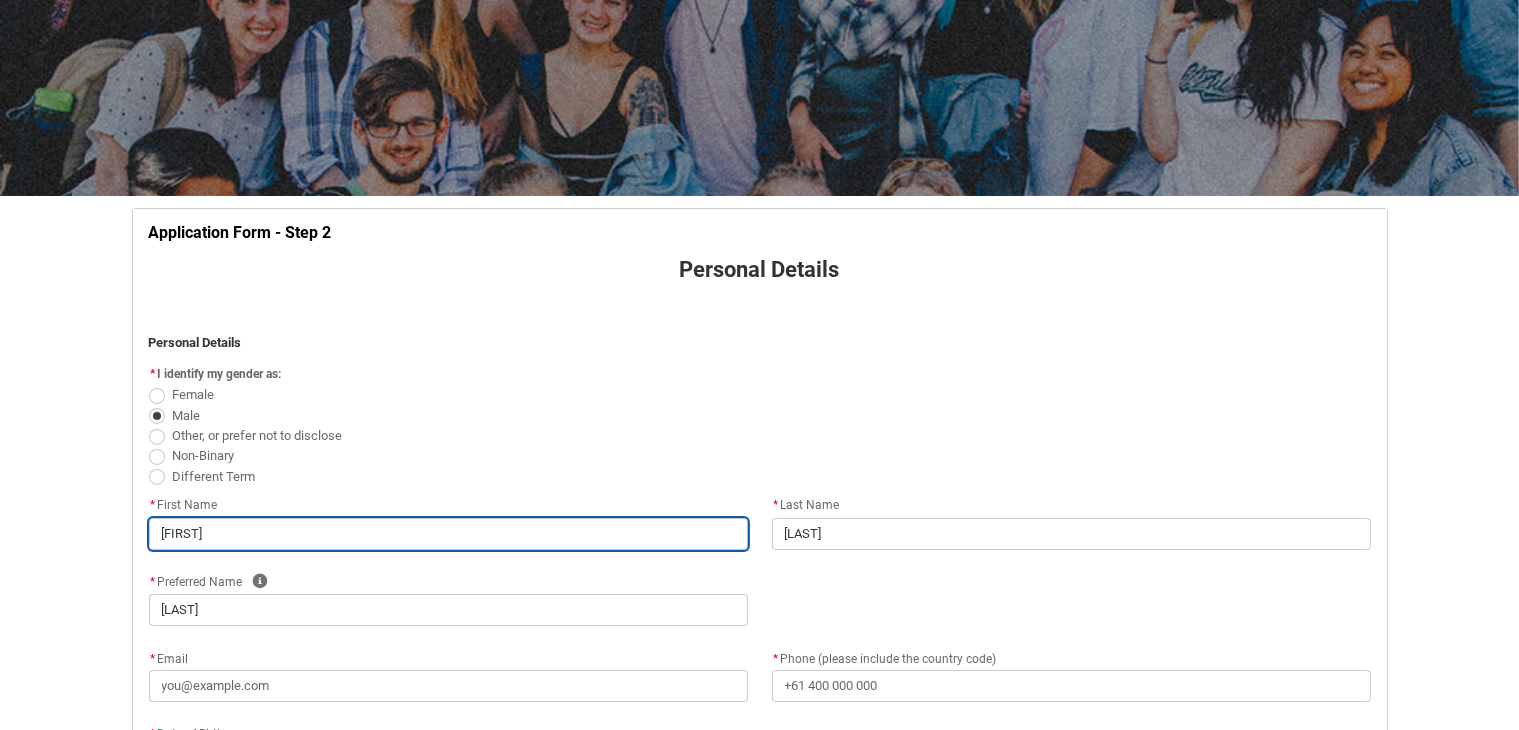 select on "Citizenship_Country.[COUNTRY]" 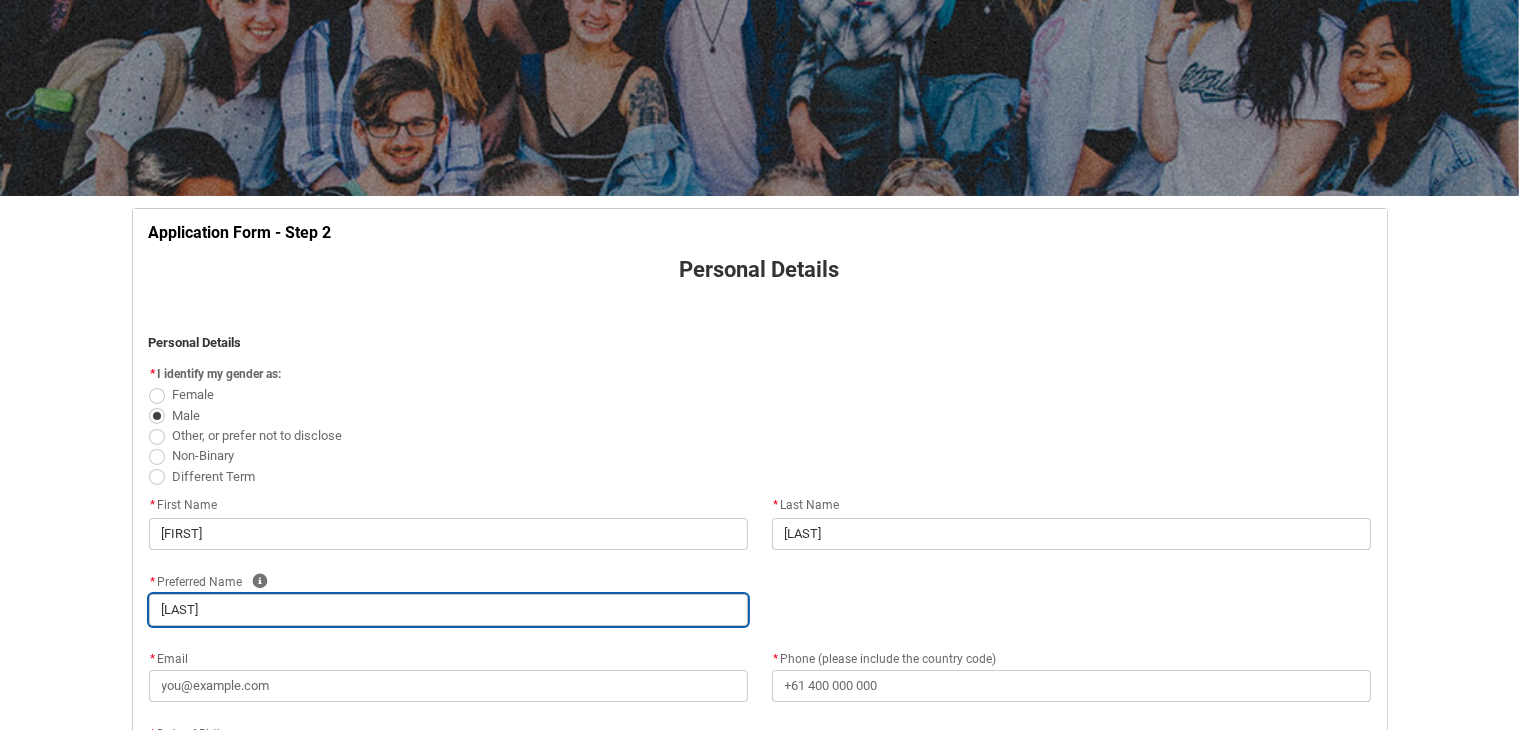 click on "[LAST]" at bounding box center (448, 610) 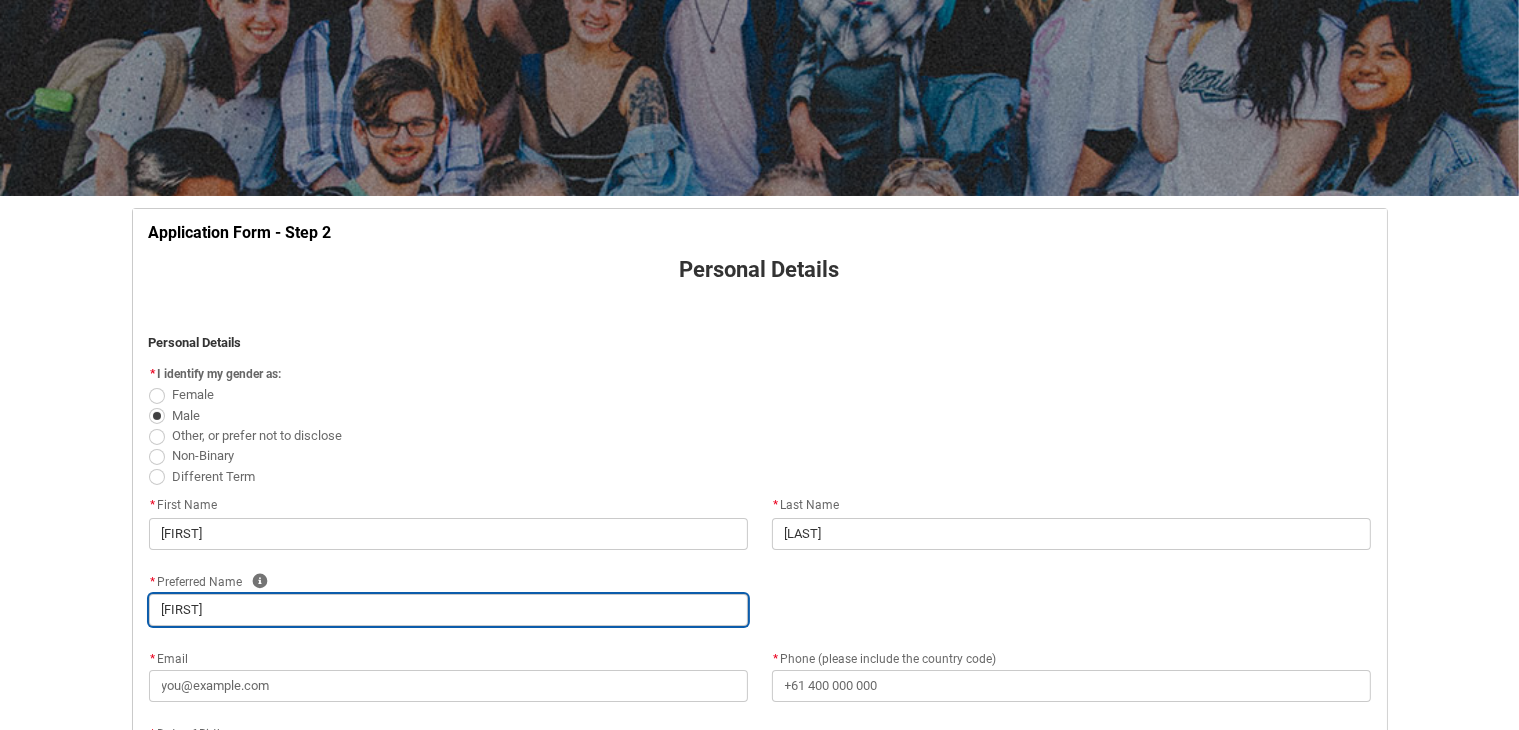 type on "[FIRST]" 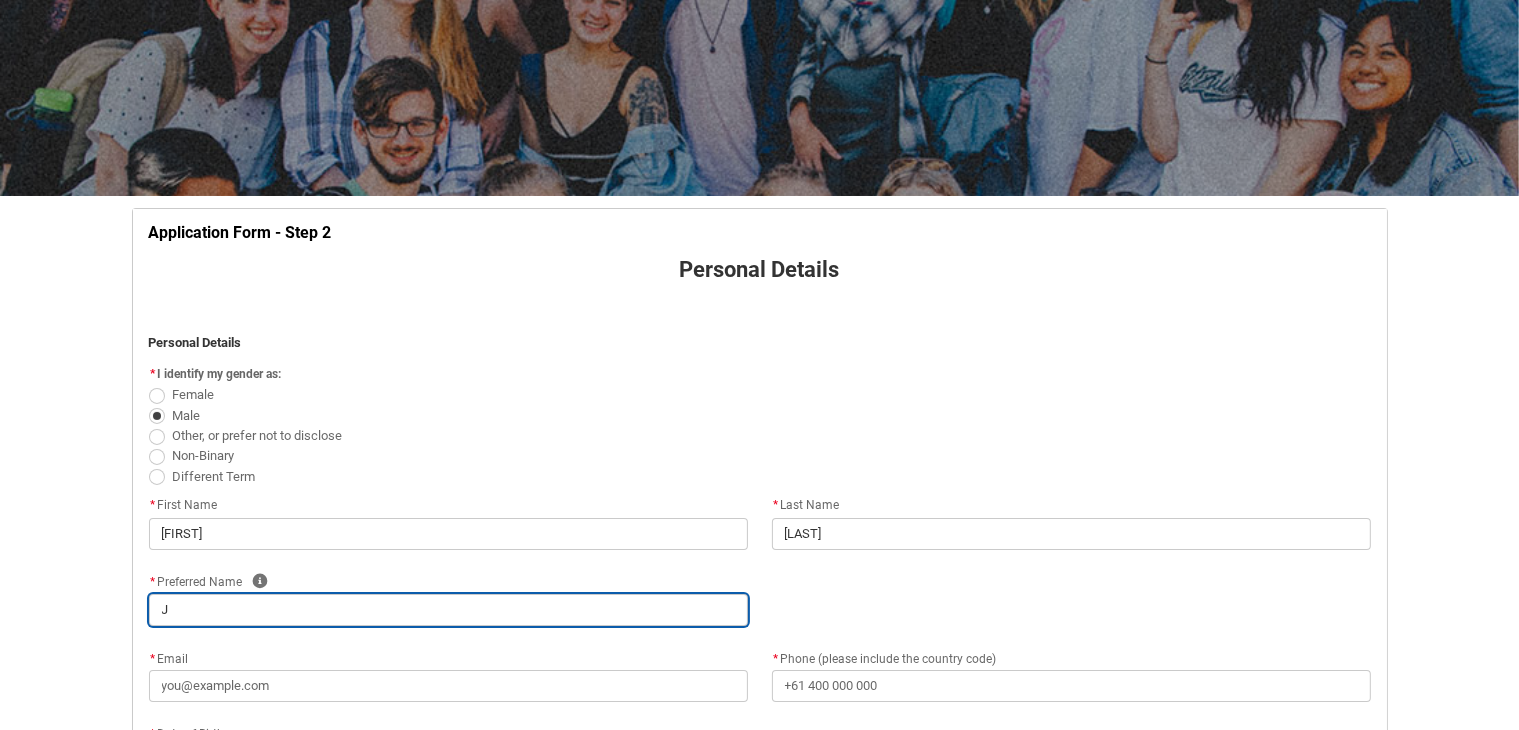 type 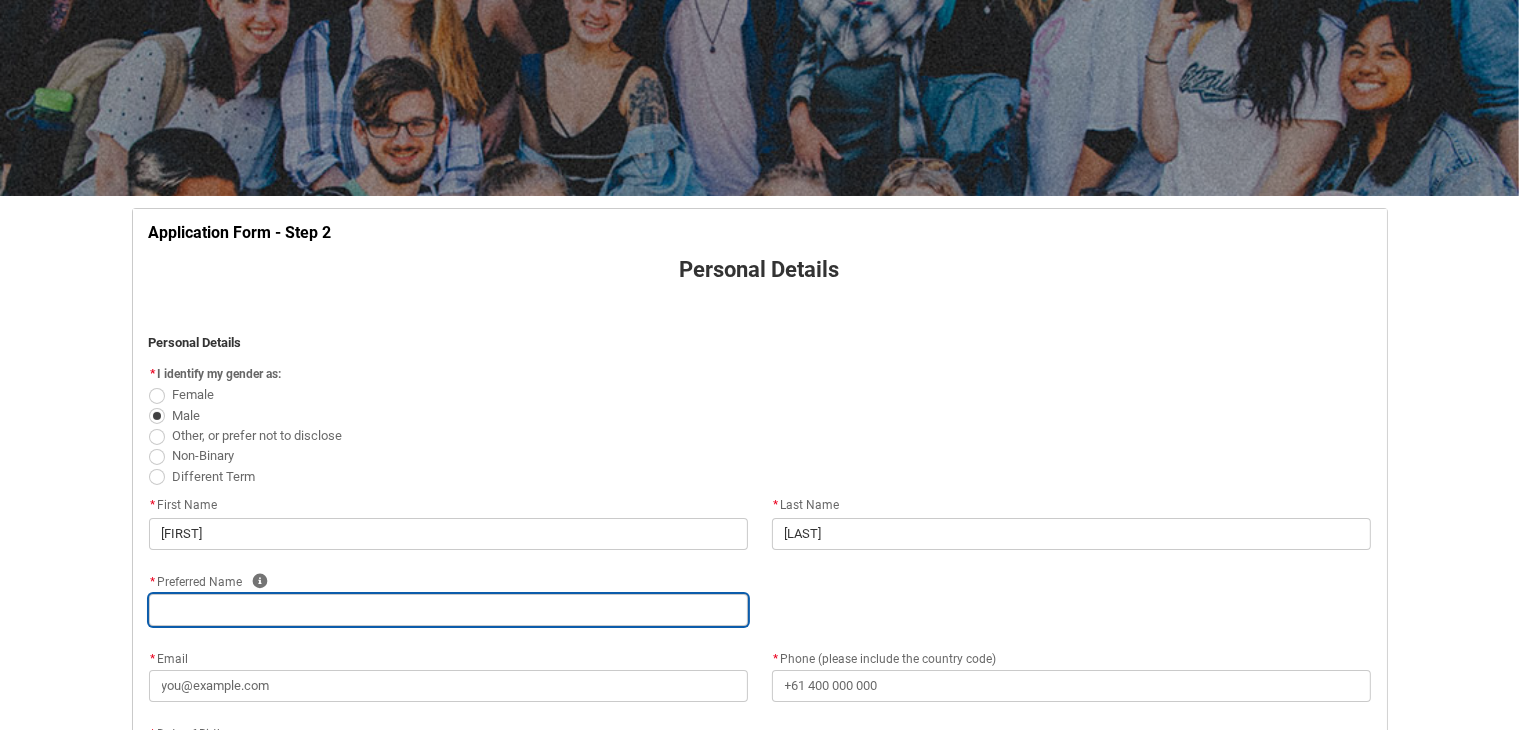type on "C" 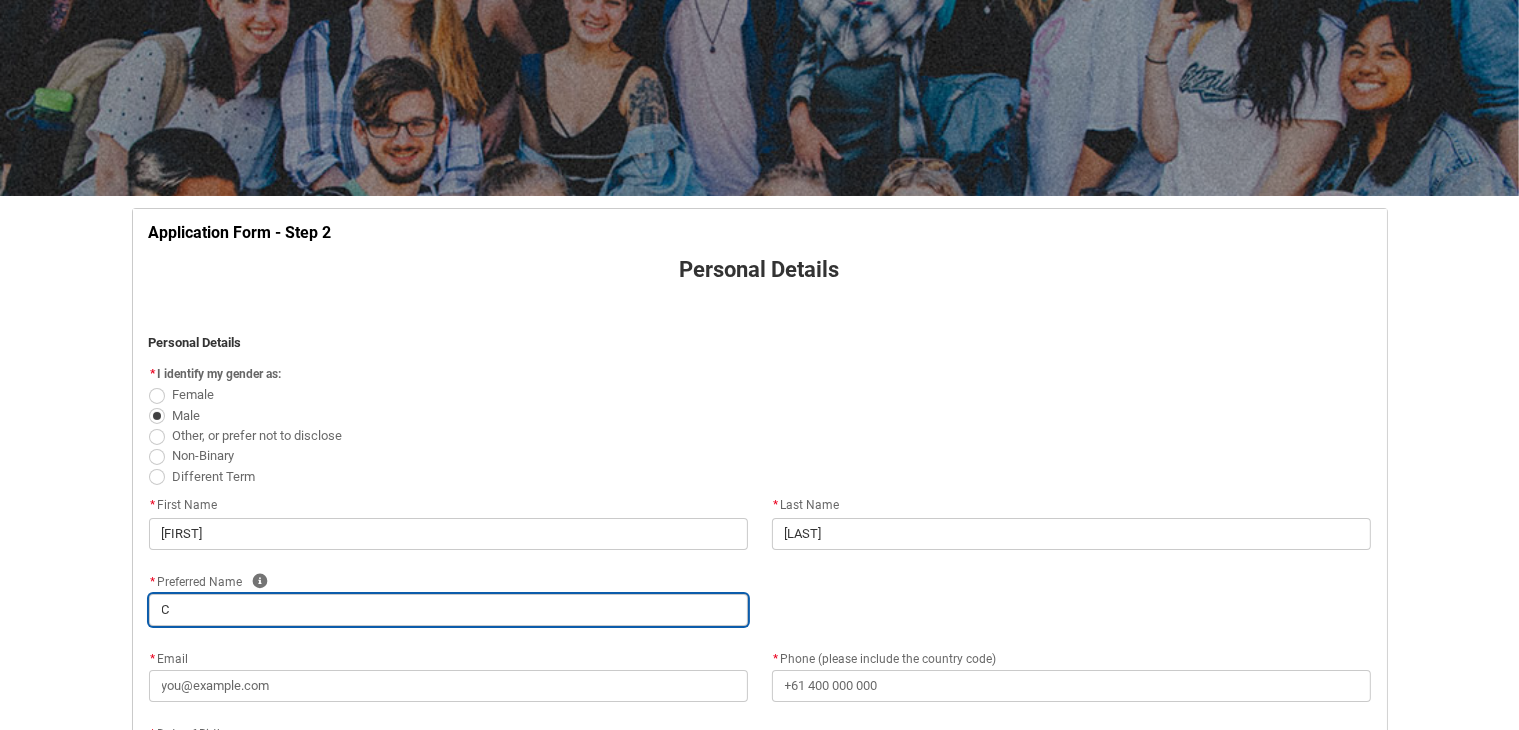 type on "[FIRST]" 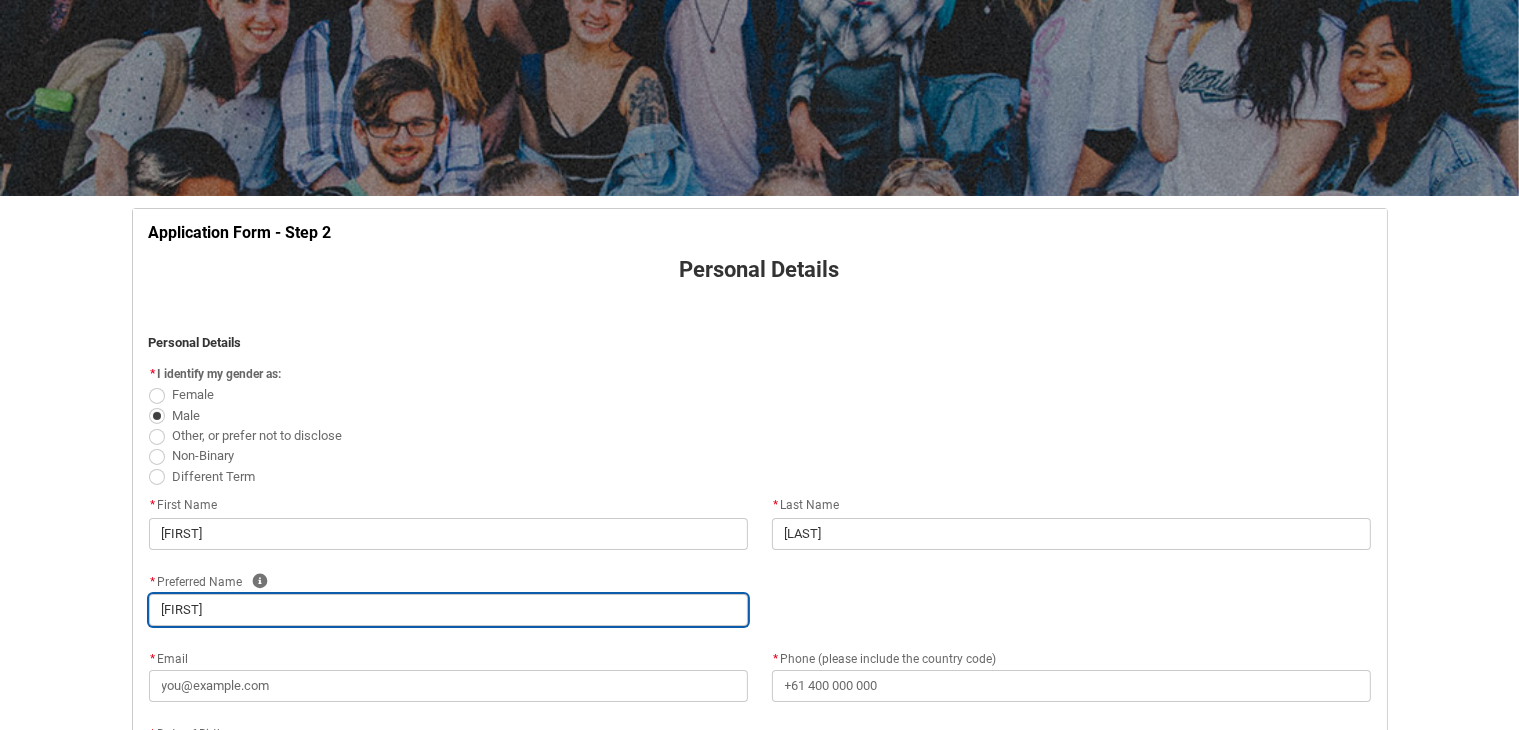 type on "[FIRST]" 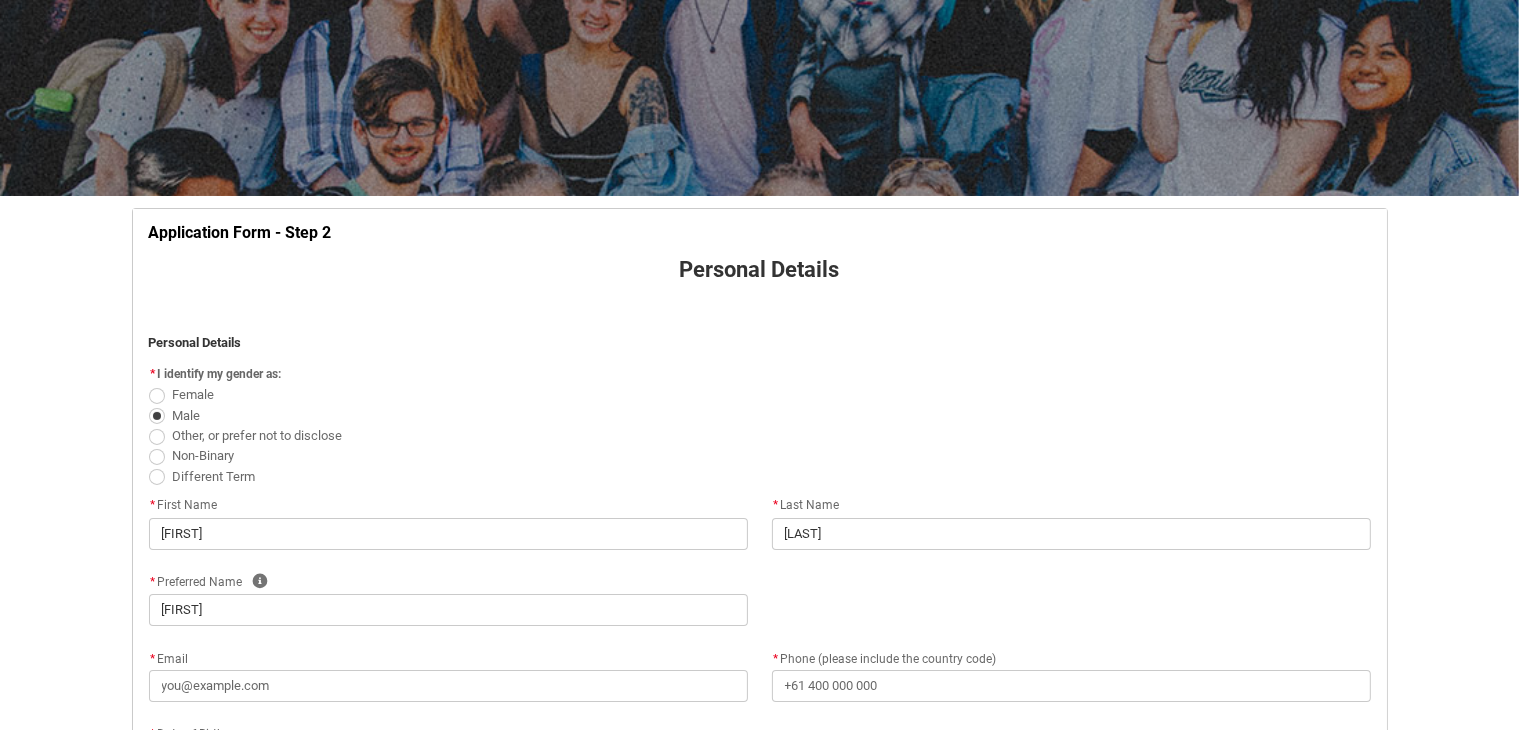 click on "Other, or prefer not to disclose" at bounding box center [258, 435] 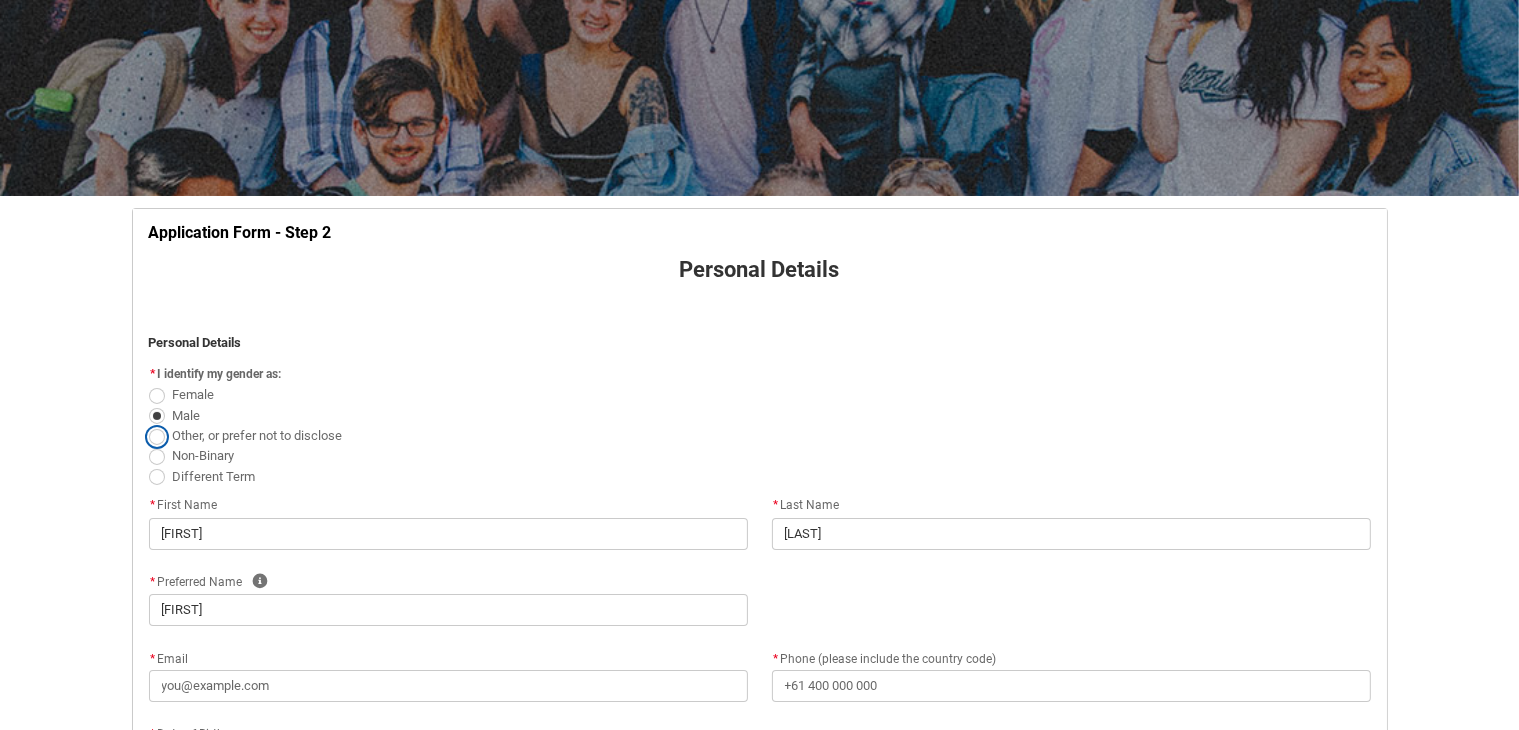 click on "Other, or prefer not to disclose" at bounding box center (148, 424) 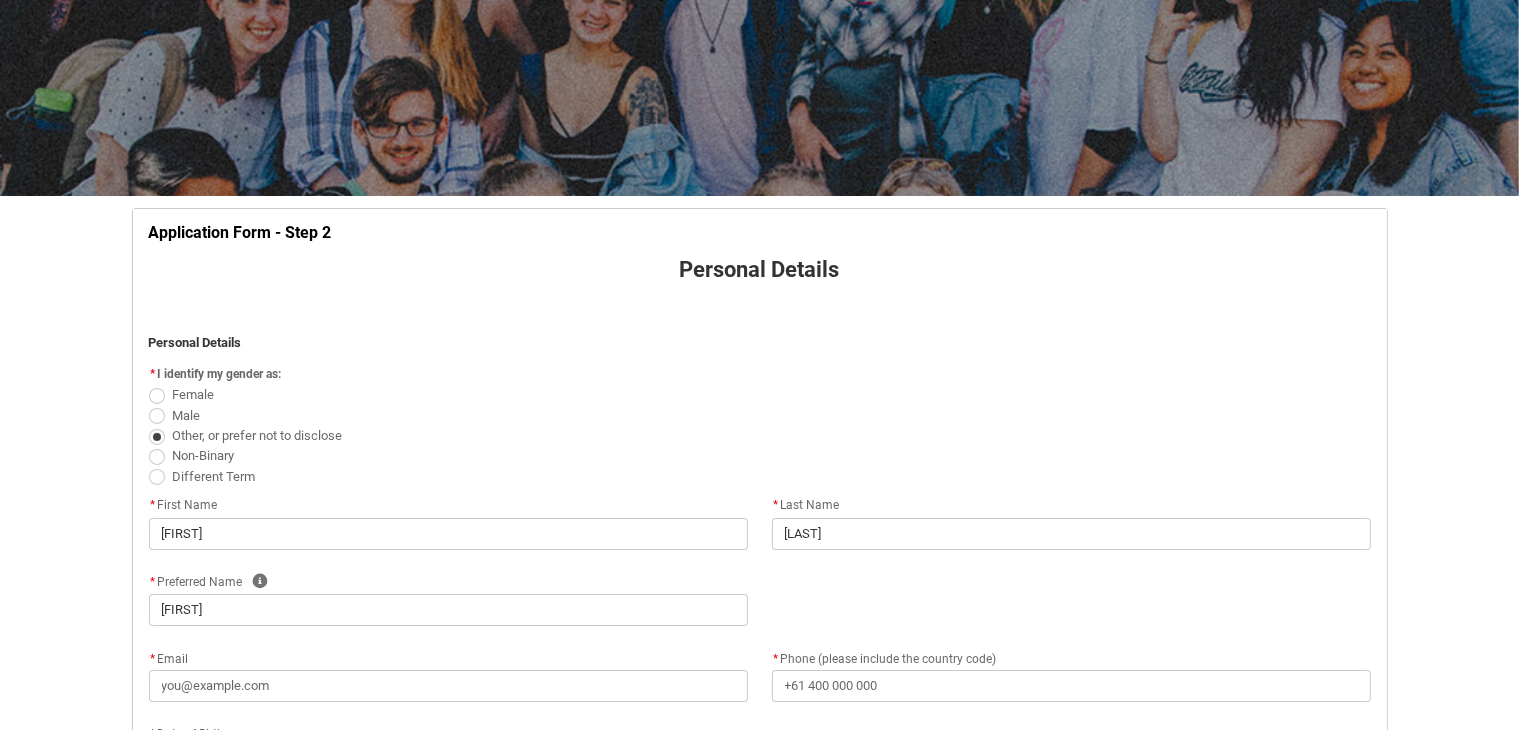 click on "Male" at bounding box center [187, 415] 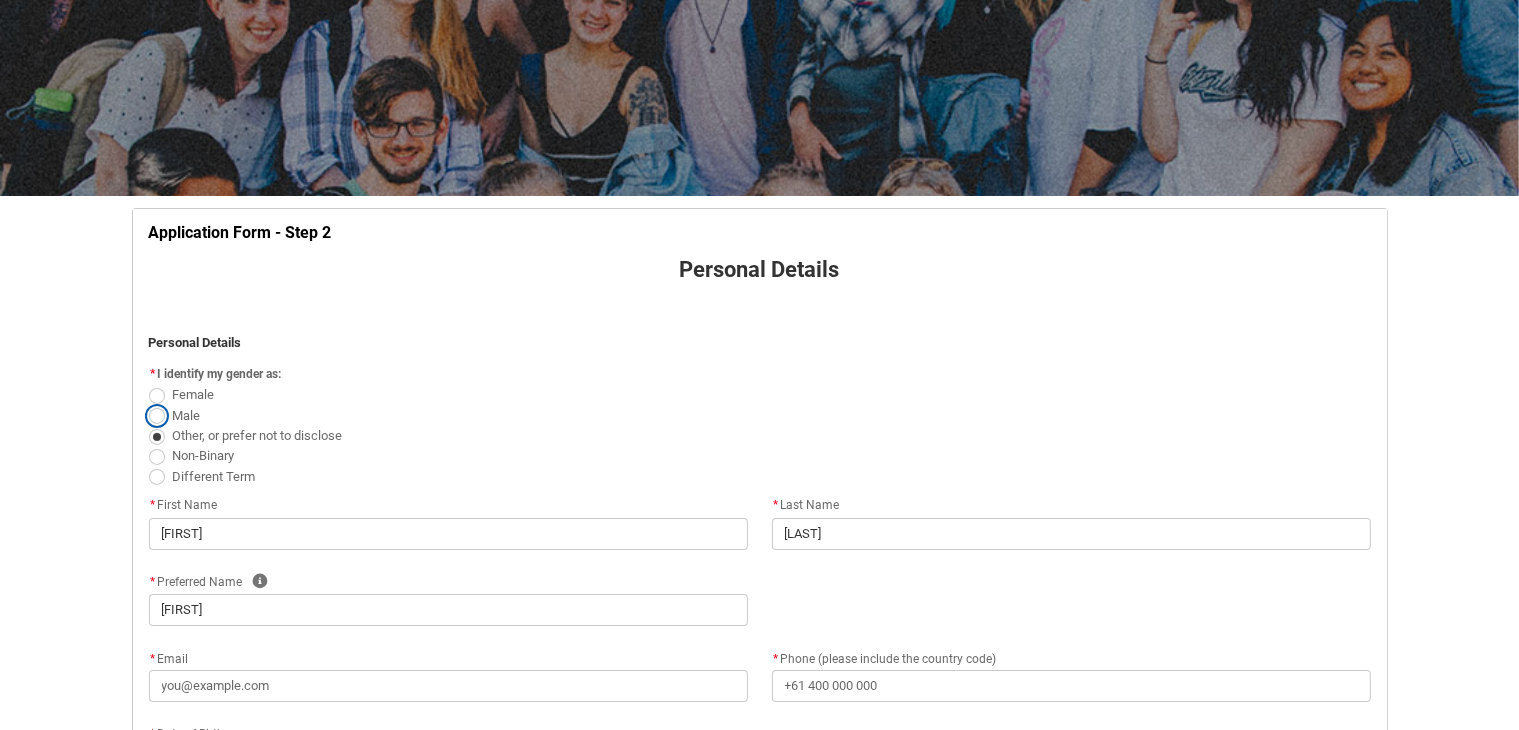 click on "Male" at bounding box center (148, 404) 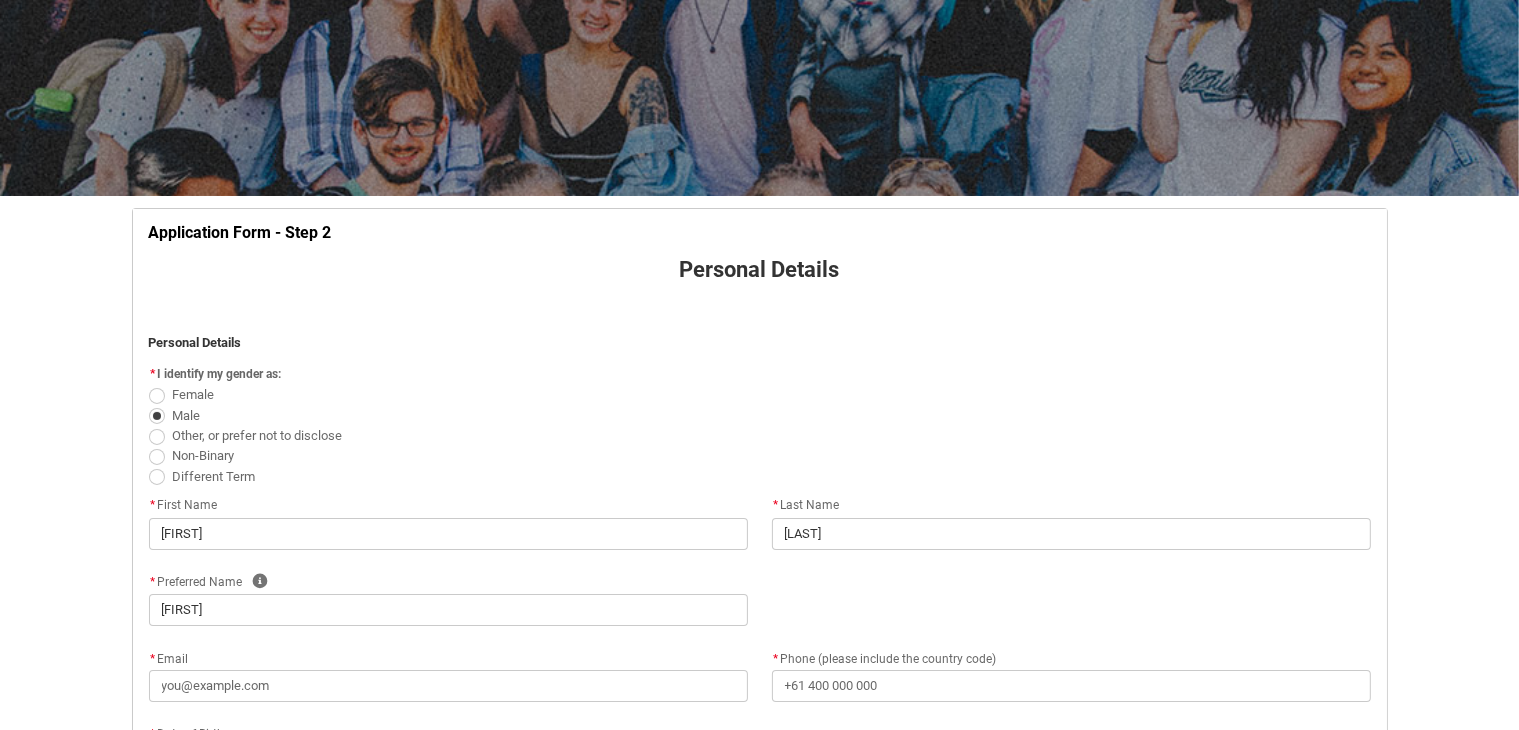 click at bounding box center [157, 396] 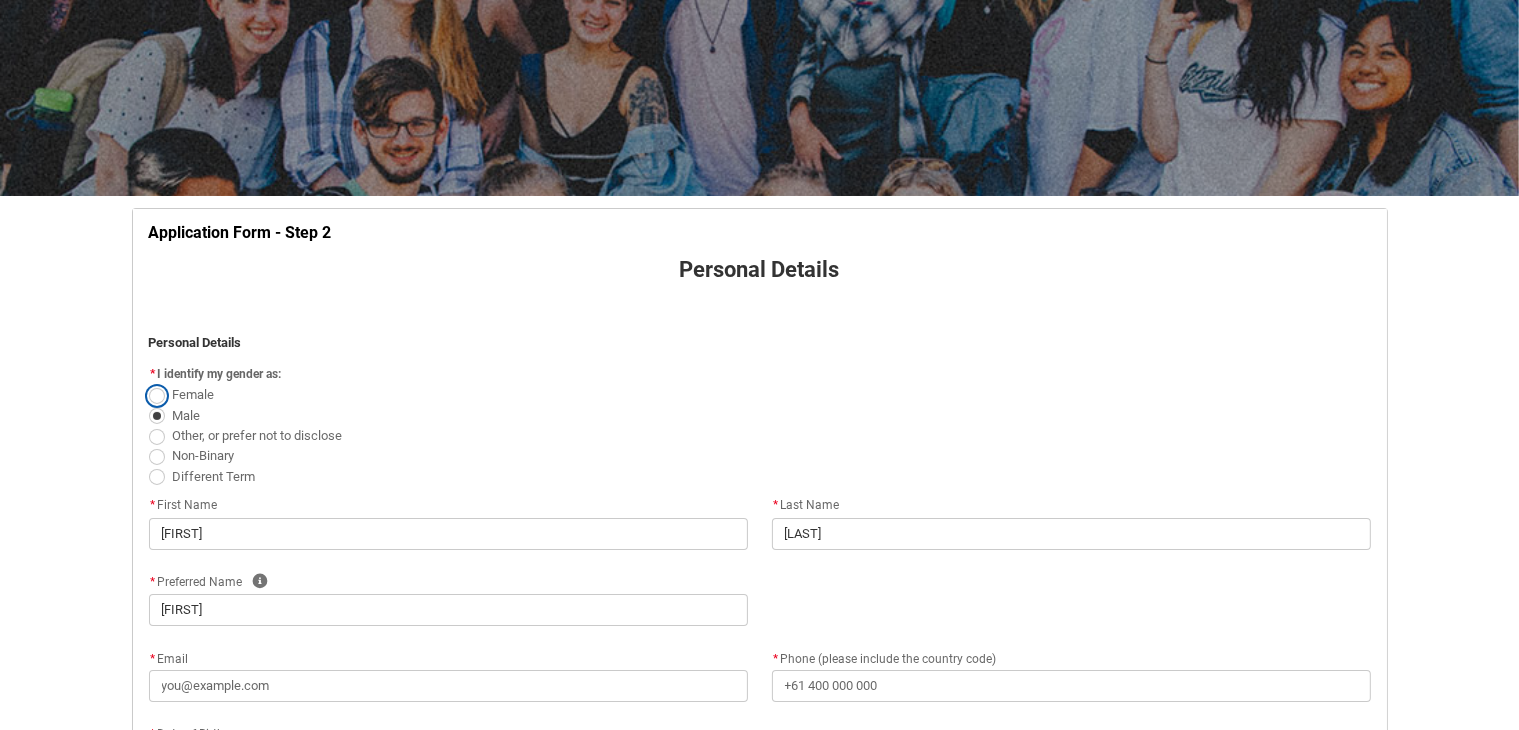 click on "Female" at bounding box center [148, 384] 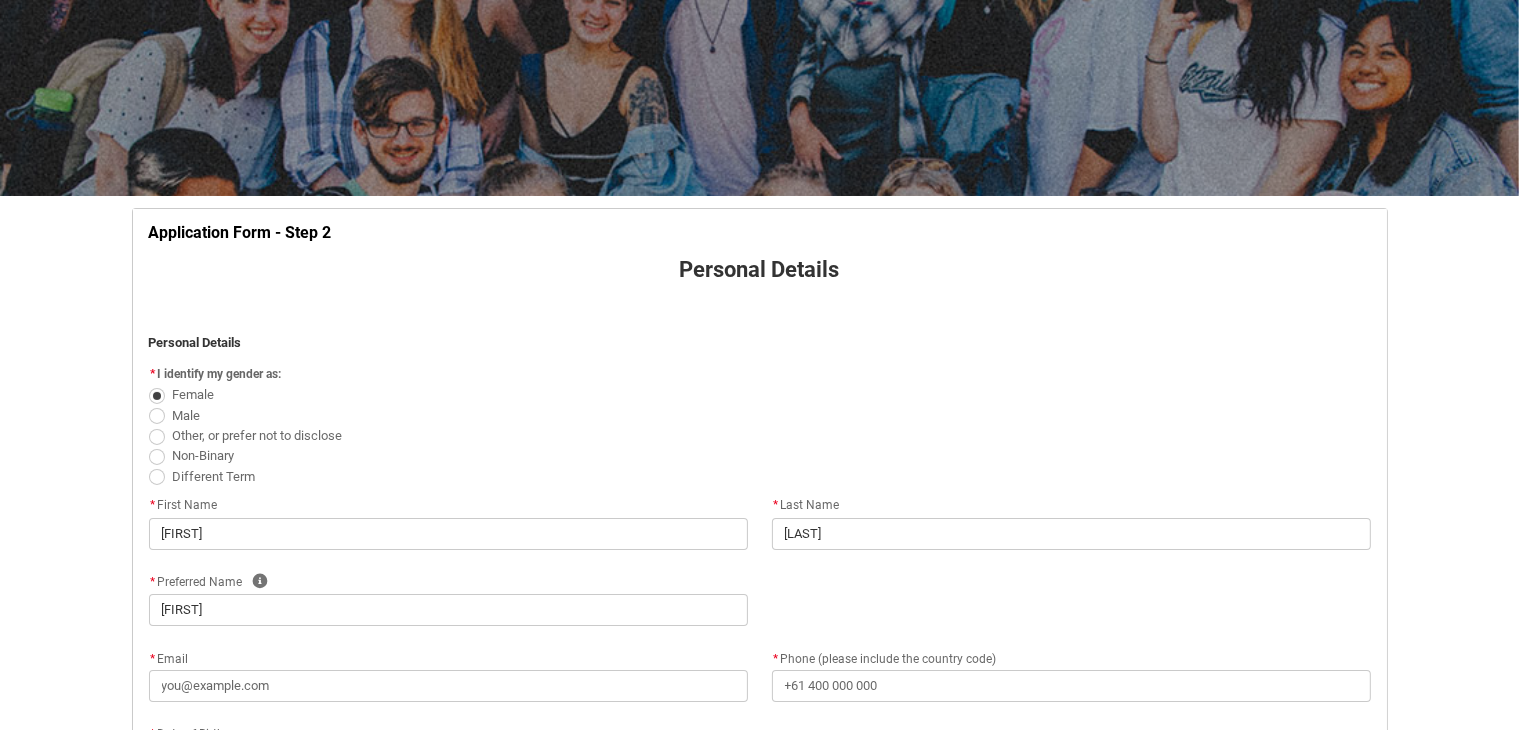 click at bounding box center (157, 416) 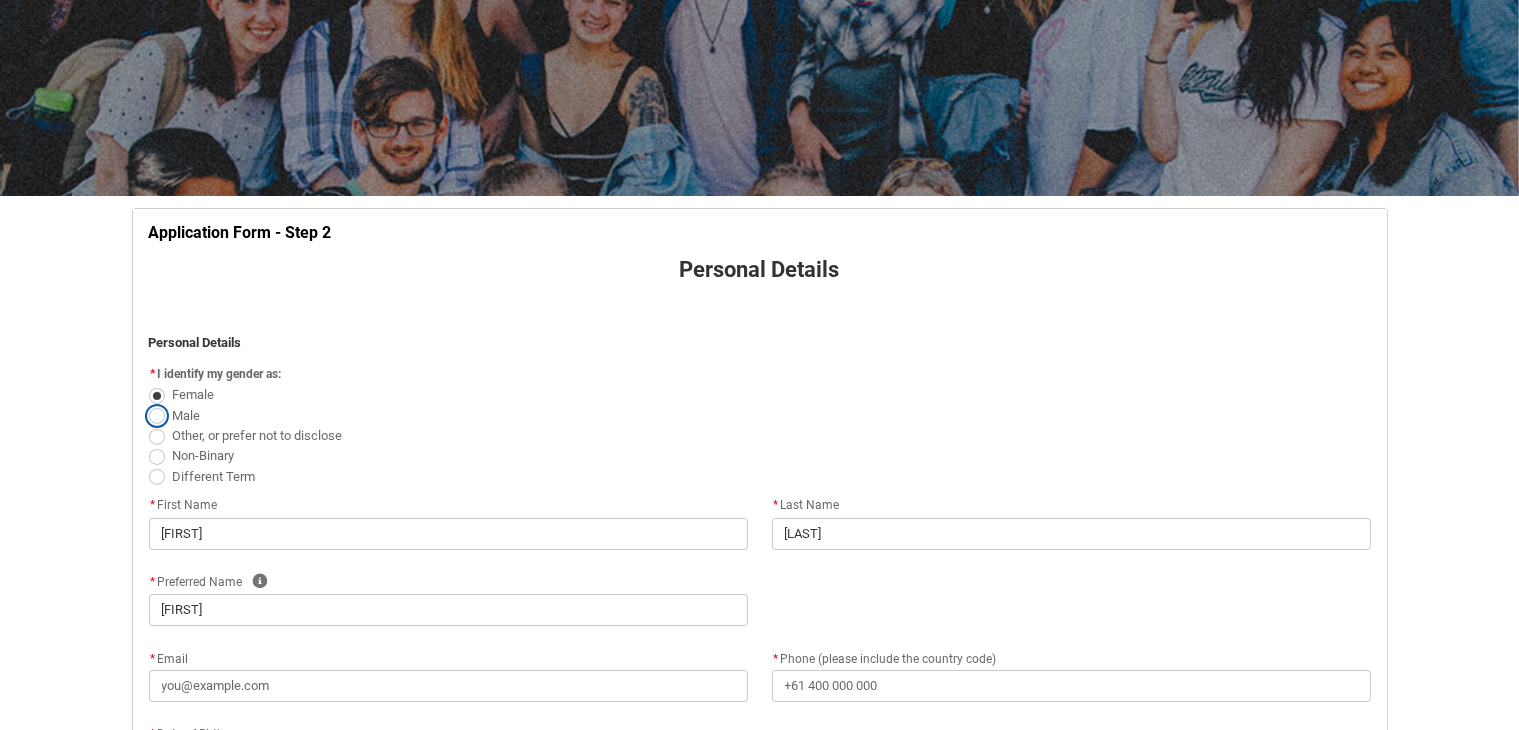 click on "Male" at bounding box center [148, 404] 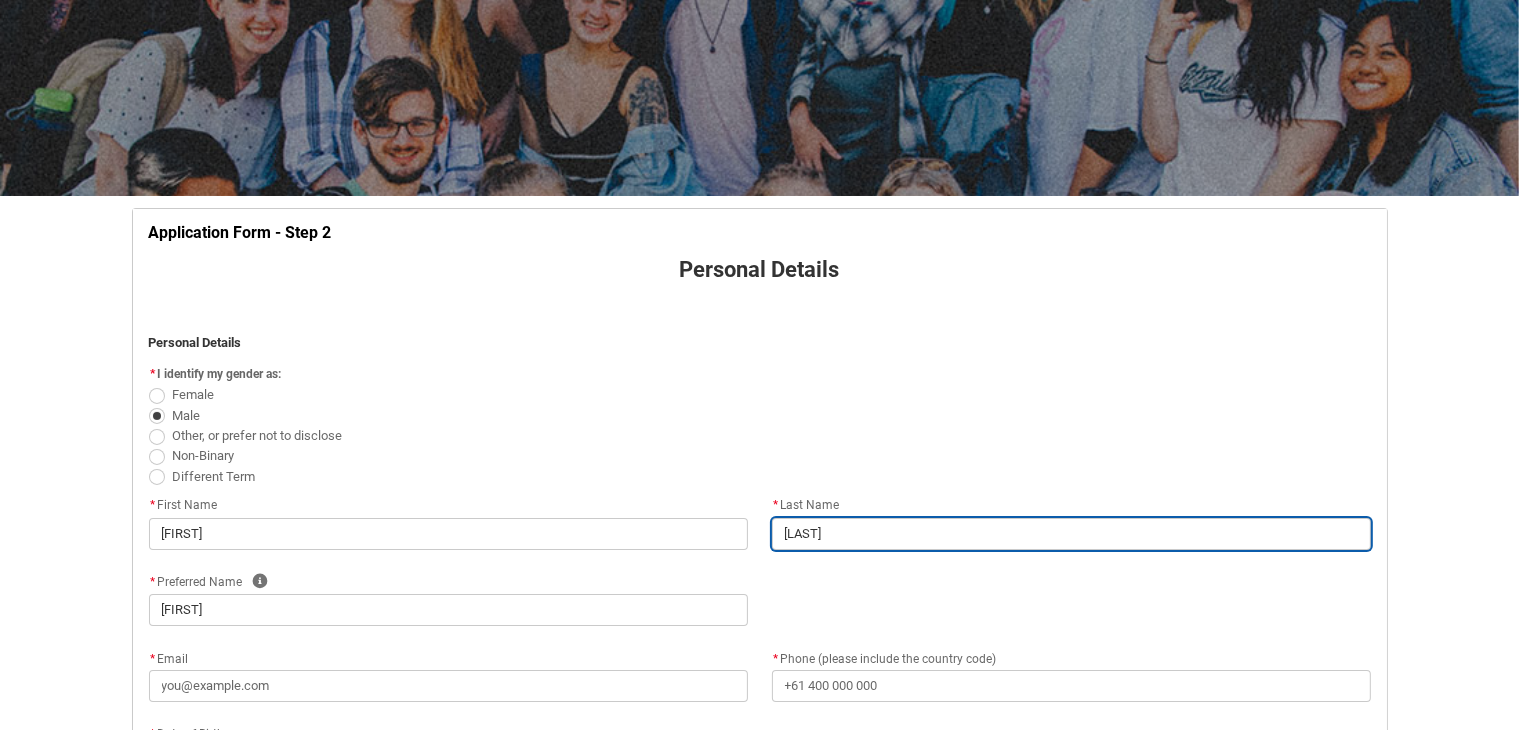 click on "[LAST]" at bounding box center [1071, 534] 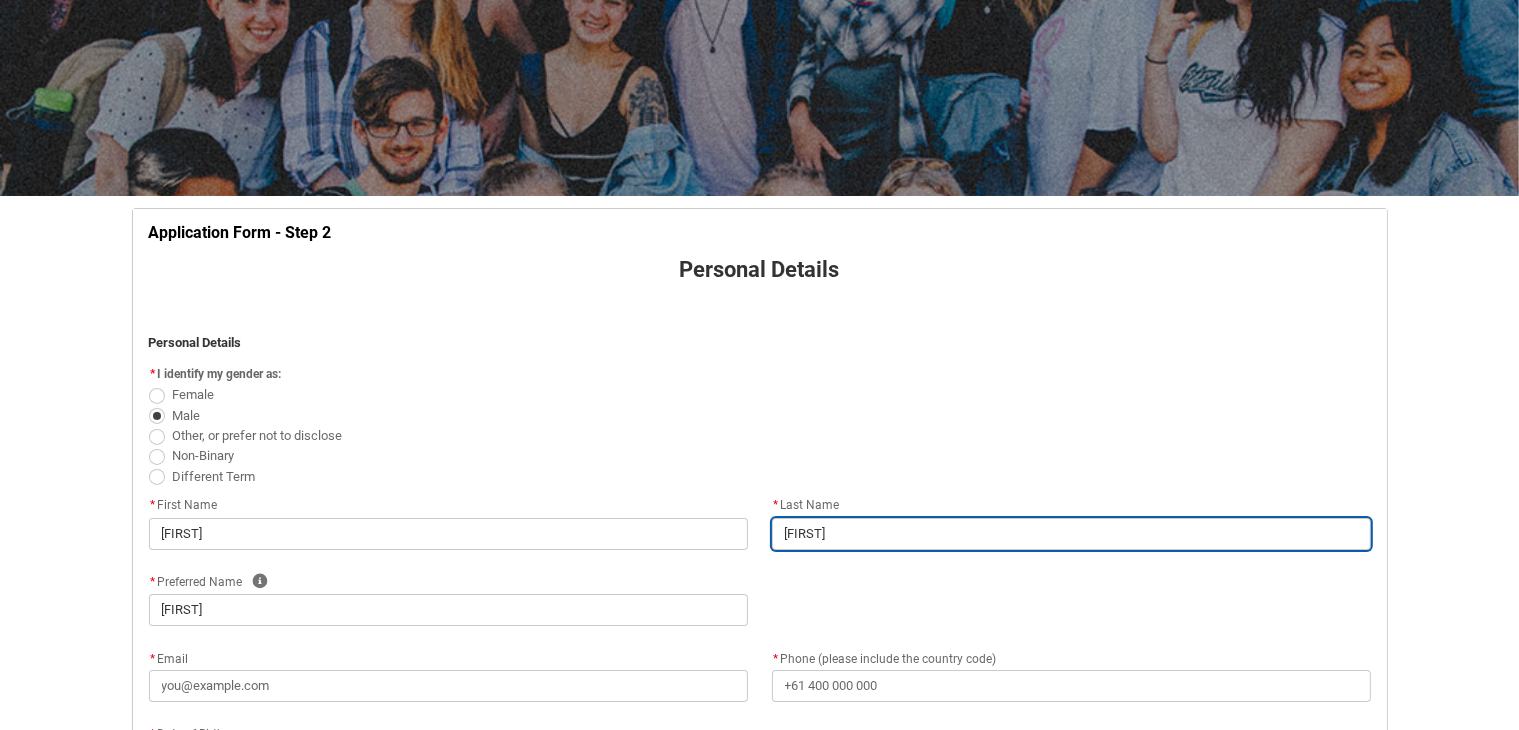 type on "[FIRST]" 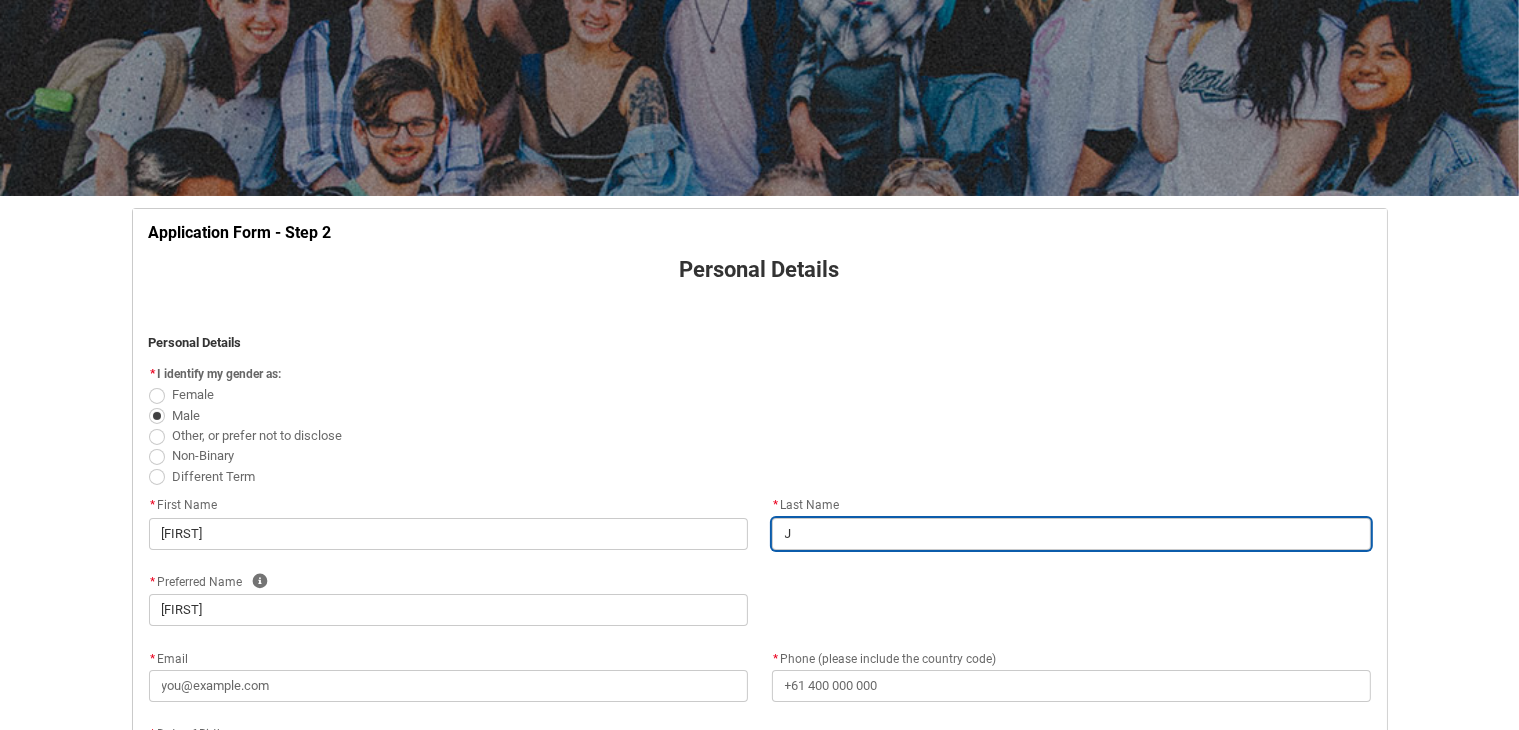 type on "[FIRST]" 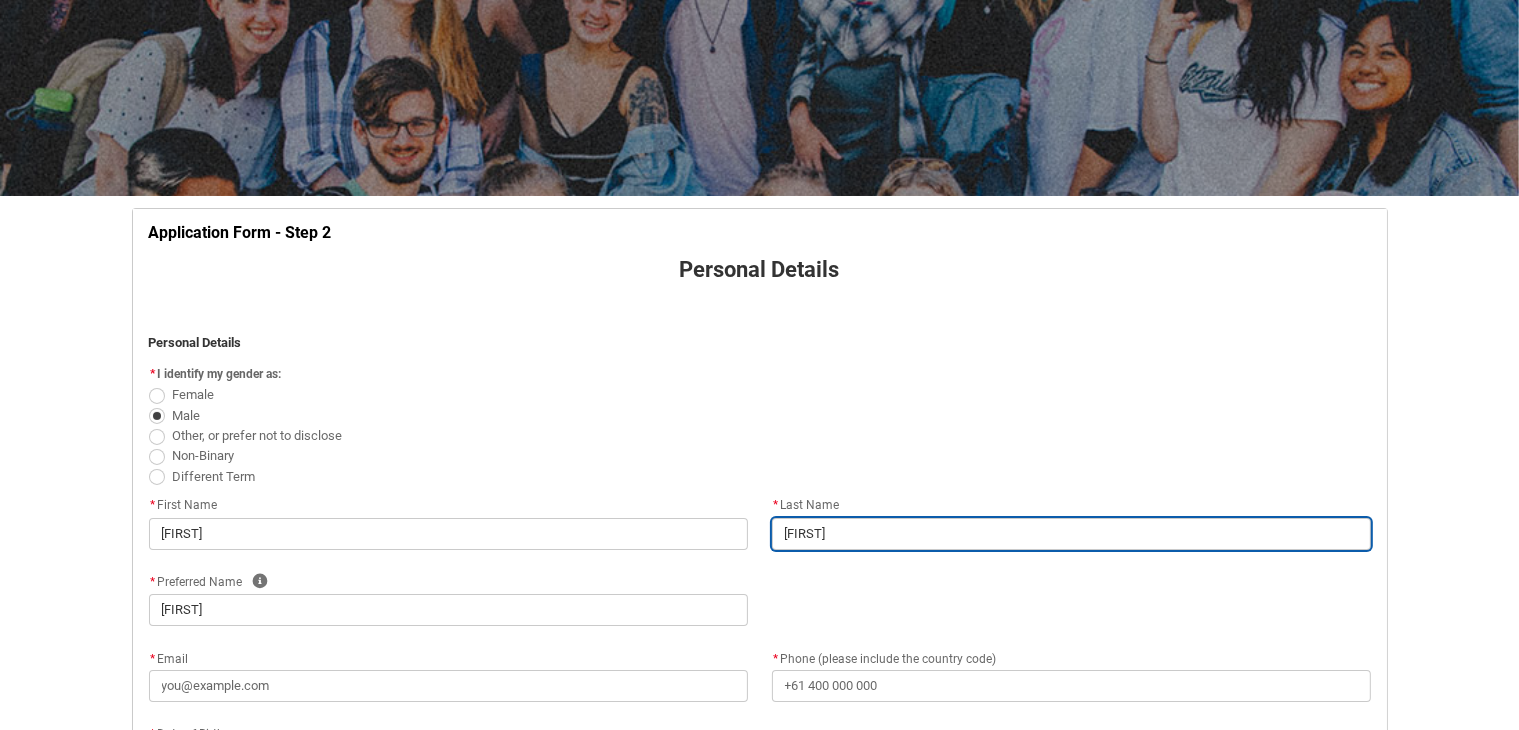 type on "[FIRST]" 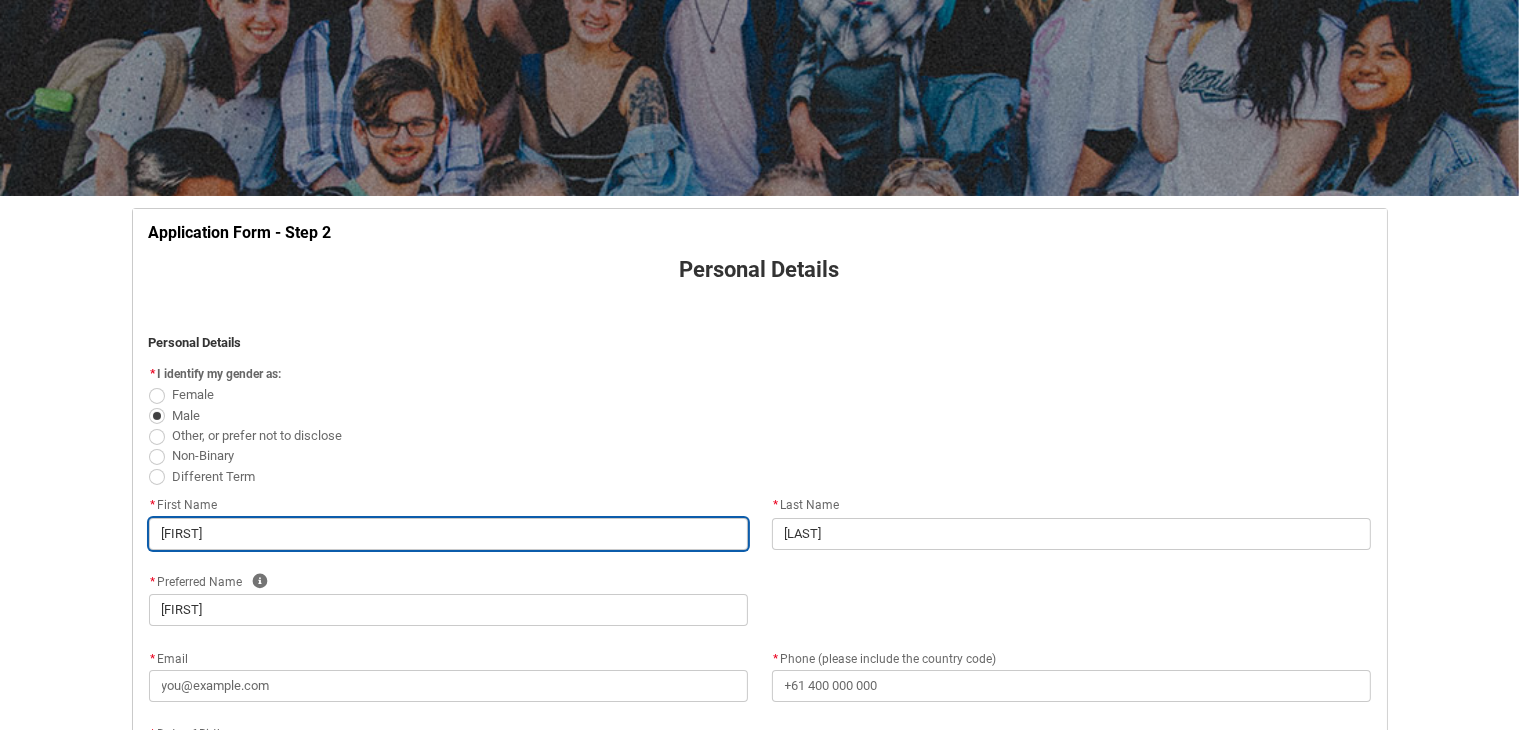click on "[FIRST]" at bounding box center (448, 534) 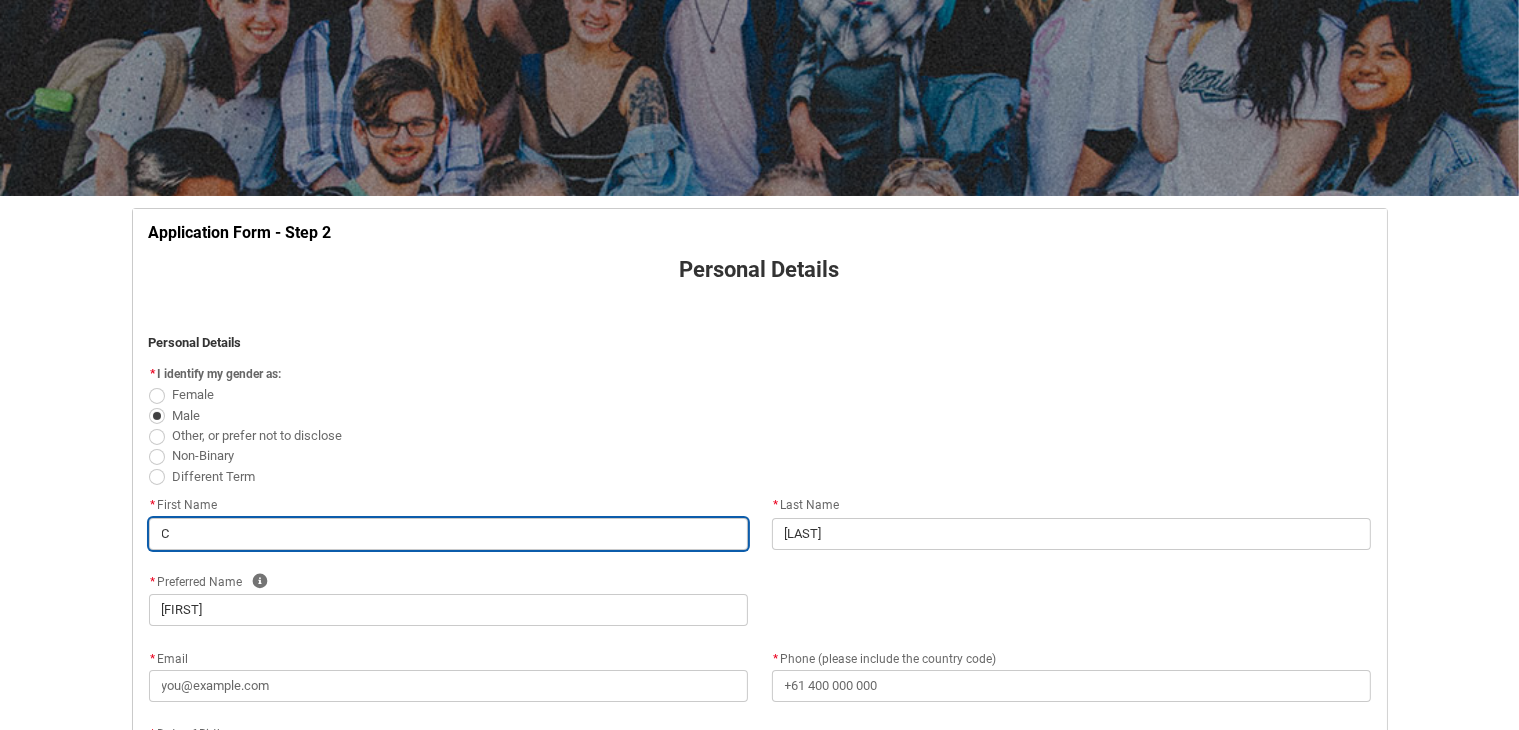 type on "[FIRST]" 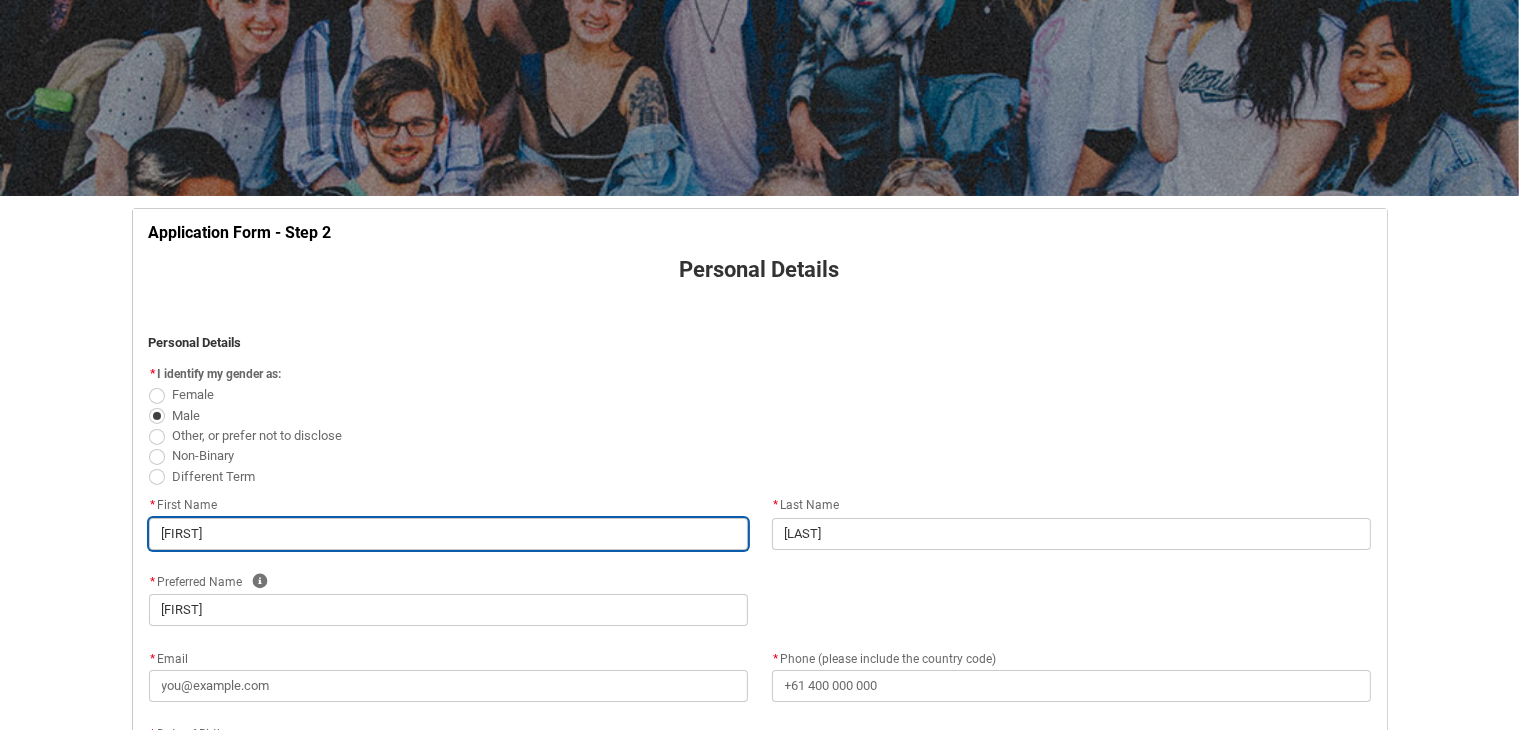 type on "[FIRST]" 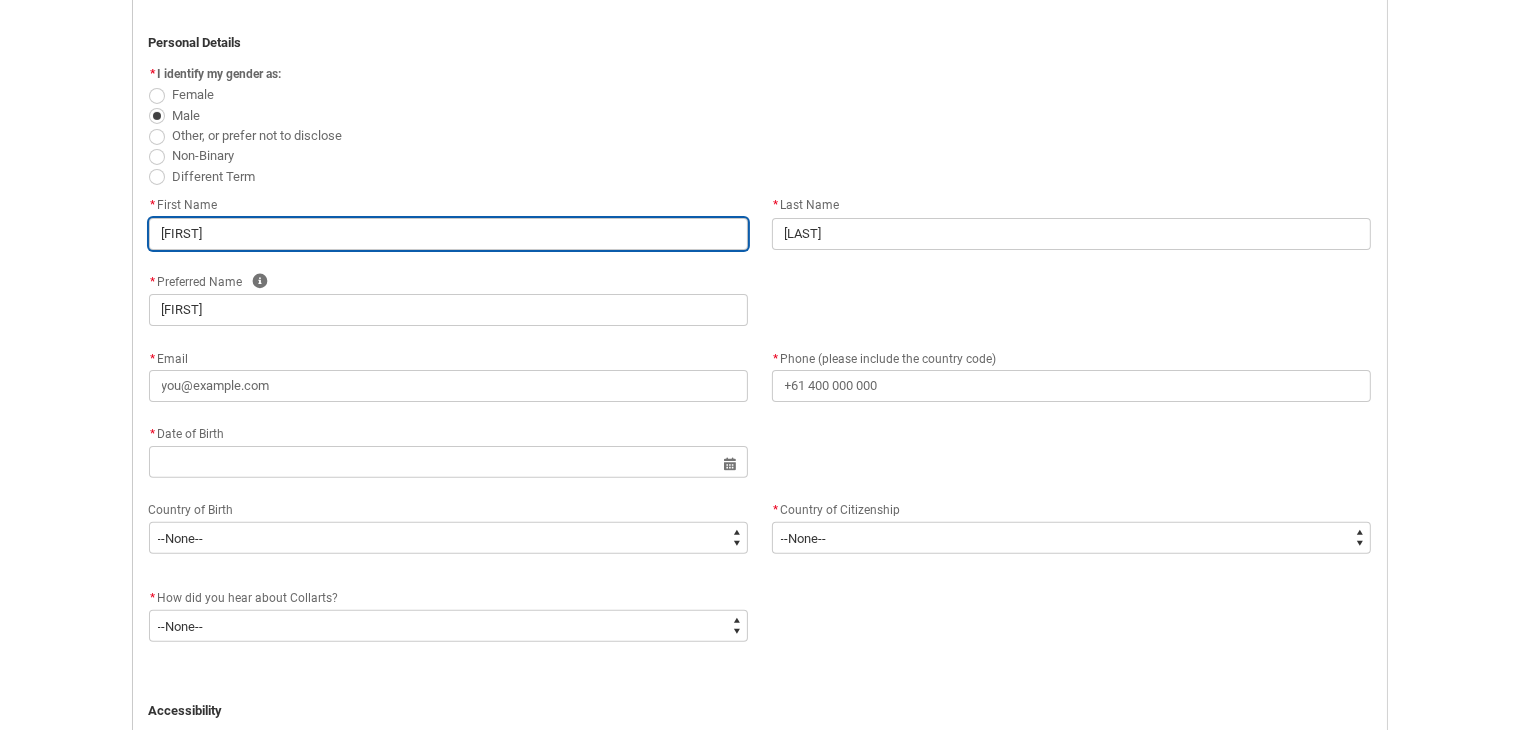 scroll, scrollTop: 600, scrollLeft: 0, axis: vertical 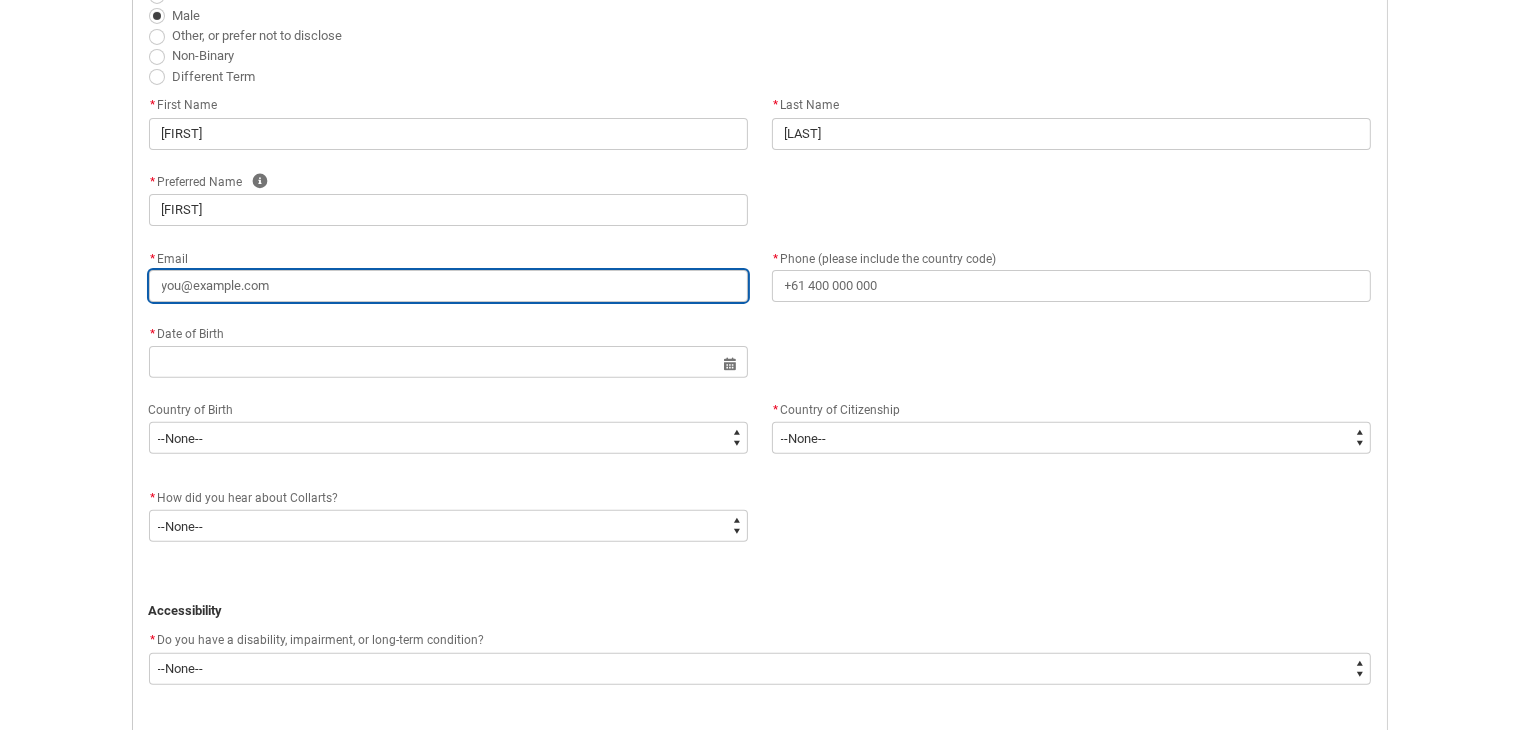 click on "* Email" at bounding box center (448, 286) 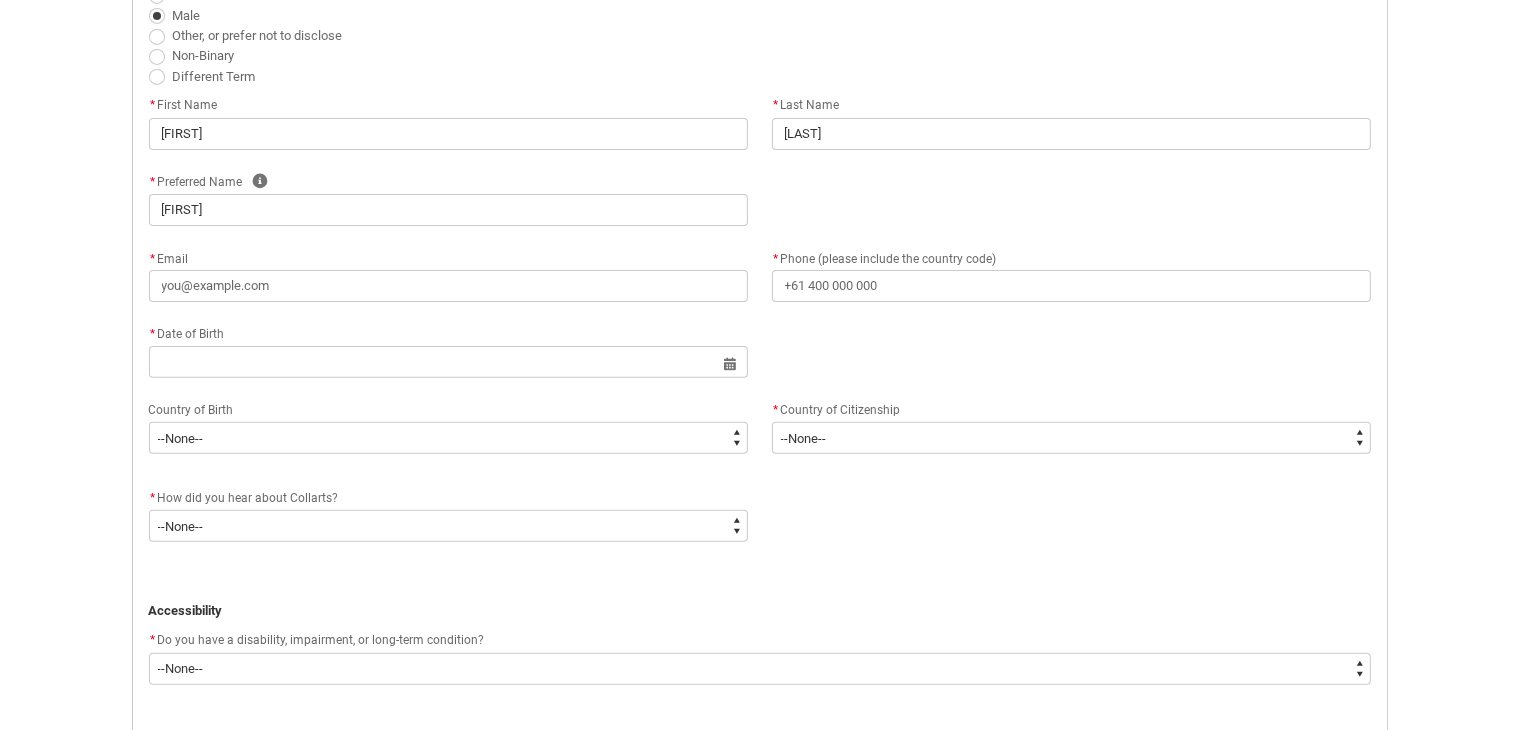 type on "+91[PHONE]" 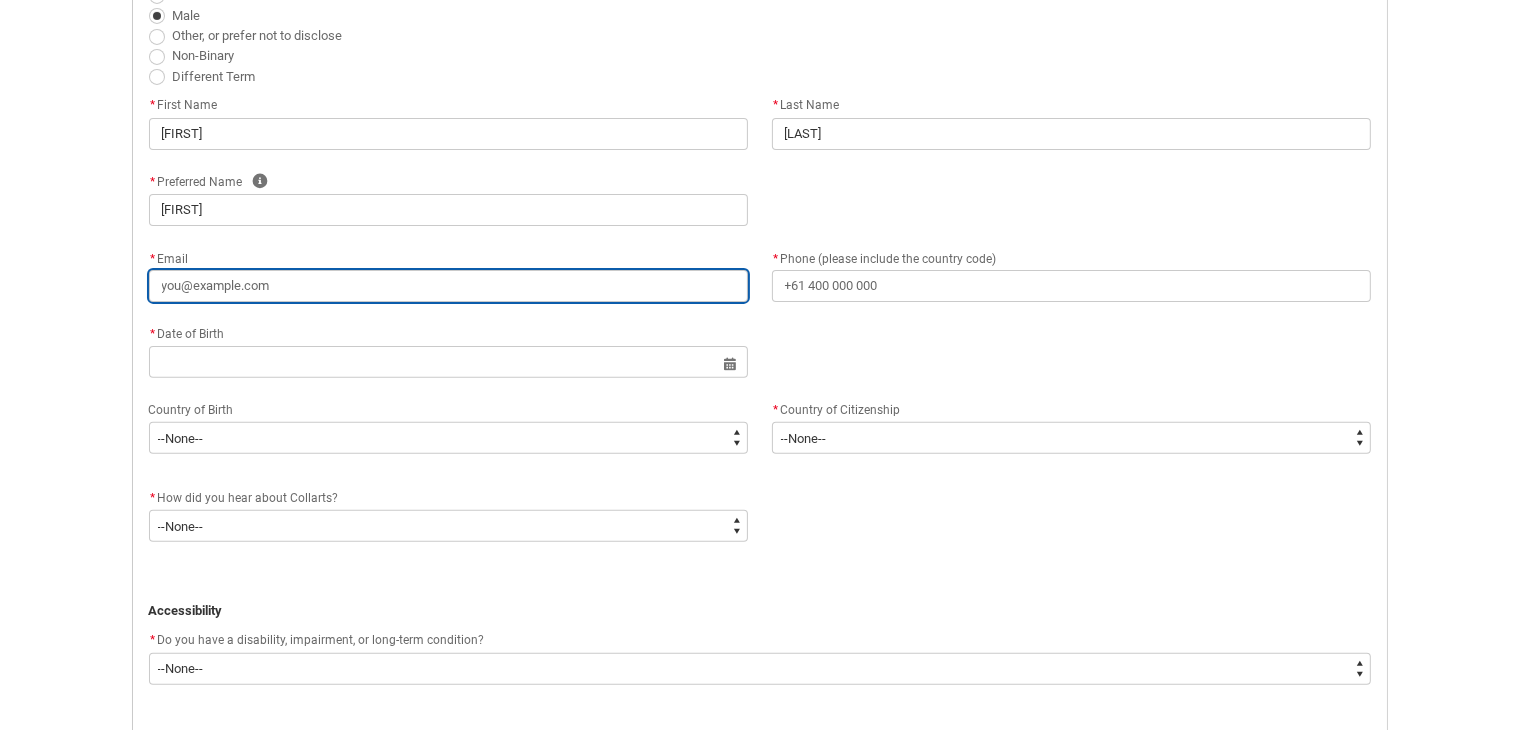 type on "[EMAIL]" 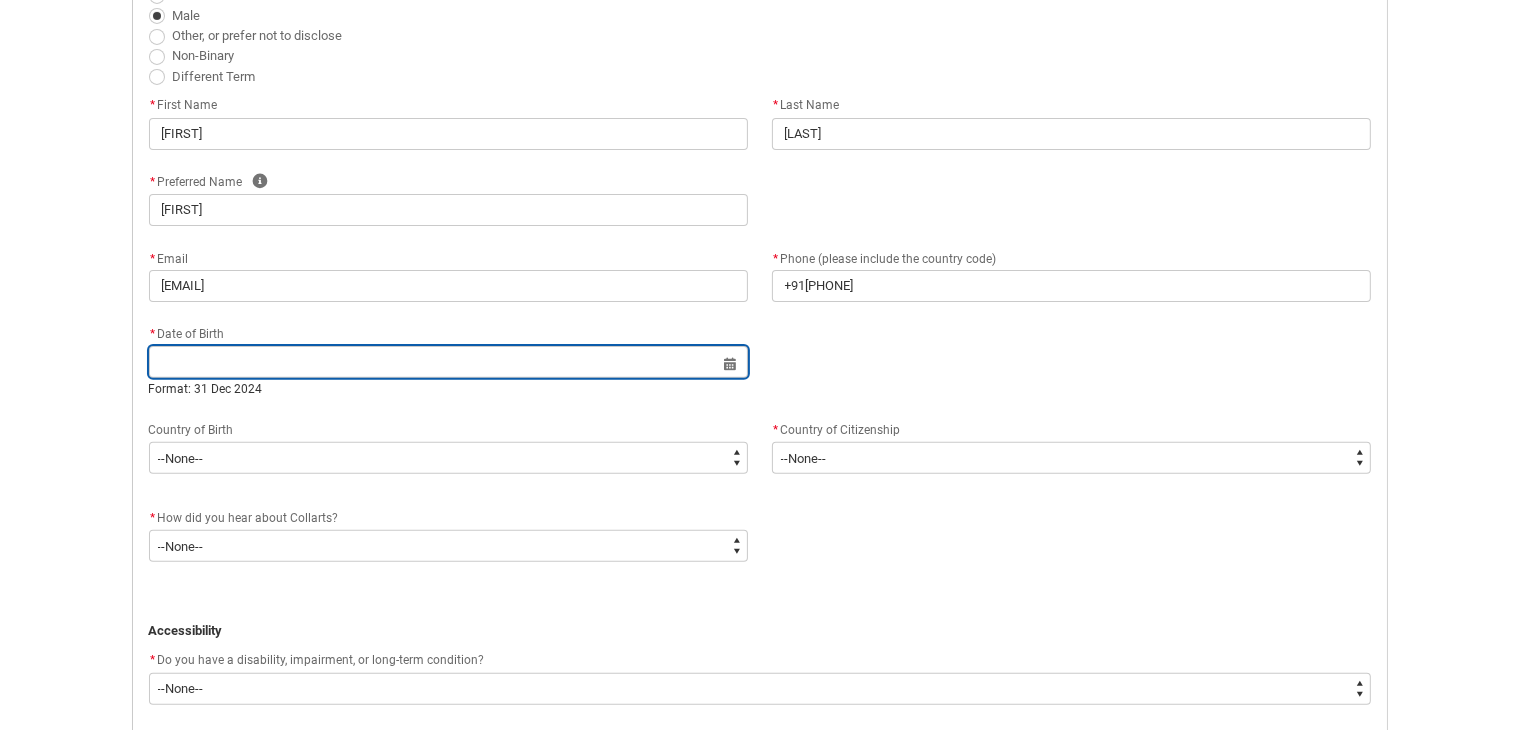 click at bounding box center [448, 362] 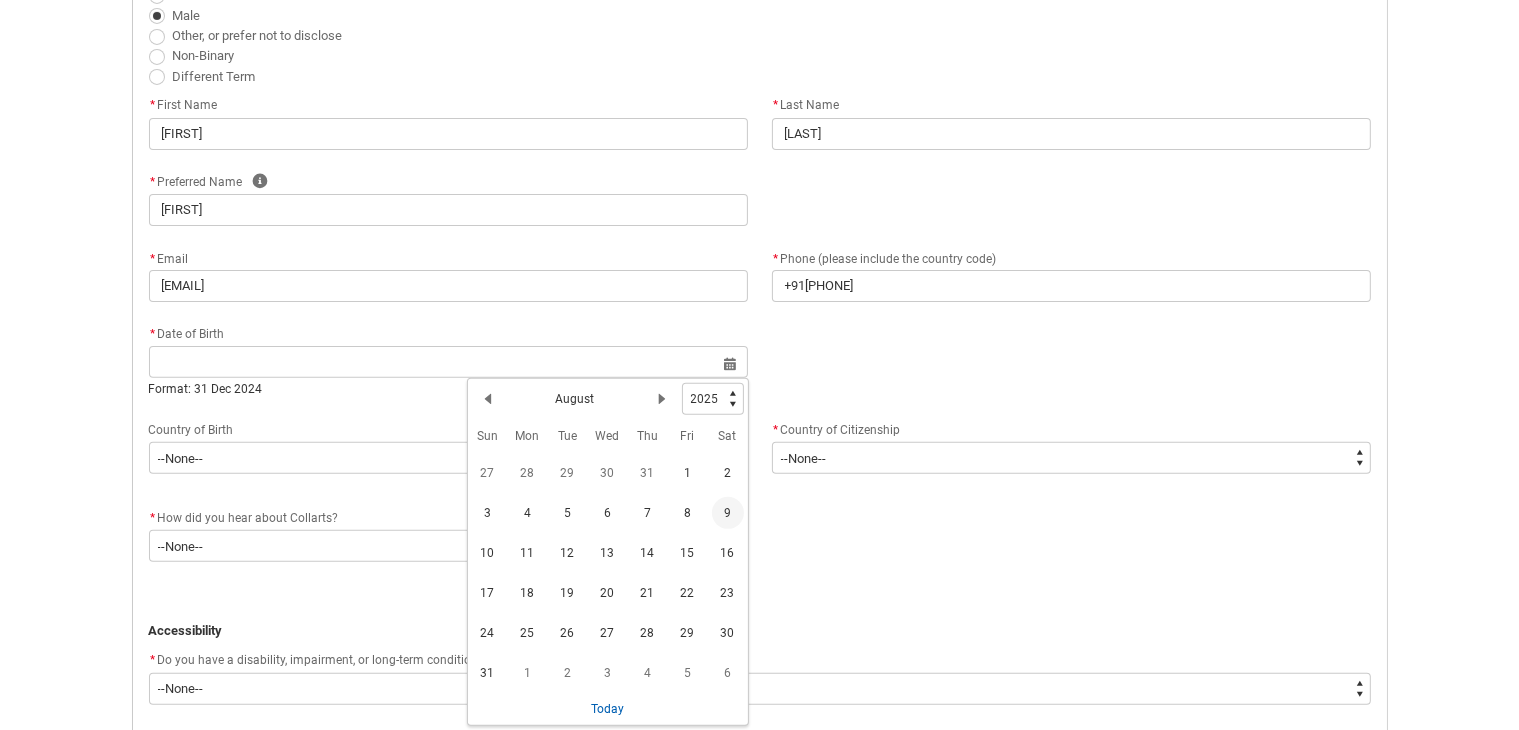 click on "August" at bounding box center [574, 399] 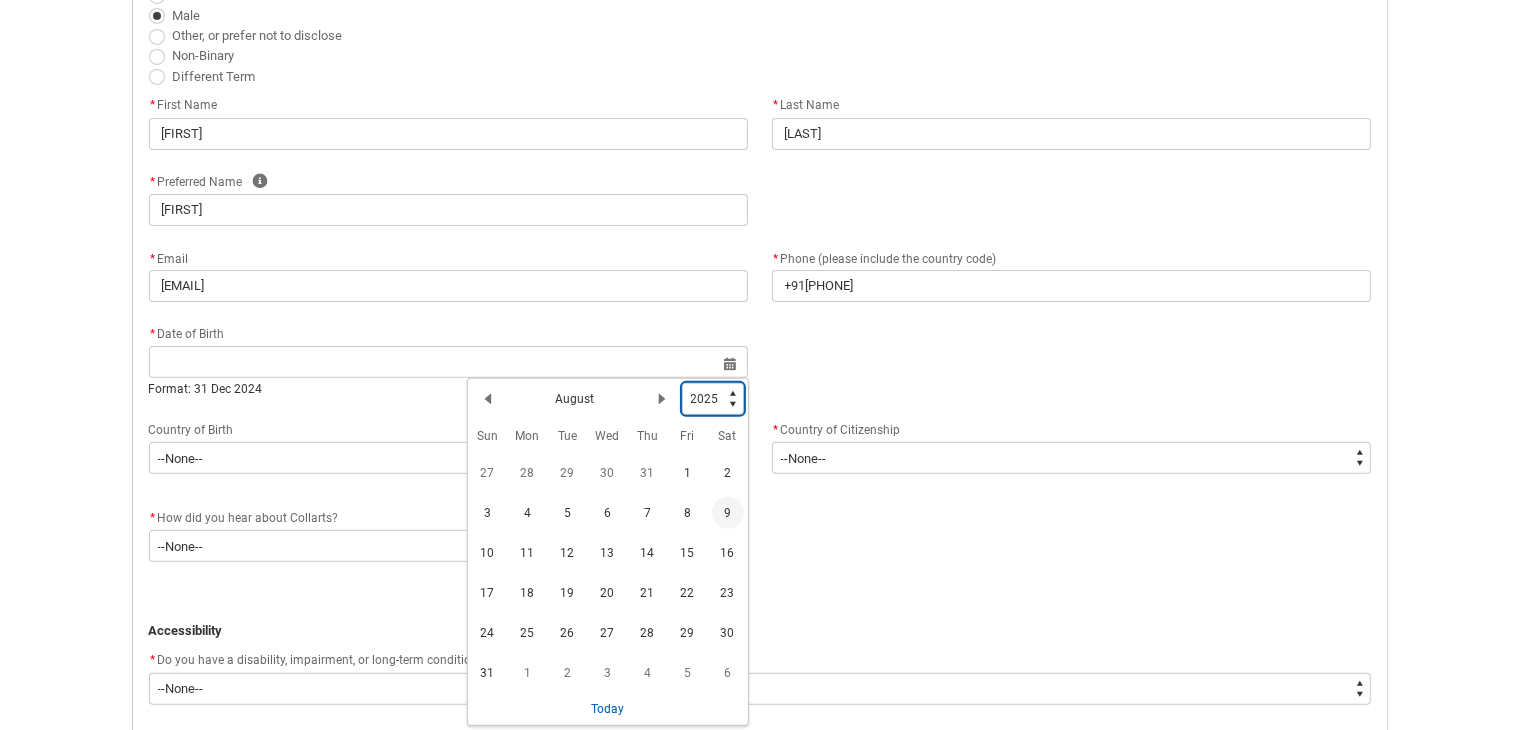 click on "1925 1926 1927 1928 1929 1930 1931 1932 1933 1934 1935 1936 1937 1938 1939 1940 1941 1942 1943 1944 1945 1946 1947 1948 1949 1950 1951 1952 1953 1954 1955 1956 1957 1958 1959 1960 1961 1962 1963 1964 1965 1966 1967 1968 1969 1970 1971 1972 1973 1974 1975 1976 1977 1978 1979 1980 1981 1982 1983 1984 1985 1986 1987 1988 1989 1990 1991 1992 1993 1994 1995 1996 1997 1998 1999 2000 2001 2002 2003 2004 2005 2006 2007 2008 2009 2010 2011 2012 2013 2014 2015 2016 2017 2018 2019 2020 2021 2022 2023 2024 2025 2026 2027 2028 2029 2030 2031 2032 2033 2034 2035 2036 2037 2038 2039 2040 2041 2042 2043 2044 2045 2046 2047 2048 2049 2050 2051 2052 2053 2054 2055 2056 2057 2058 2059 2060 2061 2062 2063 2064 2065 2066 2067 2068 2069 2070 2071 2072 2073 2074 2075 2076 2077 2078 2079 2080 2081 2082 2083 2084 2085 2086 2087 2088 2089 2090 2091 2092 2093 2094 2095 2096 2097 2098 2099 2100 2101 2102 2103 2104 2105 2106 2107 2108 2109 2110 2111 2112 2113 2114 2115 2116 2117 2118 2119 2120 2121 2122 2123 2124 2125" at bounding box center (713, 399) 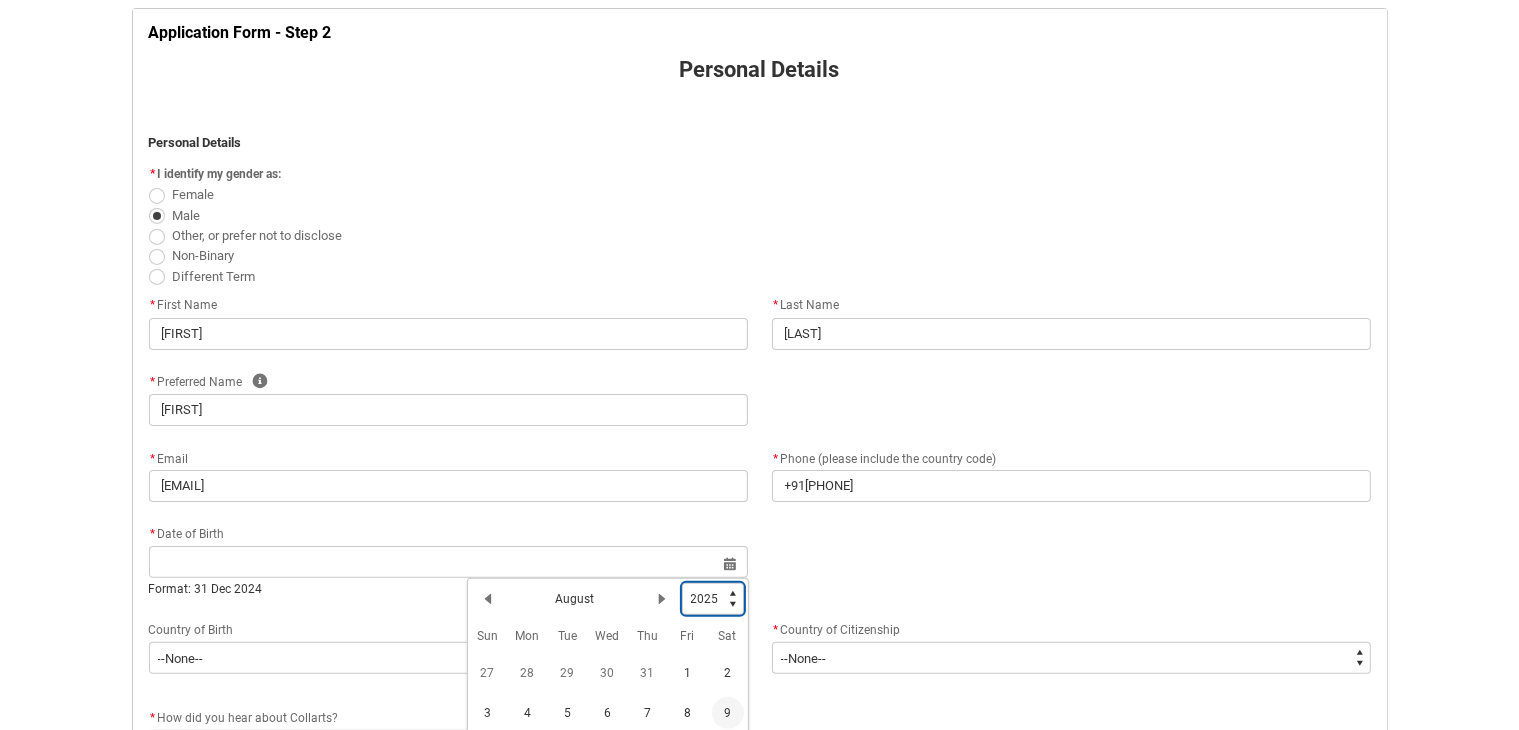 click on "1925 1926 1927 1928 1929 1930 1931 1932 1933 1934 1935 1936 1937 1938 1939 1940 1941 1942 1943 1944 1945 1946 1947 1948 1949 1950 1951 1952 1953 1954 1955 1956 1957 1958 1959 1960 1961 1962 1963 1964 1965 1966 1967 1968 1969 1970 1971 1972 1973 1974 1975 1976 1977 1978 1979 1980 1981 1982 1983 1984 1985 1986 1987 1988 1989 1990 1991 1992 1993 1994 1995 1996 1997 1998 1999 2000 2001 2002 2003 2004 2005 2006 2007 2008 2009 2010 2011 2012 2013 2014 2015 2016 2017 2018 2019 2020 2021 2022 2023 2024 2025 2026 2027 2028 2029 2030 2031 2032 2033 2034 2035 2036 2037 2038 2039 2040 2041 2042 2043 2044 2045 2046 2047 2048 2049 2050 2051 2052 2053 2054 2055 2056 2057 2058 2059 2060 2061 2062 2063 2064 2065 2066 2067 2068 2069 2070 2071 2072 2073 2074 2075 2076 2077 2078 2079 2080 2081 2082 2083 2084 2085 2086 2087 2088 2089 2090 2091 2092 2093 2094 2095 2096 2097 2098 2099 2100 2101 2102 2103 2104 2105 2106 2107 2108 2109 2110 2111 2112 2113 2114 2115 2116 2117 2118 2119 2120 2121 2122 2123 2124 2125" at bounding box center [713, 599] 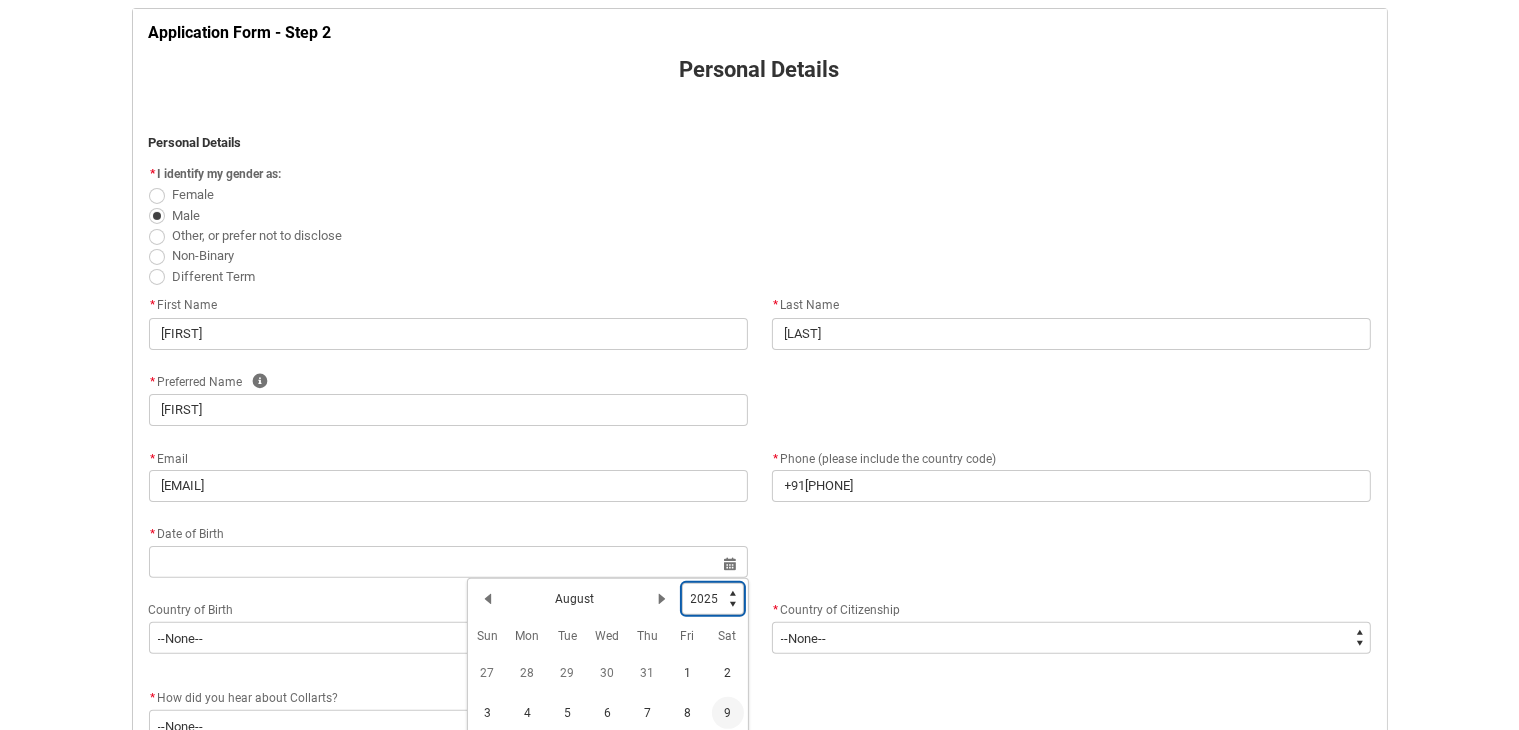 type on "2004" 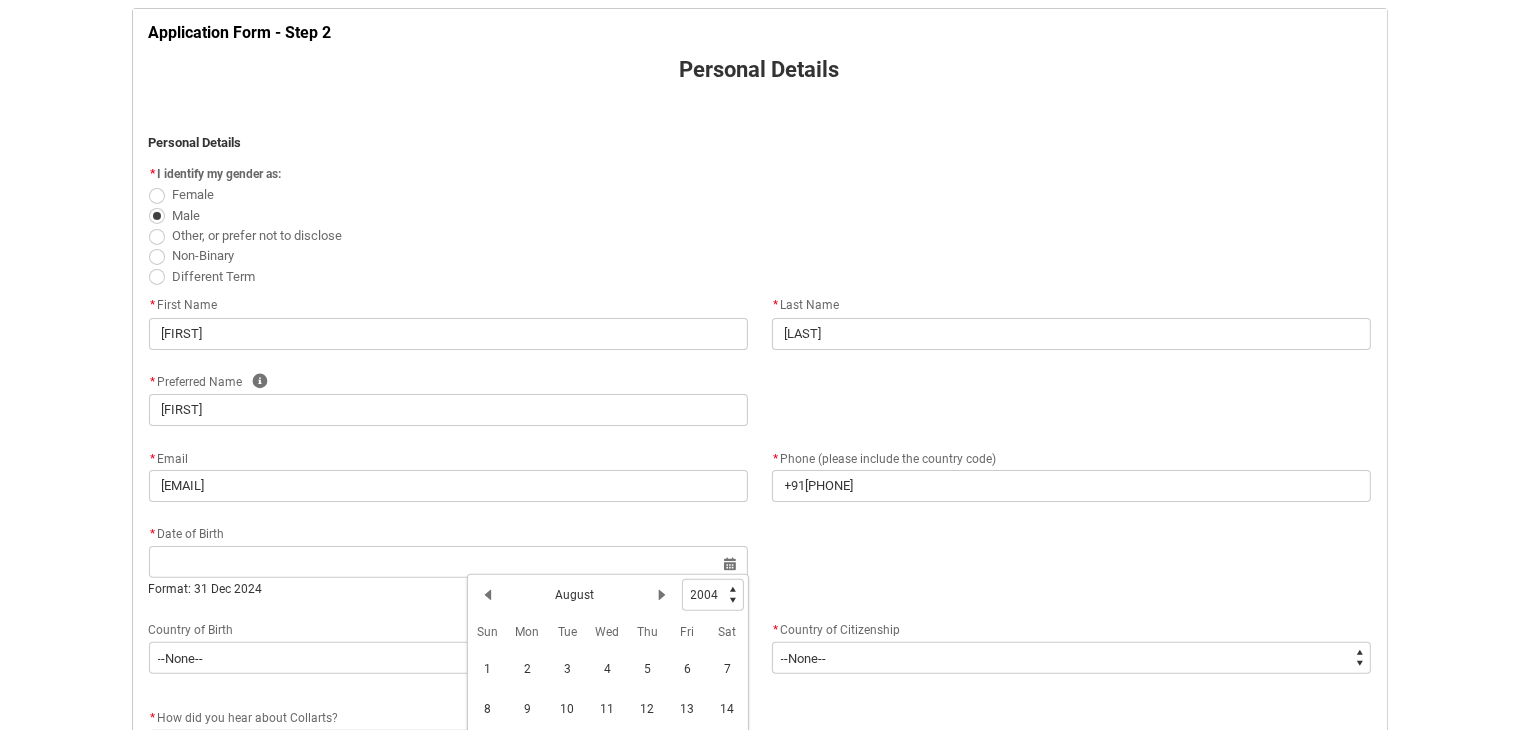 click on "Previous Month August Next Month" 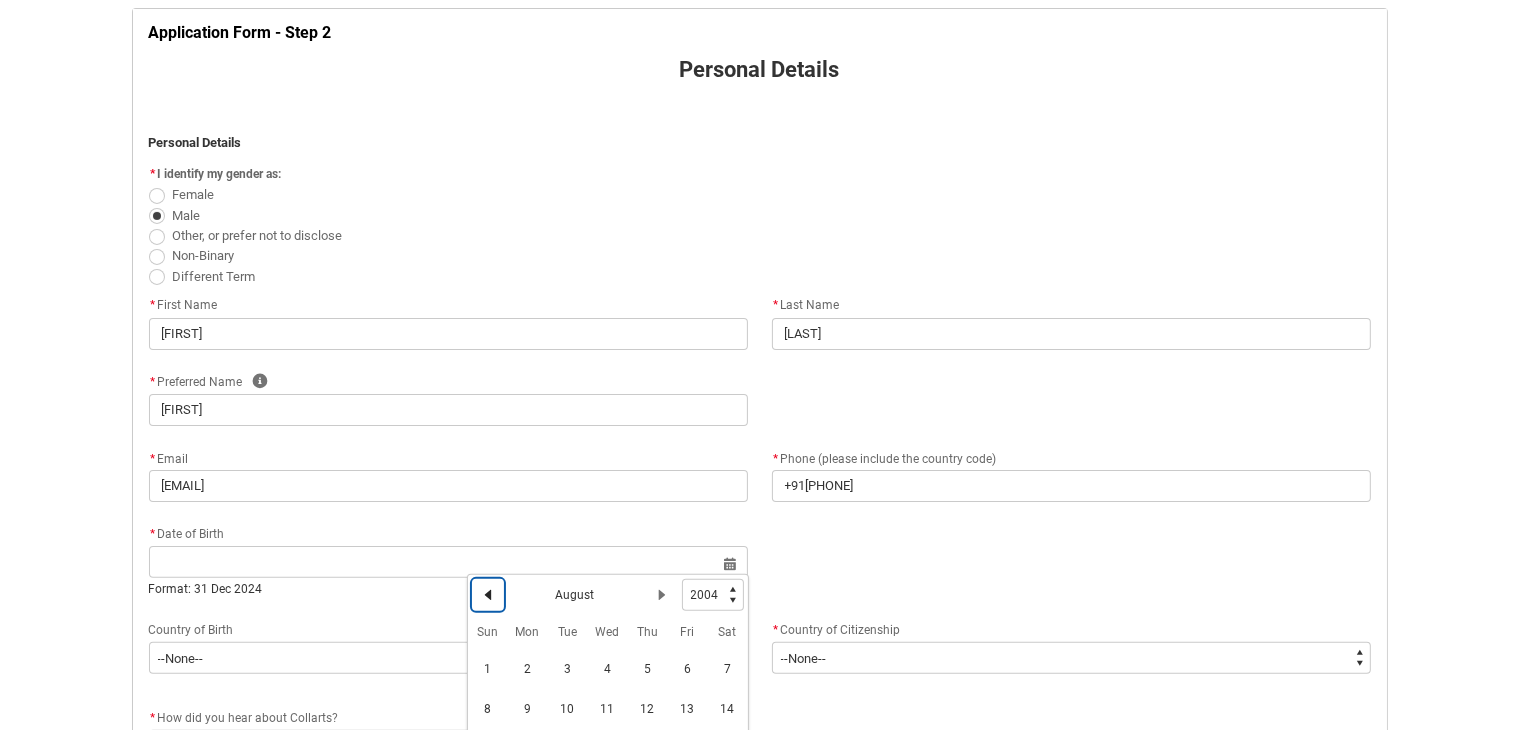 click 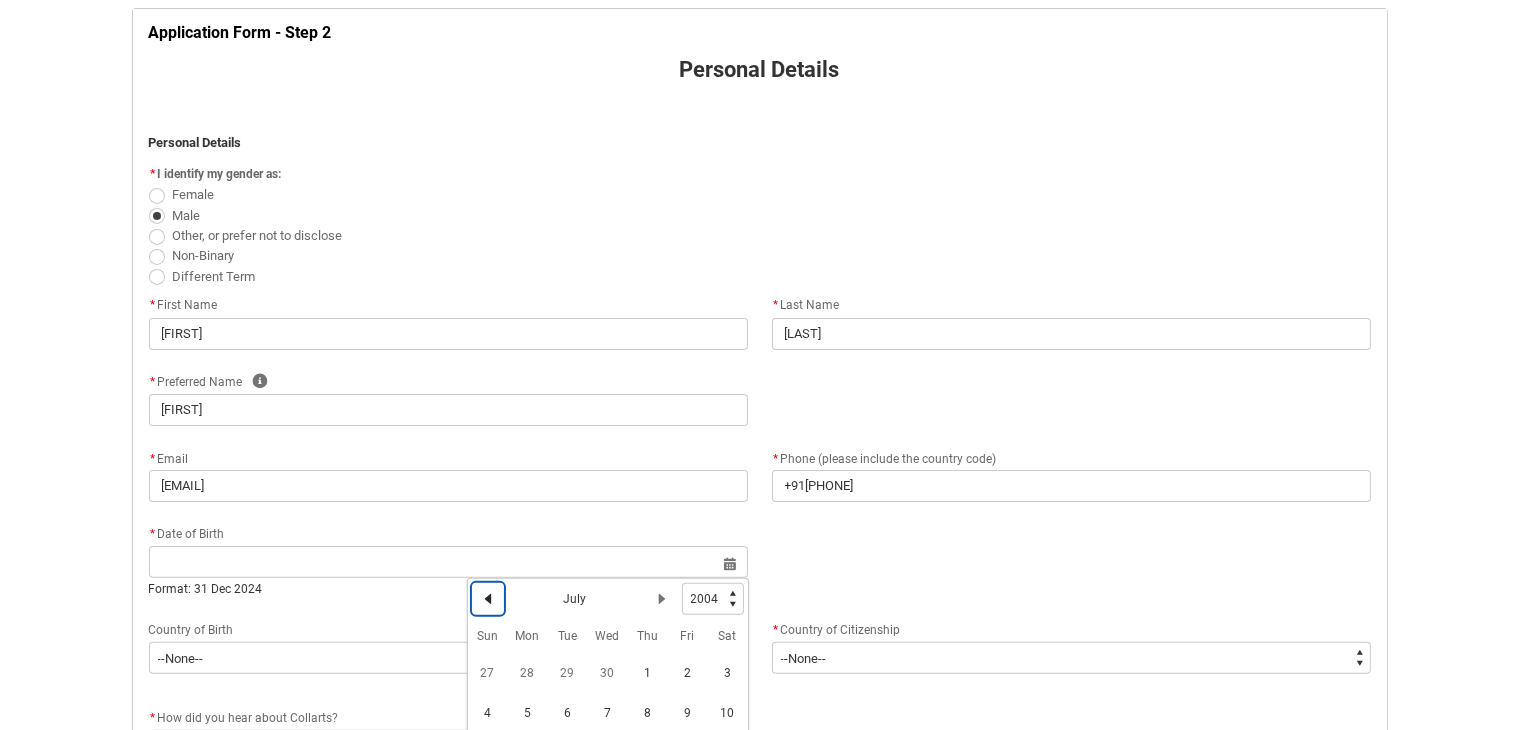 click 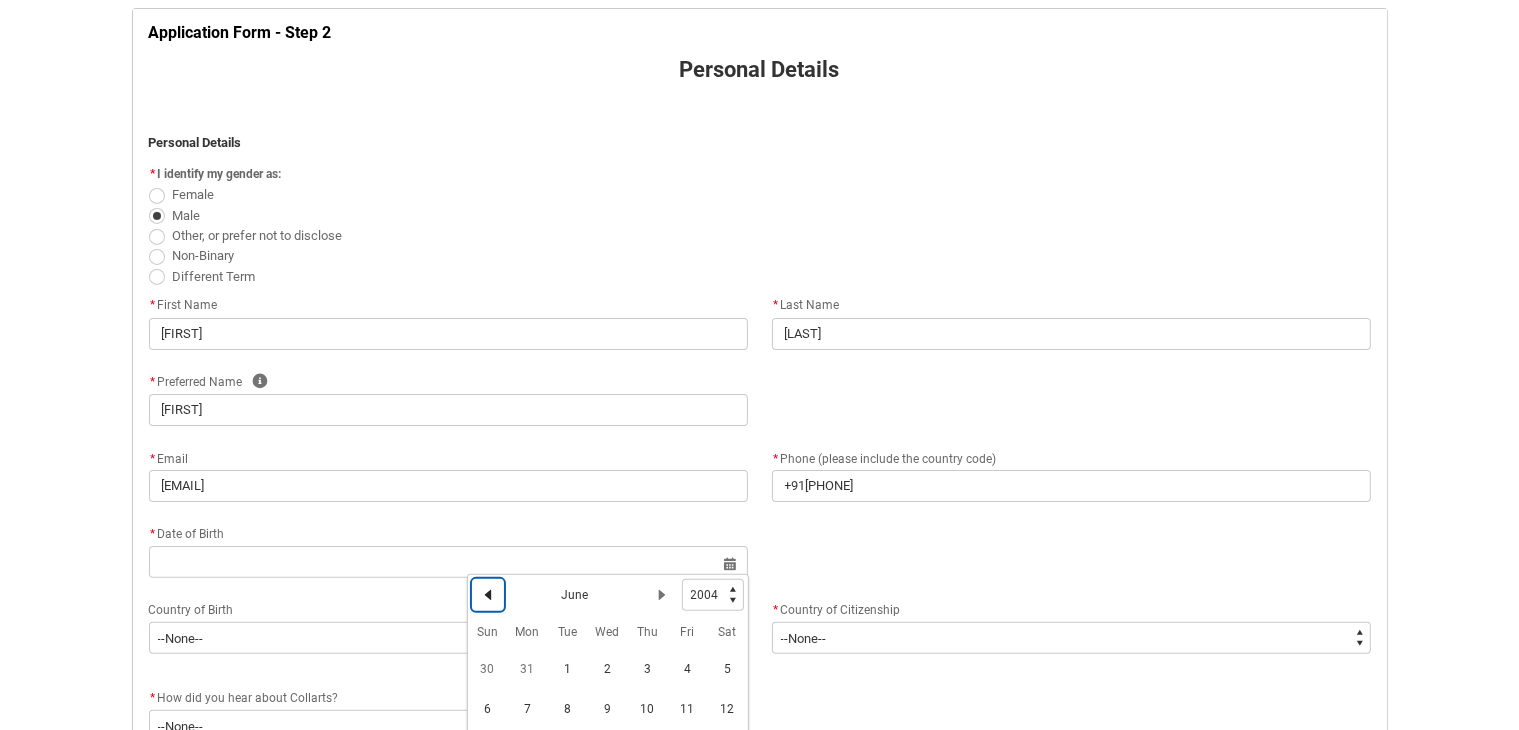 click on "Previous Month" 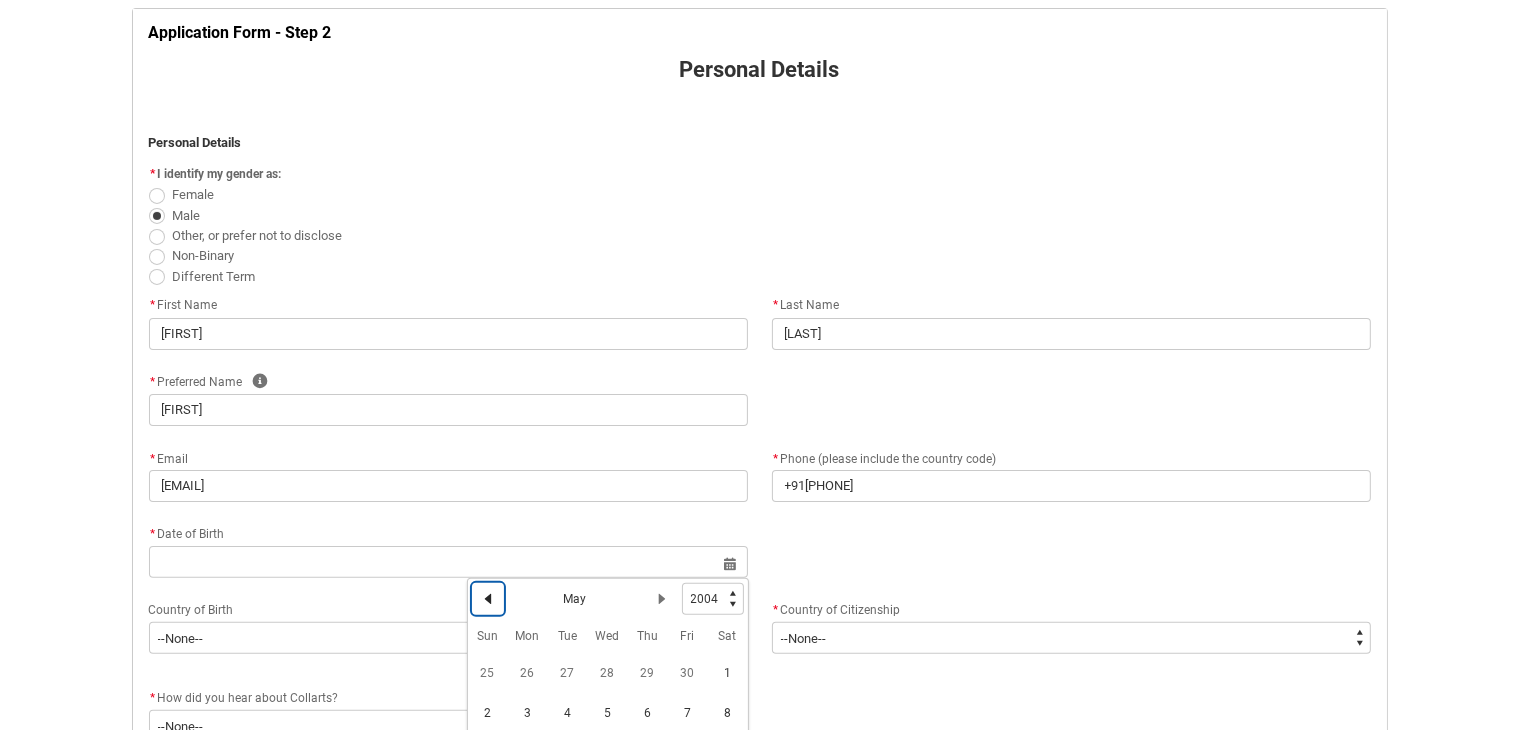 click 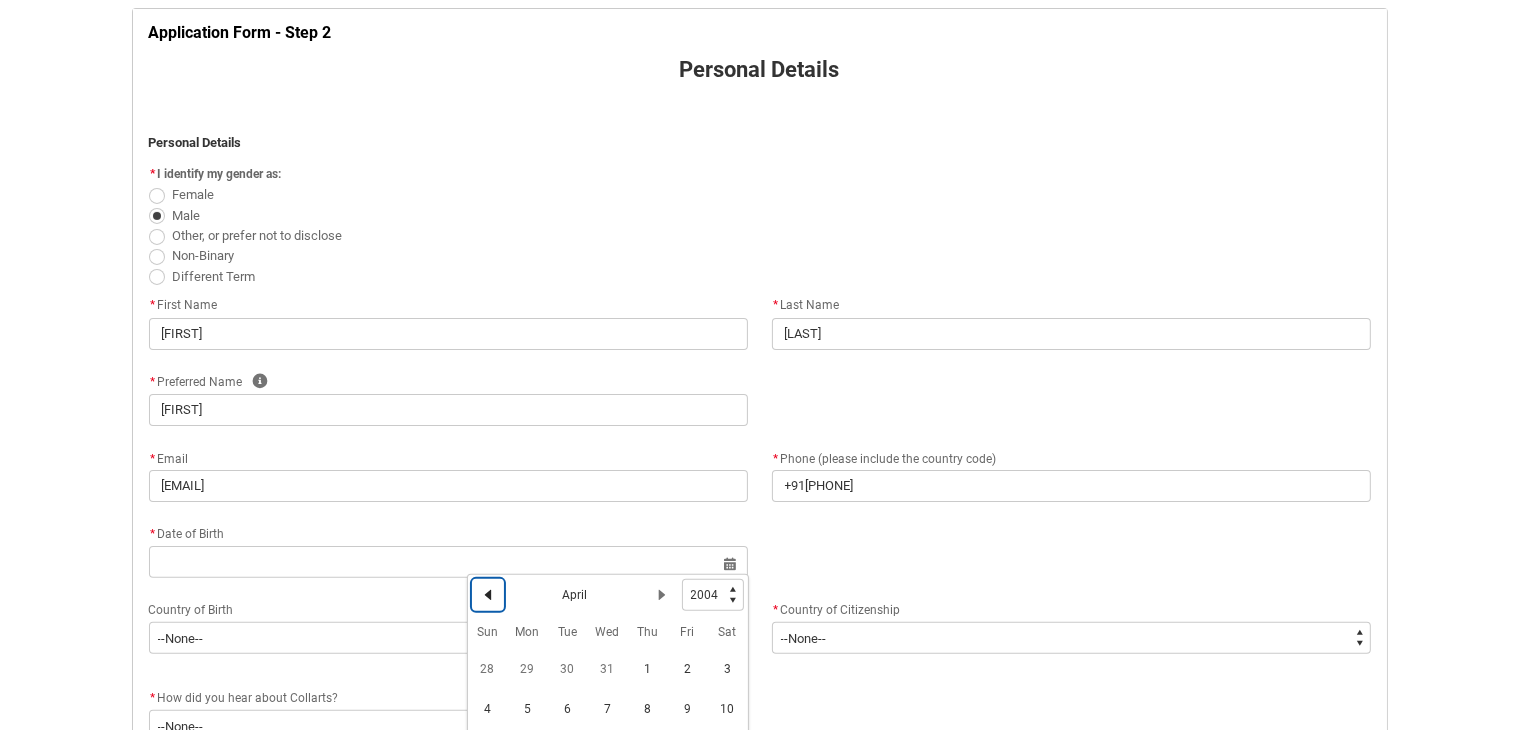 click on "Previous Month" 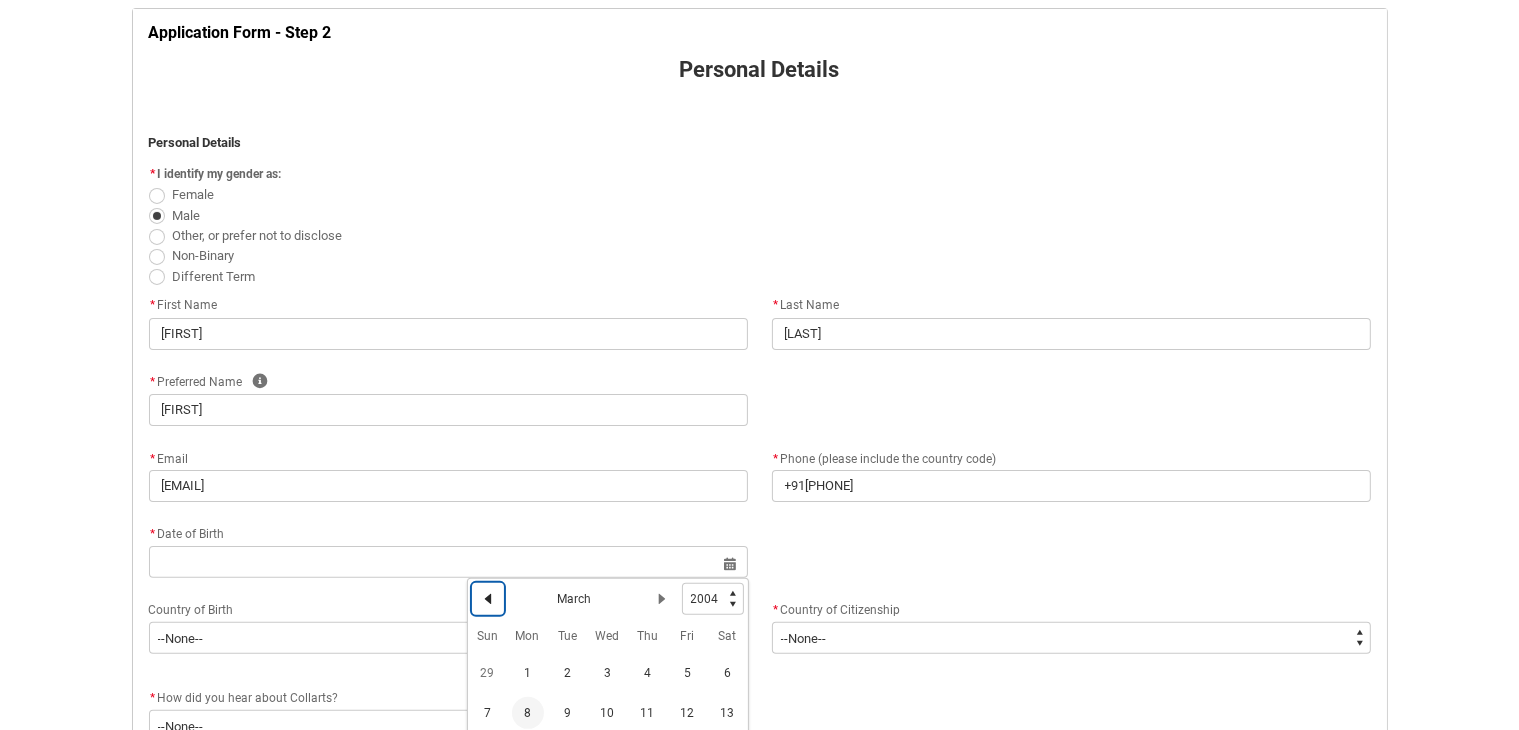 scroll, scrollTop: 500, scrollLeft: 0, axis: vertical 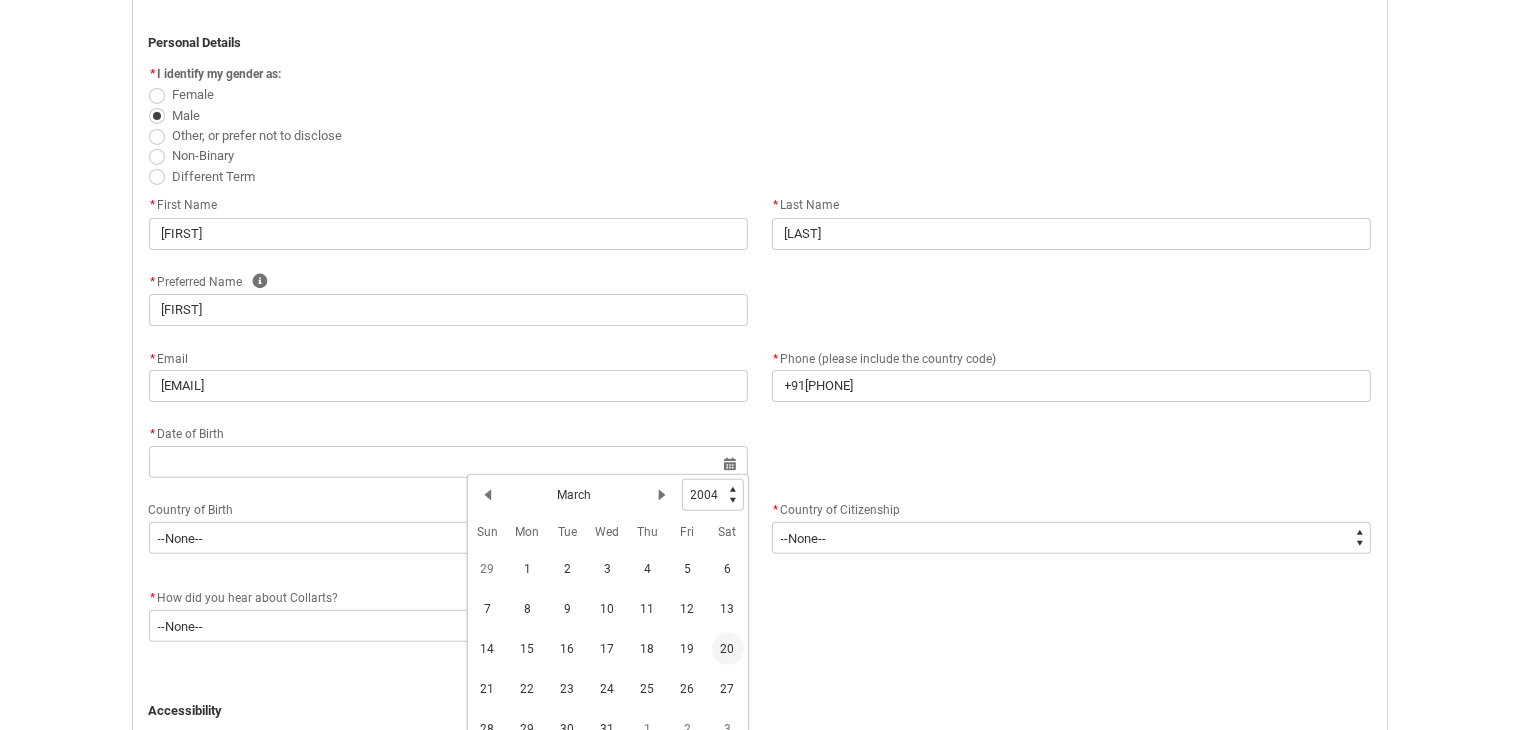 click on "20" 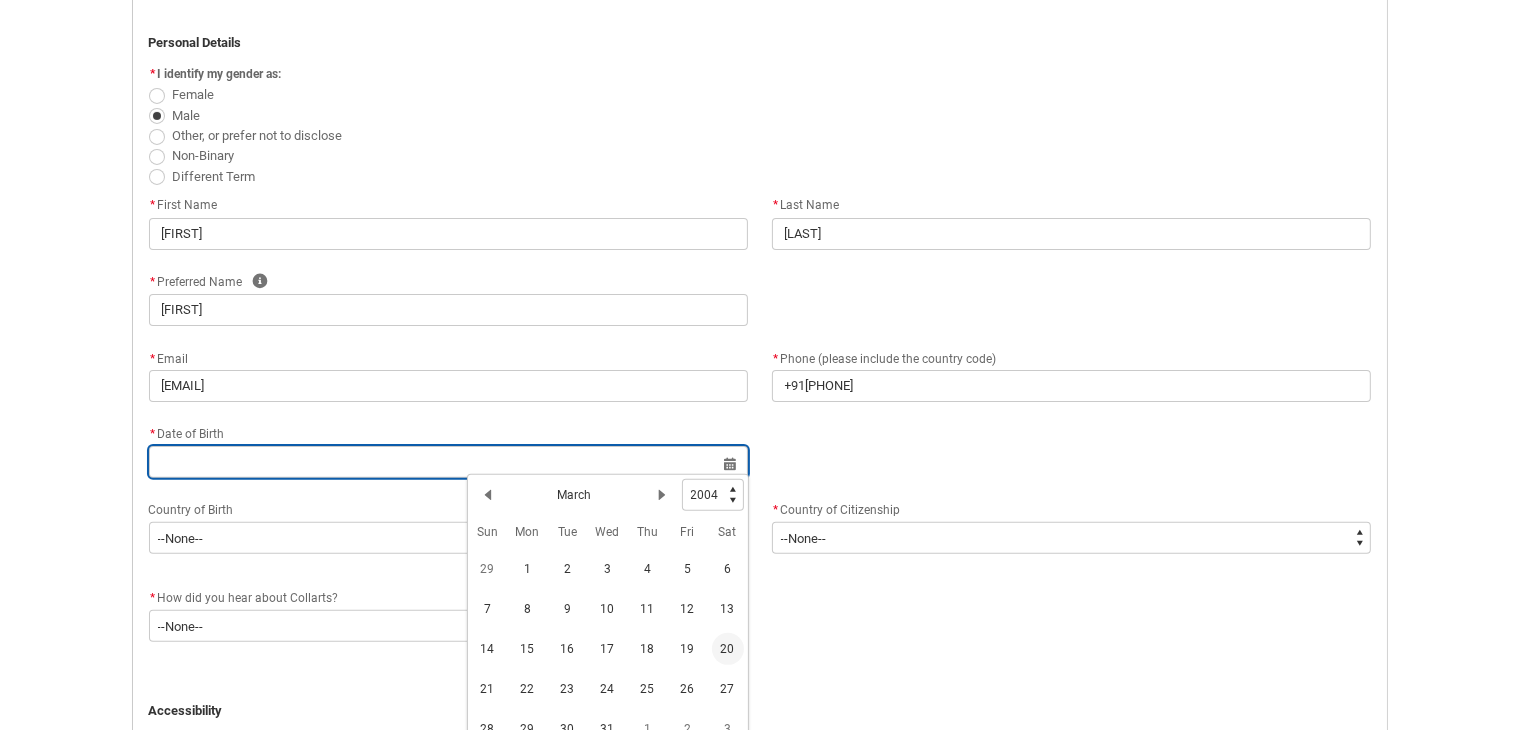 type on "[DATE]" 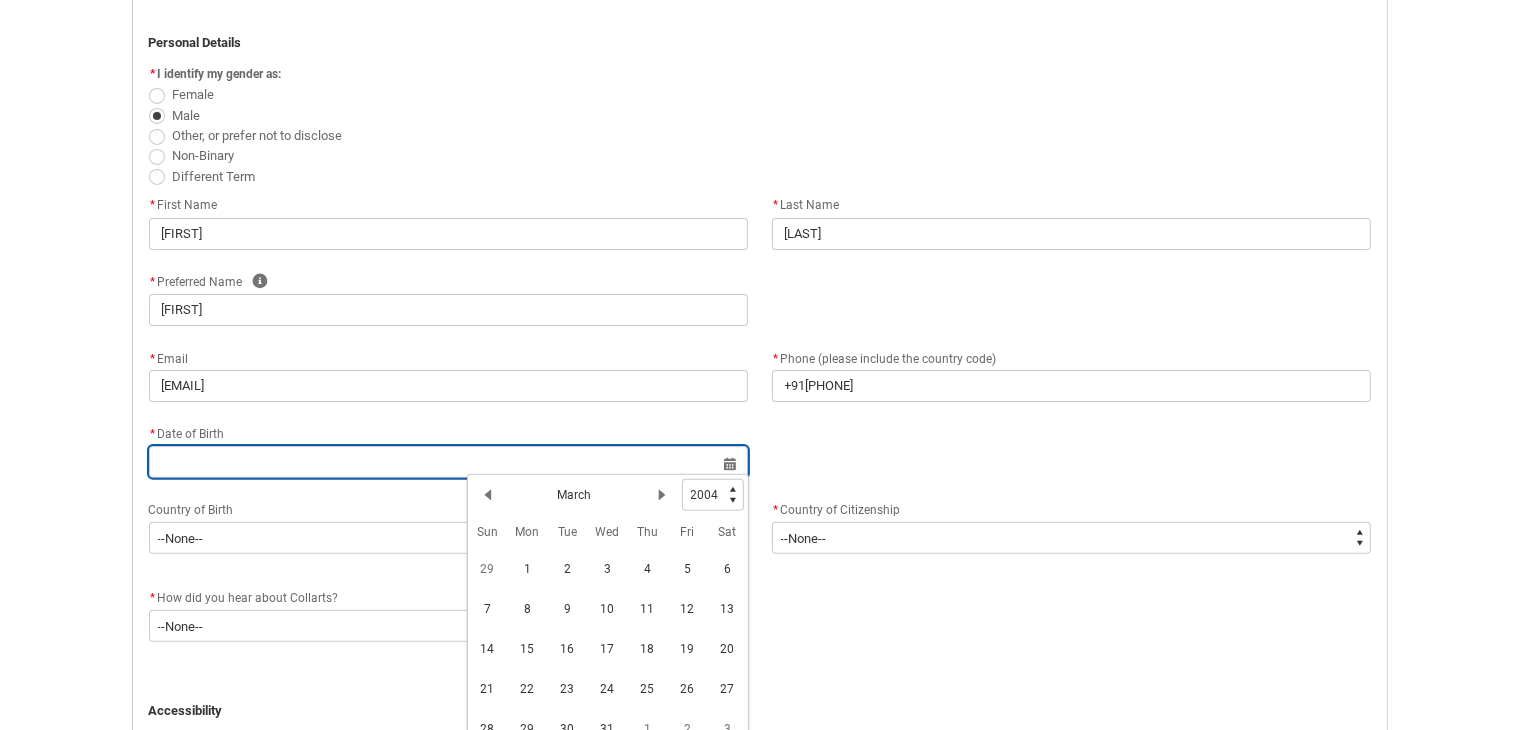 type on "[DATE]" 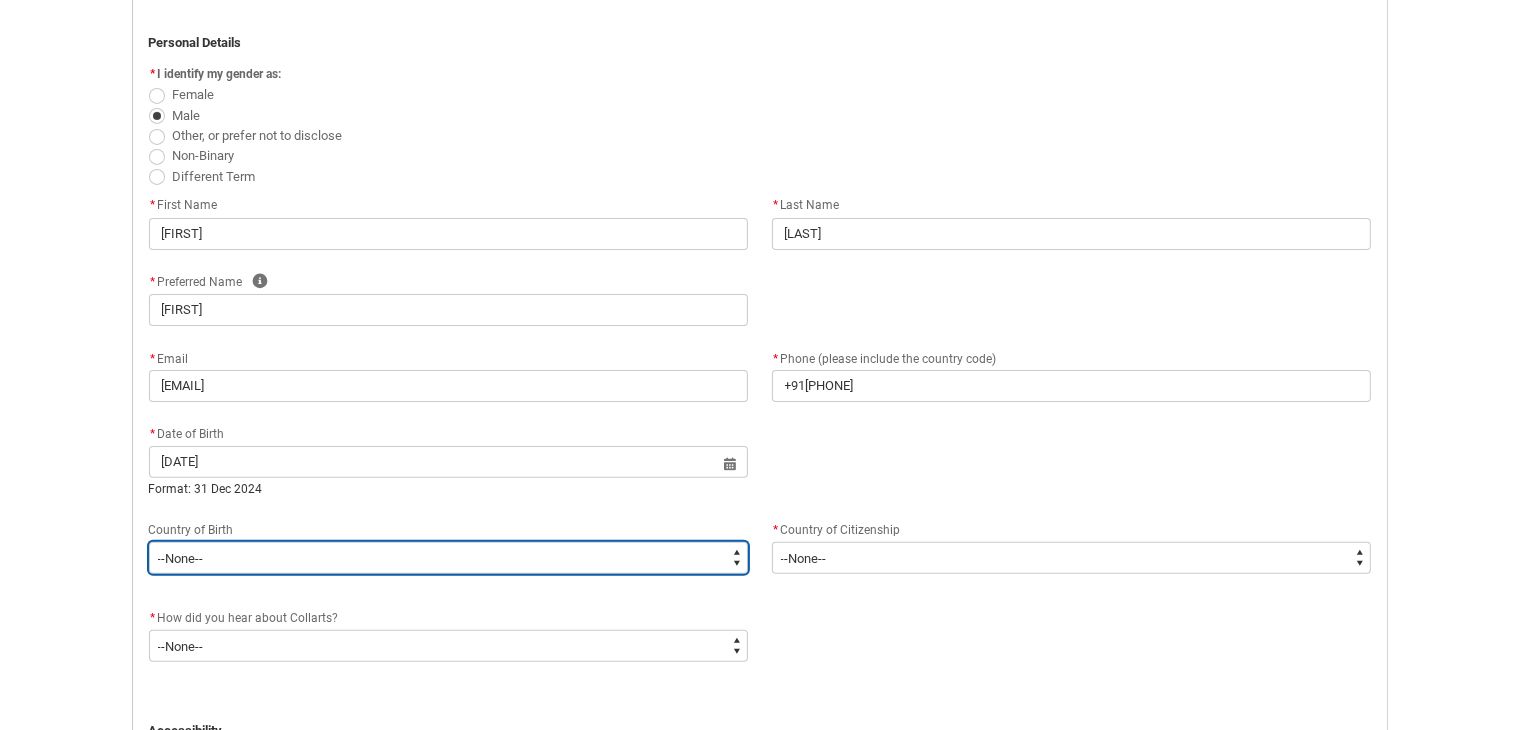 click on "--None-- 1601 Adelie Land (France) 7201 Afghanistan 2408 Aland Islands 3201 Albania 4101 Algeria 3101 Andorra 9201 Angola 8401 Anguilla 8402 Antigua and Barbuda 8201 Argentina 1602 Argentinian Antarctic Territory 7202 Armenia 8403 Aruba 1101 Australia 1603 Australian Antarctic Territory 1199 Australian External Territories, nec 2301 Austria 7203 Azerbaijan 8404 Bahamas 4201 Bahrain 7101 Bangladesh 8405 Barbados 3301 Belarus 2302 Belgium 8301 Belize 9101 Benin 8101 Bermuda 7102 Bhutan 8202 Bolivia 8433 Bonaire, Sint Eustatius and Saba 3202 Bosnia and Herzegovina 9202 Botswana 8203 Brazil 1604 British Antarctic Territory 5201 Brunei Darussalam 3203 Bulgaria 9102 Burkina Faso 9203 Burundi 9104 Cabo Verde 5102 Cambodia 9103 Cameroon 8102 Canada 8406 Cayman Islands 9105 Central African Republic 9106 Chad 8204 Chile 1605 Chilean Antarctic Territory 6101 China (excludes SARs and Taiwan) 8205 Colombia 9204 Comoros 9107 Congo, Republic of 9108 Congo, Democratic Republic of 8302 Costa Rica 1501 Cook Islands 8407 Cuba" at bounding box center (448, 558) 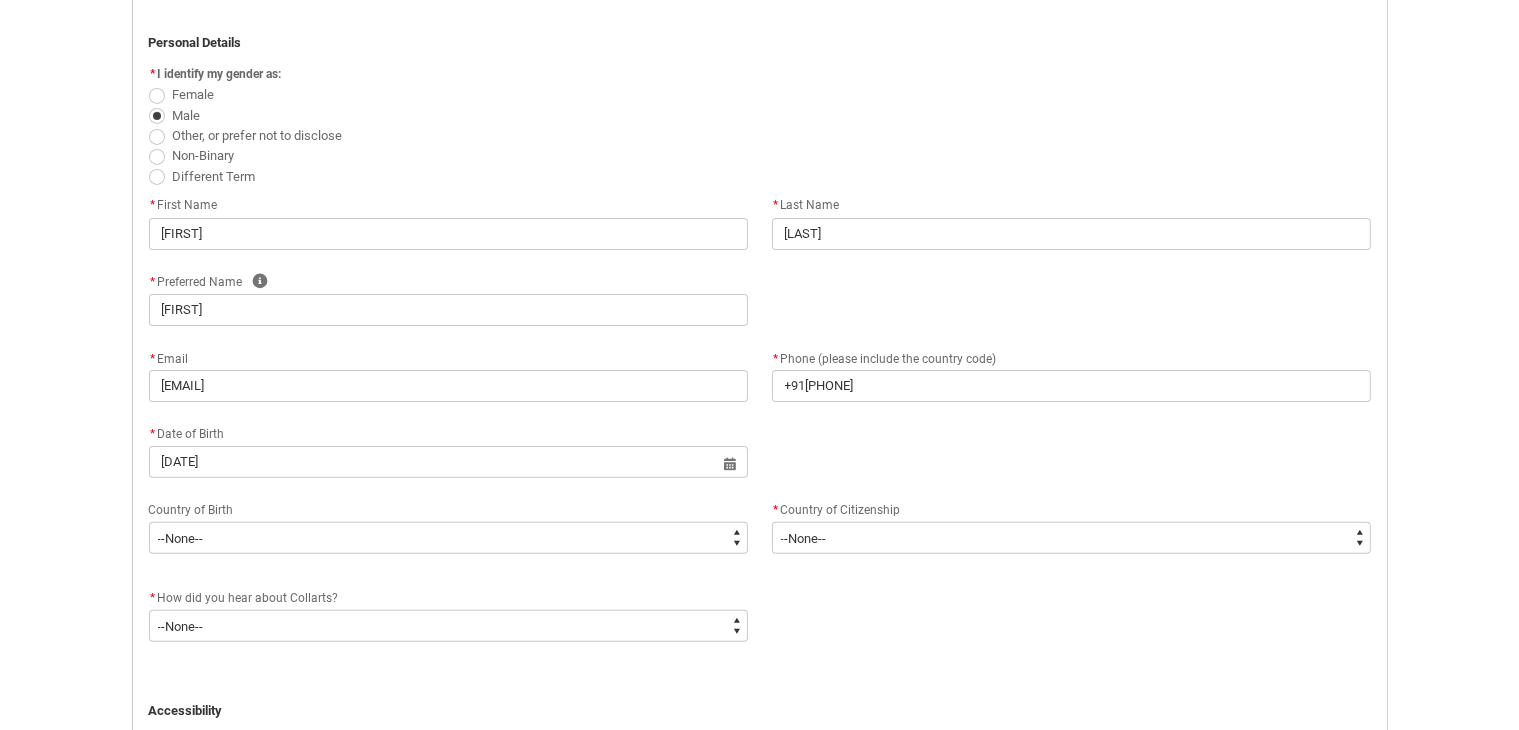 click 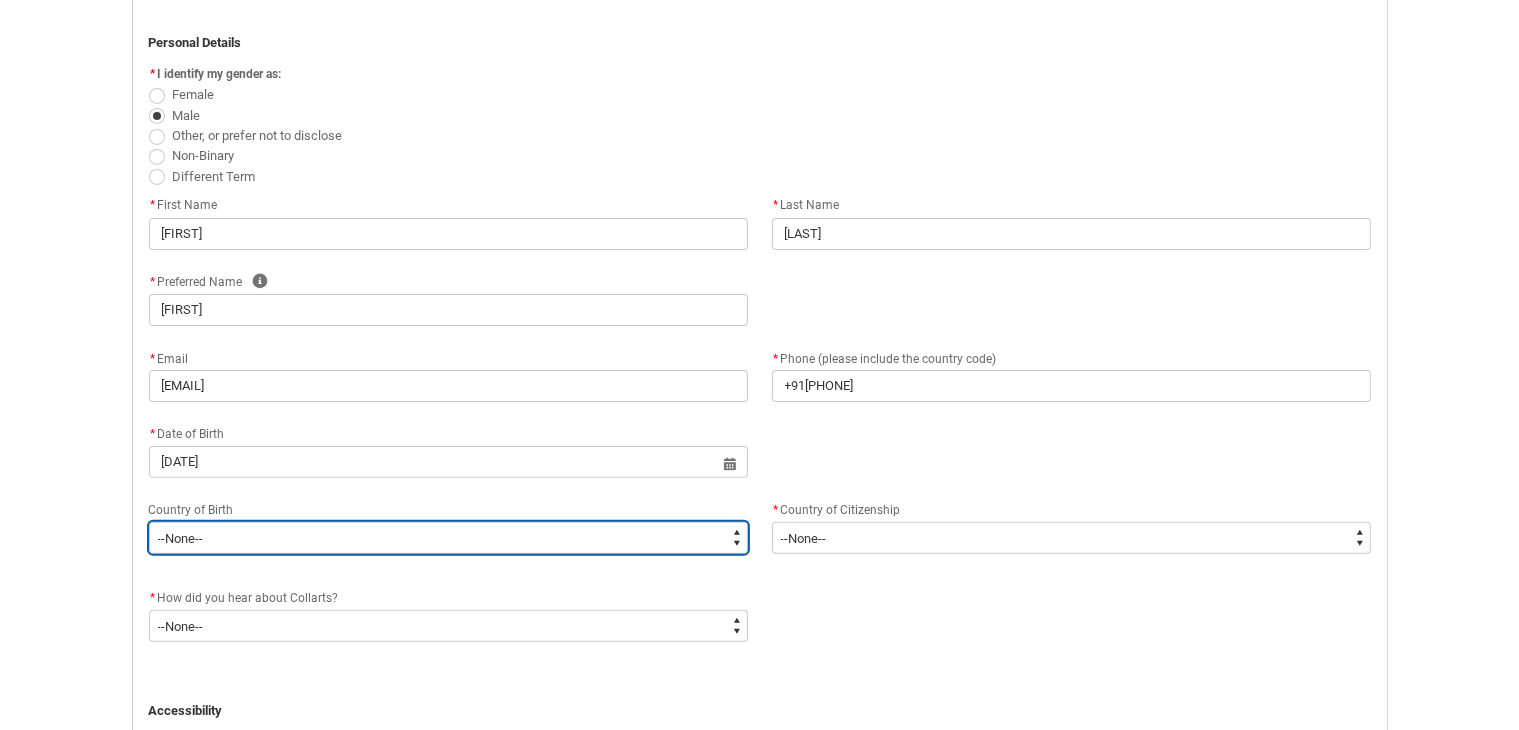 click on "--None-- 1601 Adelie Land (France) 7201 Afghanistan 2408 Aland Islands 3201 Albania 4101 Algeria 3101 Andorra 9201 Angola 8401 Anguilla 8402 Antigua and Barbuda 8201 Argentina 1602 Argentinian Antarctic Territory 7202 Armenia 8403 Aruba 1101 Australia 1603 Australian Antarctic Territory 1199 Australian External Territories, nec 2301 Austria 7203 Azerbaijan 8404 Bahamas 4201 Bahrain 7101 Bangladesh 8405 Barbados 3301 Belarus 2302 Belgium 8301 Belize 9101 Benin 8101 Bermuda 7102 Bhutan 8202 Bolivia 8433 Bonaire, Sint Eustatius and Saba 3202 Bosnia and Herzegovina 9202 Botswana 8203 Brazil 1604 British Antarctic Territory 5201 Brunei Darussalam 3203 Bulgaria 9102 Burkina Faso 9203 Burundi 9104 Cabo Verde 5102 Cambodia 9103 Cameroon 8102 Canada 8406 Cayman Islands 9105 Central African Republic 9106 Chad 8204 Chile 1605 Chilean Antarctic Territory 6101 China (excludes SARs and Taiwan) 8205 Colombia 9204 Comoros 9107 Congo, Republic of 9108 Congo, Democratic Republic of 8302 Costa Rica 1501 Cook Islands 8407 Cuba" at bounding box center (448, 538) 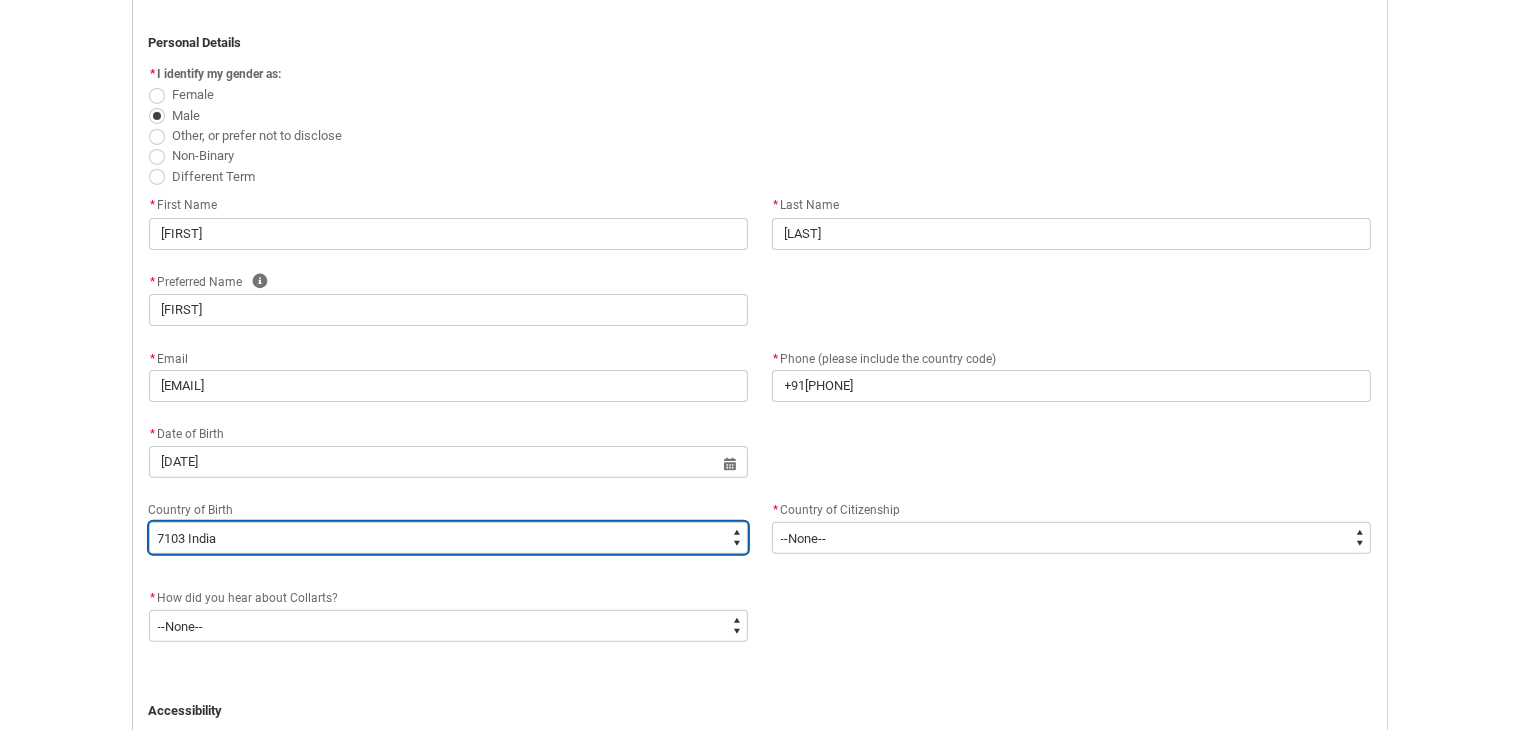 scroll, scrollTop: 600, scrollLeft: 0, axis: vertical 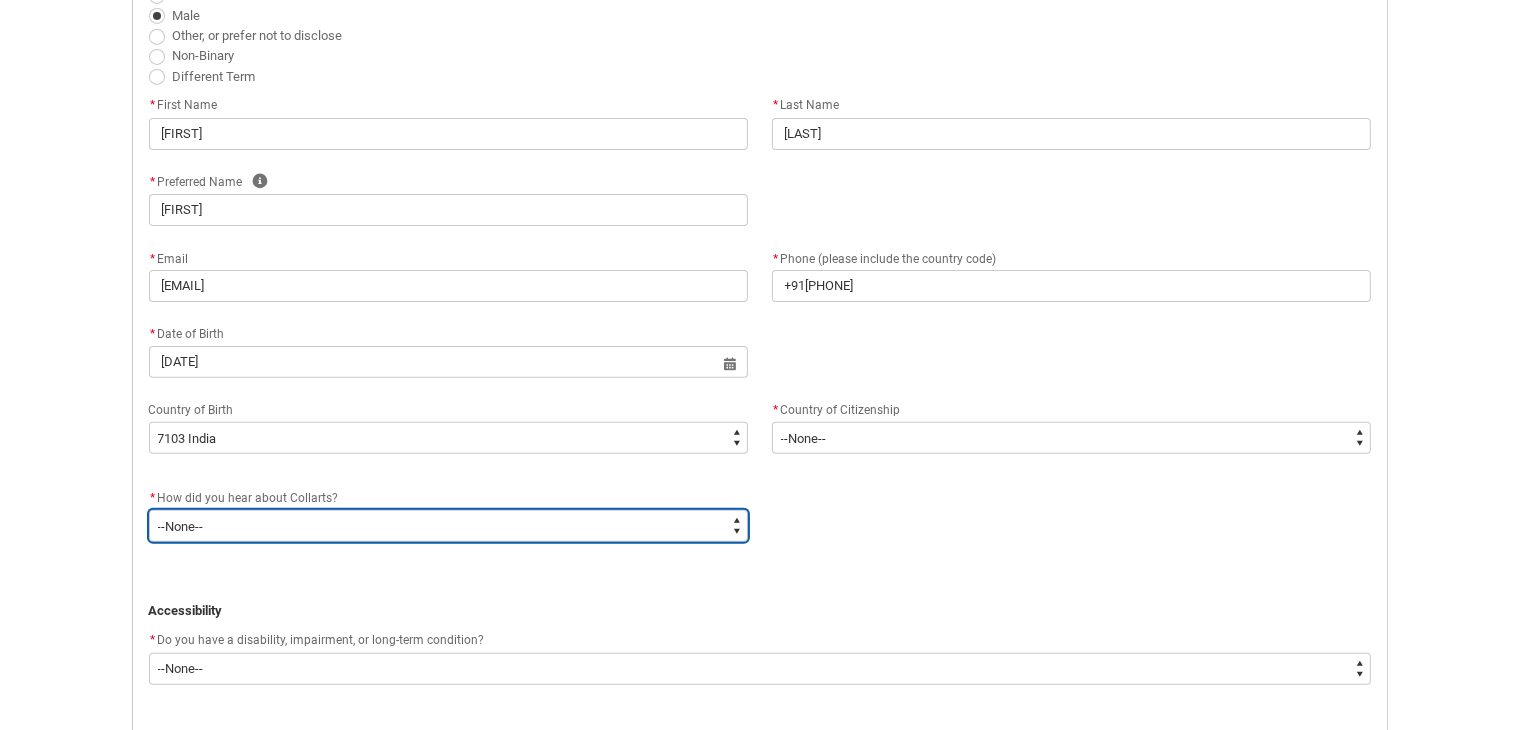 click on "--None-- Advertising - Facebook Advertising - Google Advertising - Instagram Advertising - YouTube Advertising - Other Career Advisor Career Expo Collarts Newsletter/Email Collarts Website Festivals/Events Freeza/Amplified In the Media Online Search (Google) Radio Signage Socials (Facebook, Instagram, TikTok, LinkedIn etc) Spotify VET course at school VTAC Word of mouth Workshops at Collarts Workshops at school Other" at bounding box center (448, 526) 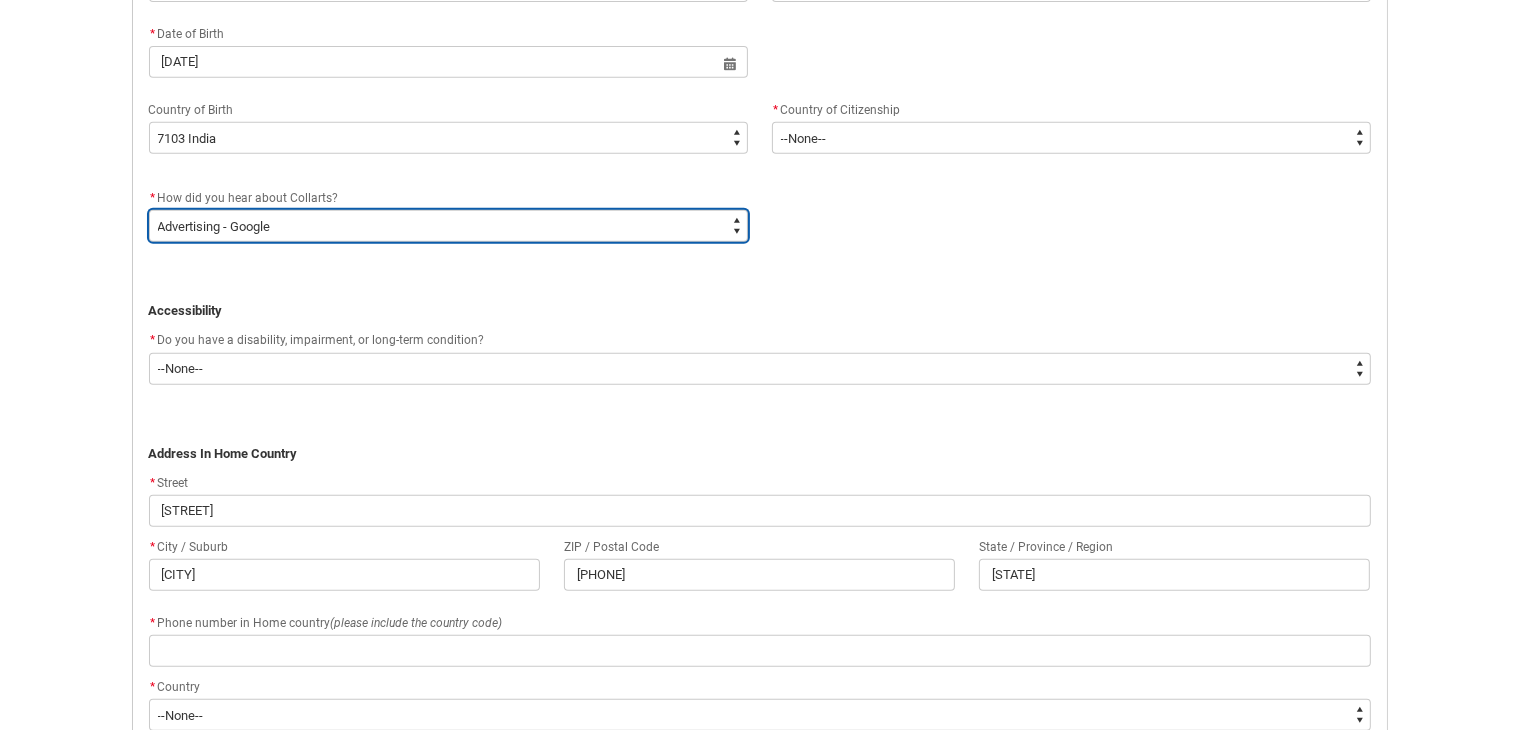 scroll, scrollTop: 1000, scrollLeft: 0, axis: vertical 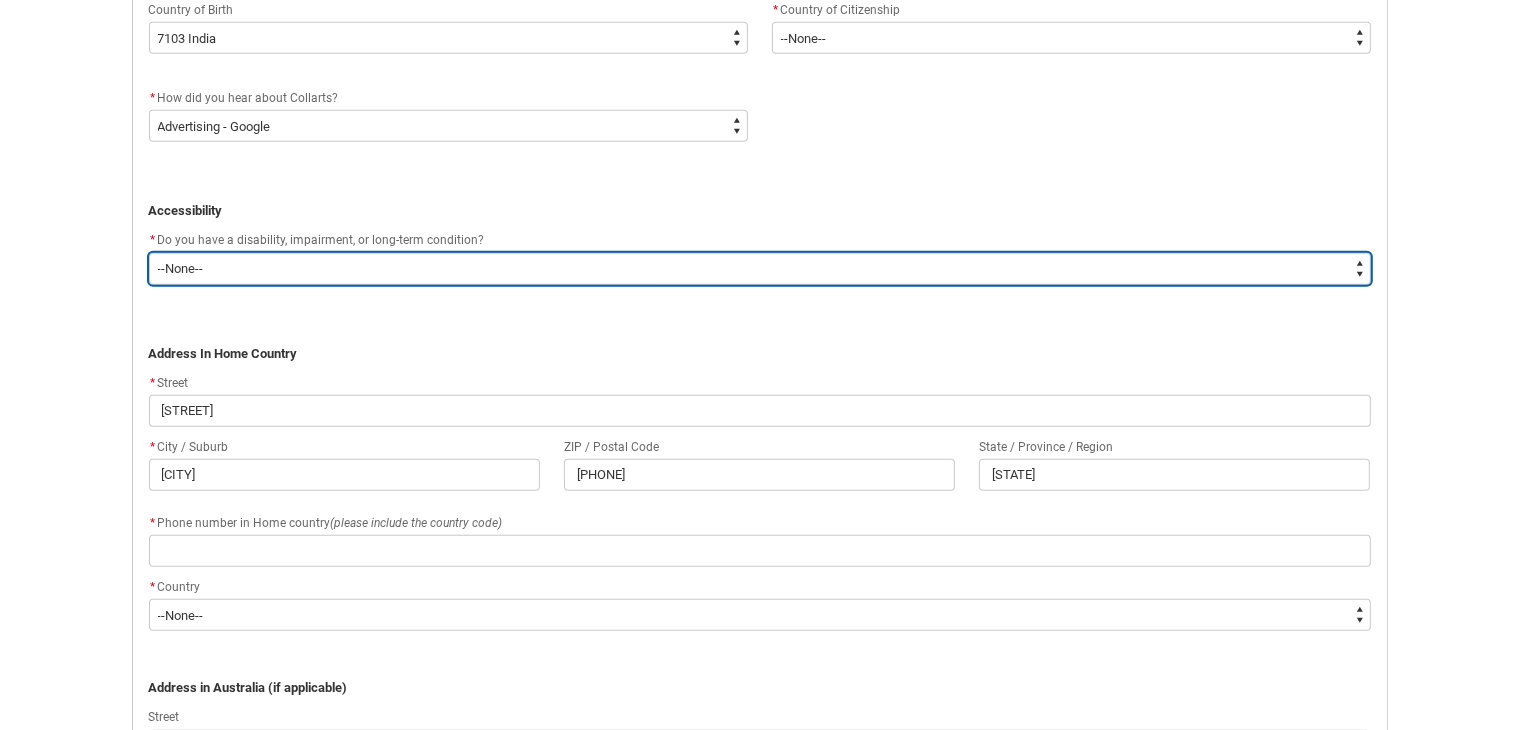 click on "--None-- Yes No" at bounding box center (760, 269) 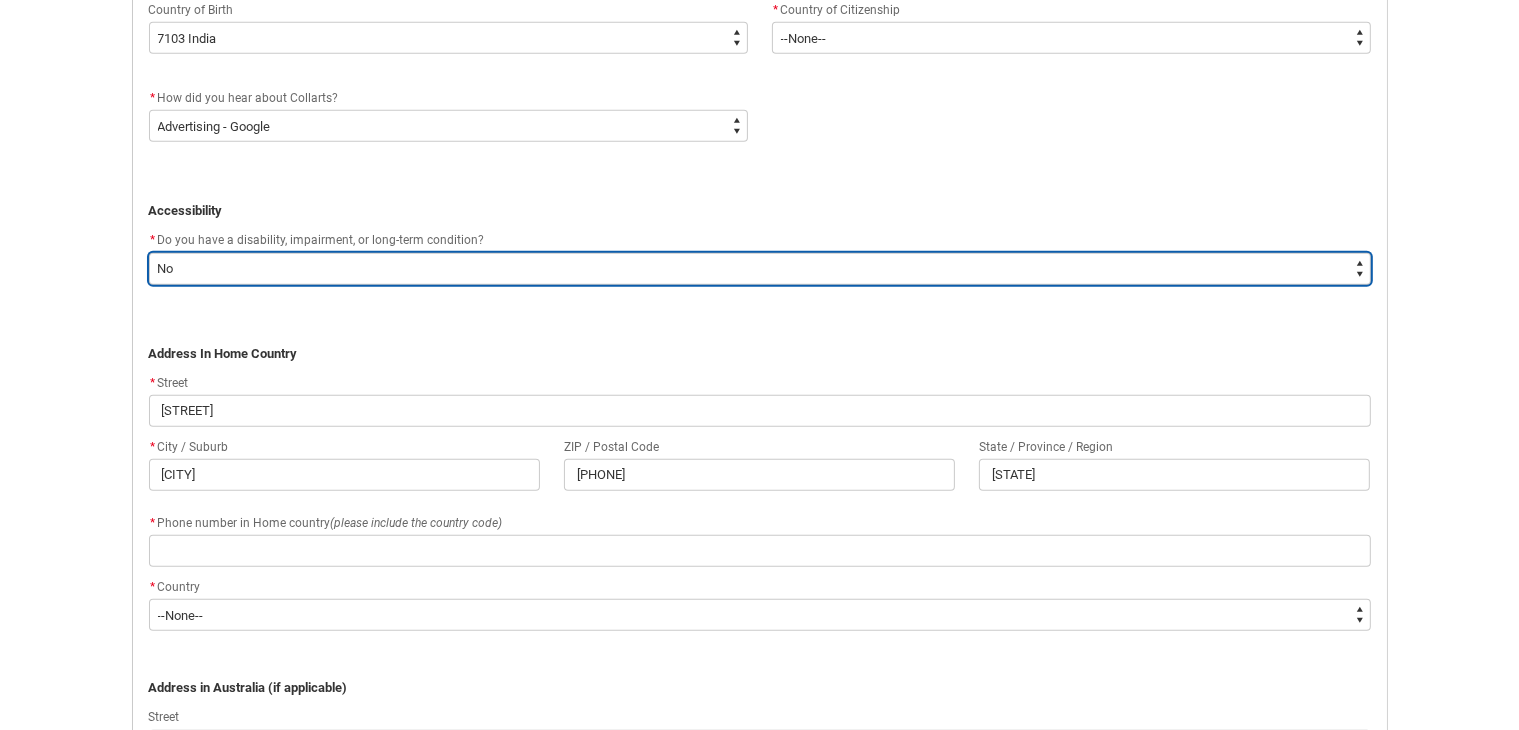 scroll, scrollTop: 1100, scrollLeft: 0, axis: vertical 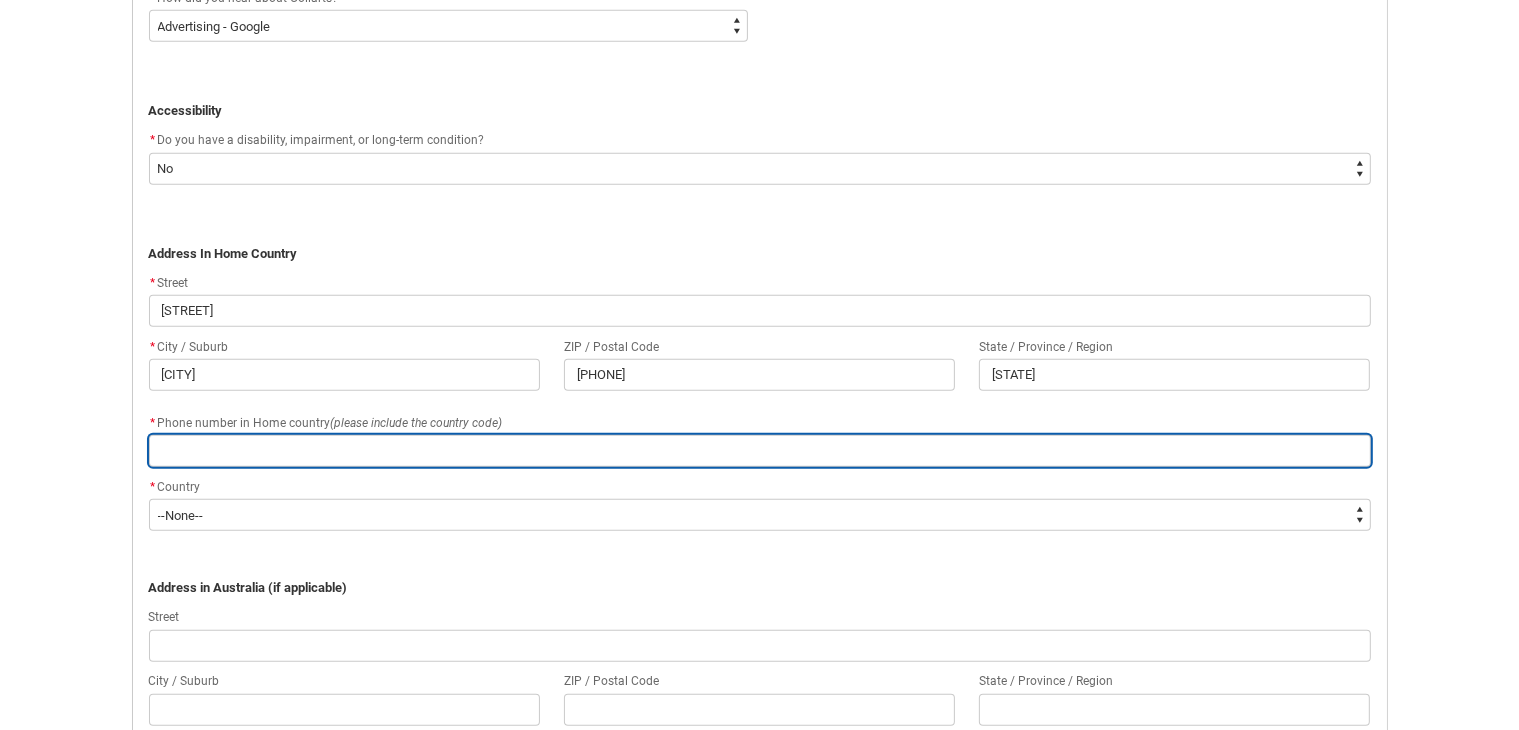 click at bounding box center (760, 451) 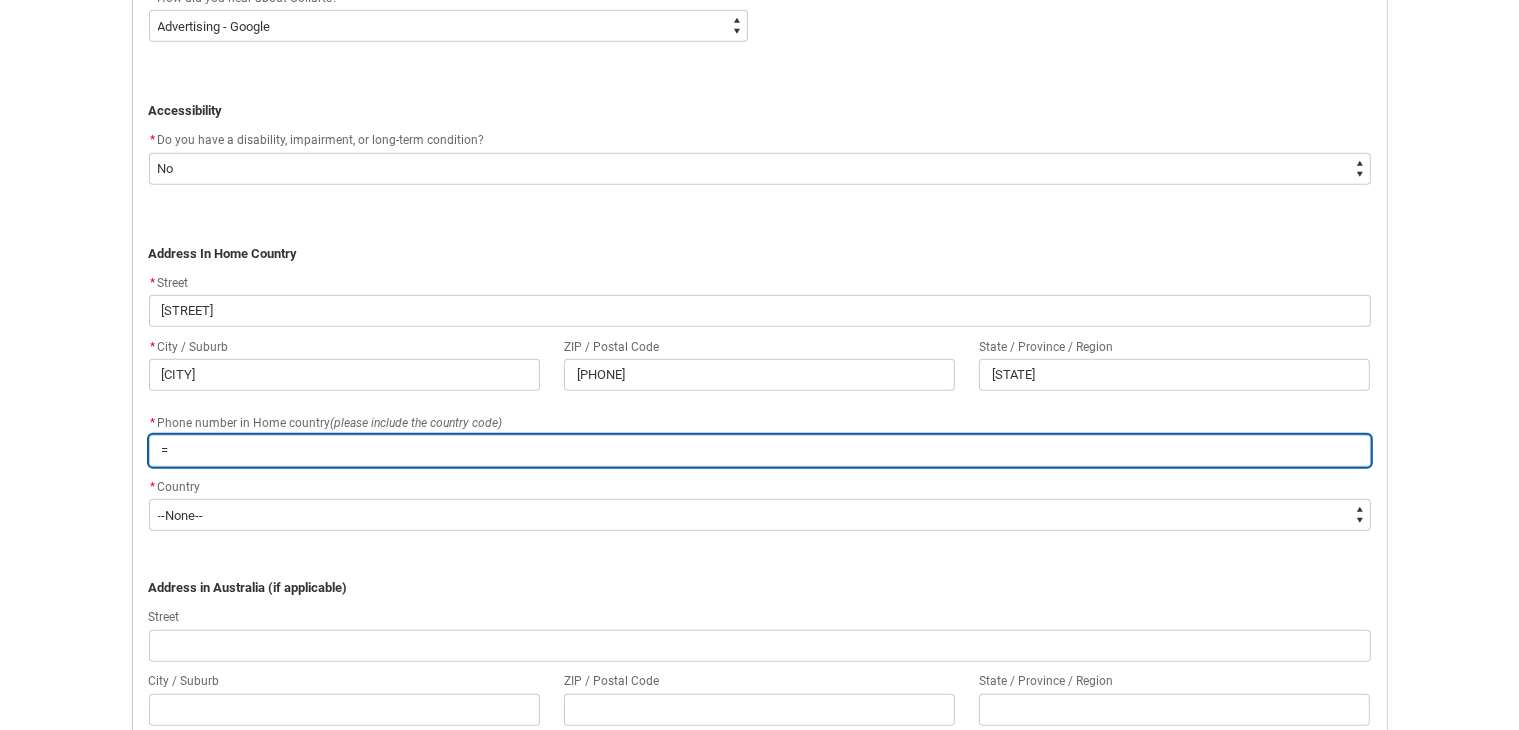 type 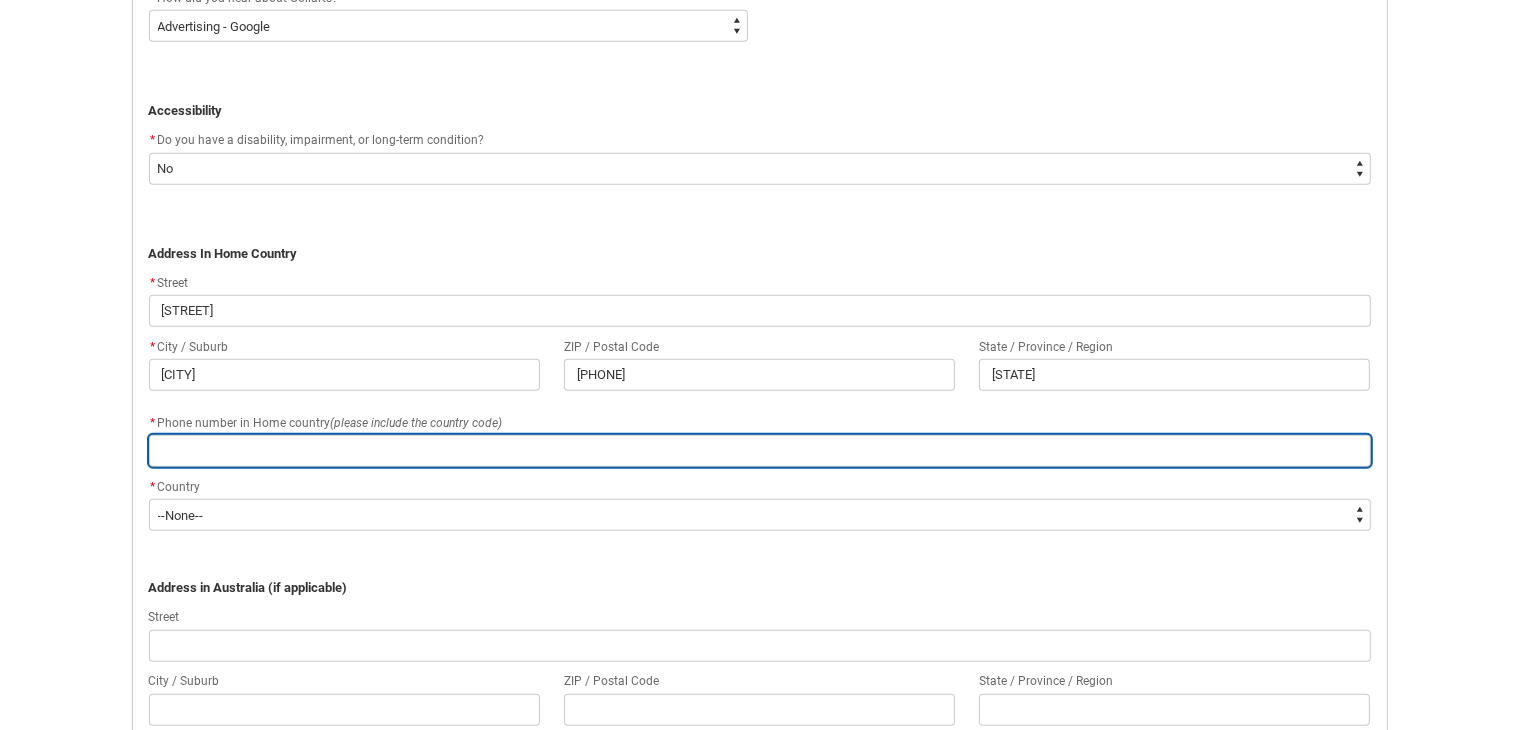 type on "9" 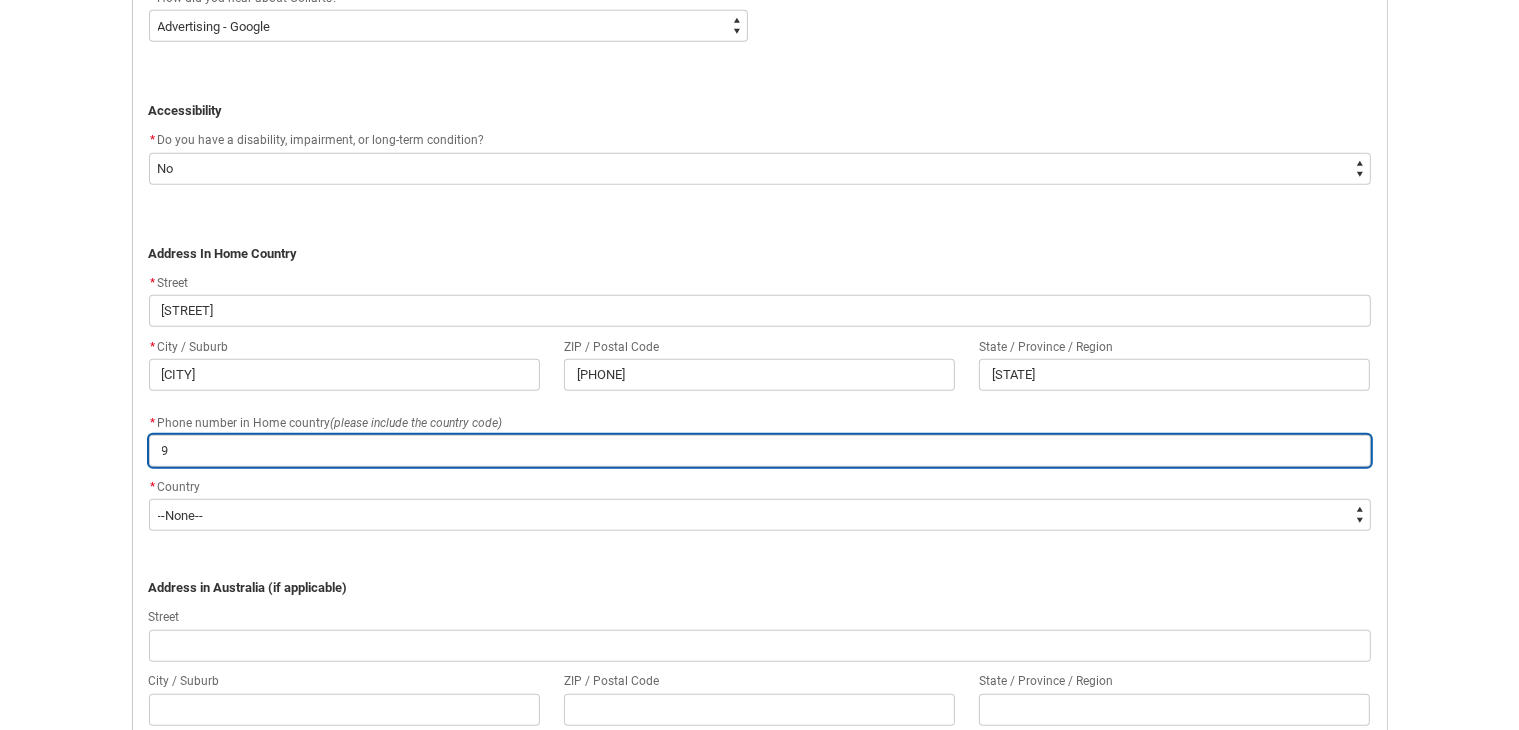 type on "91" 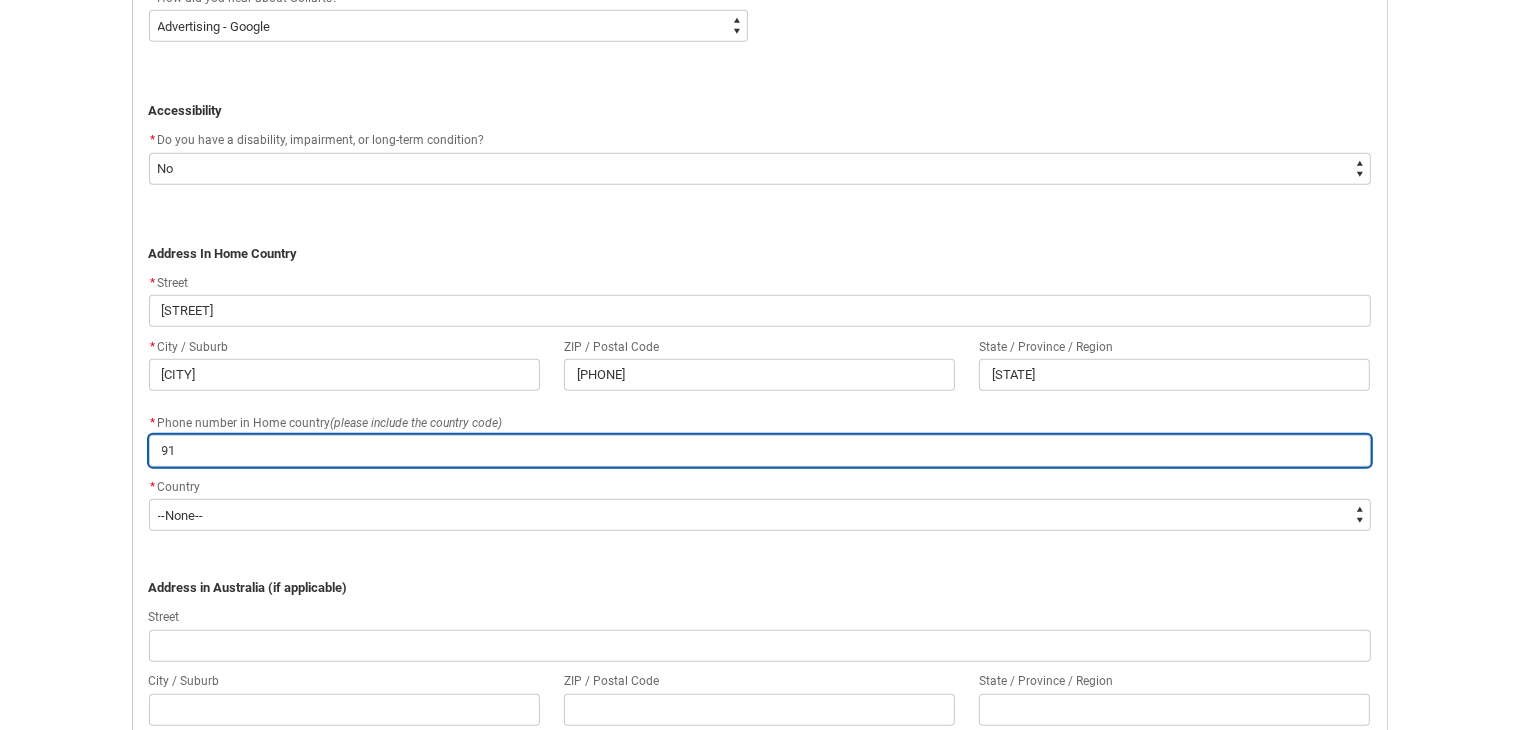 type on "918" 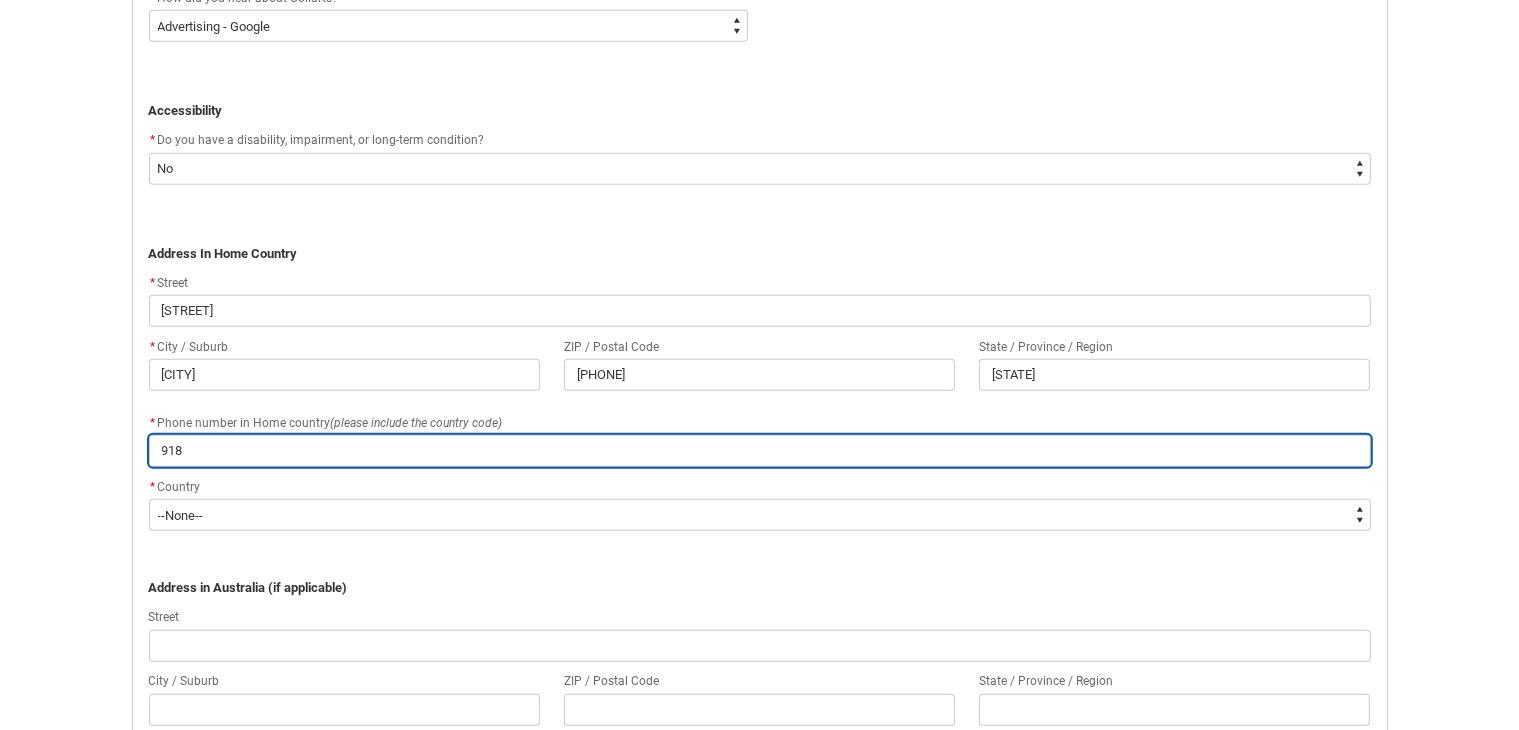 type on "9180" 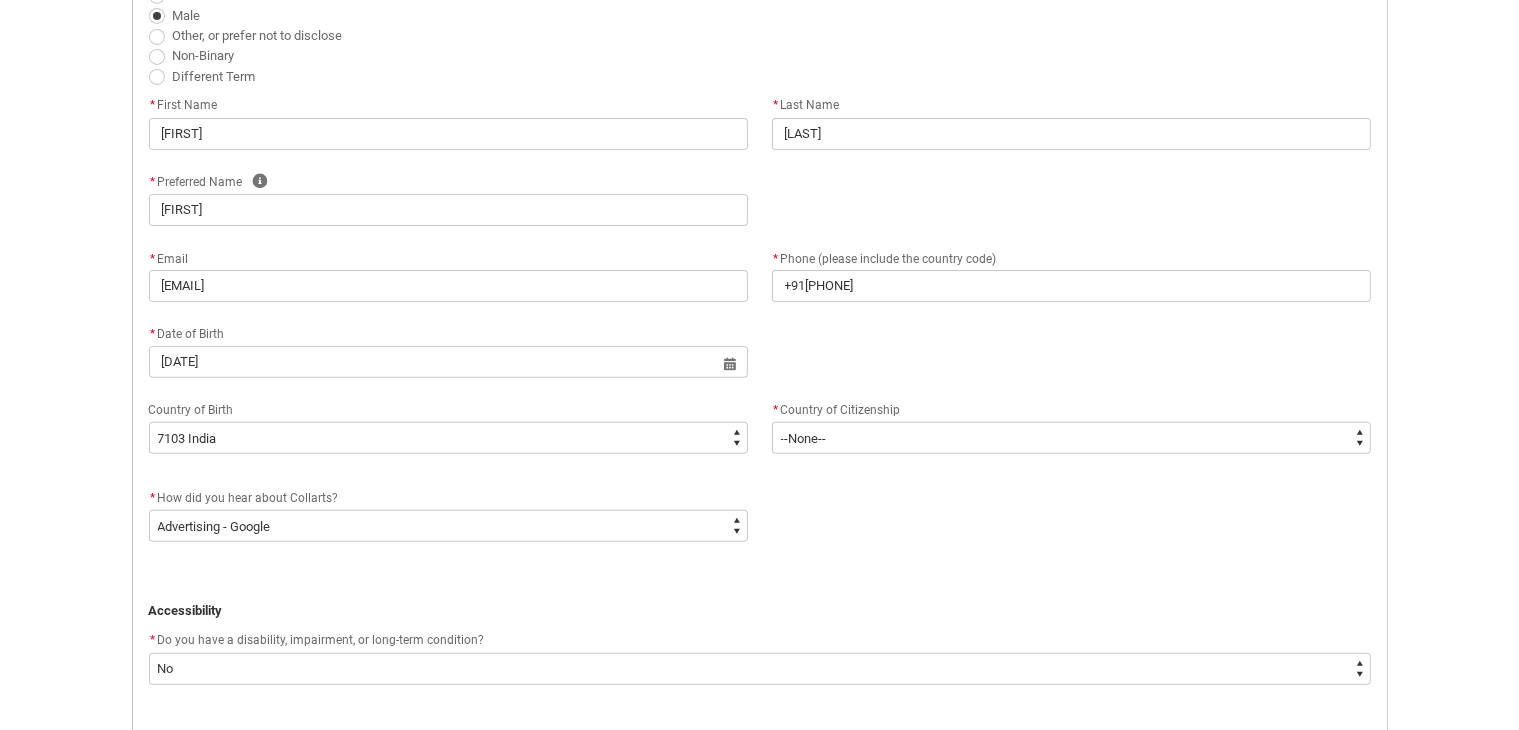 scroll, scrollTop: 1200, scrollLeft: 0, axis: vertical 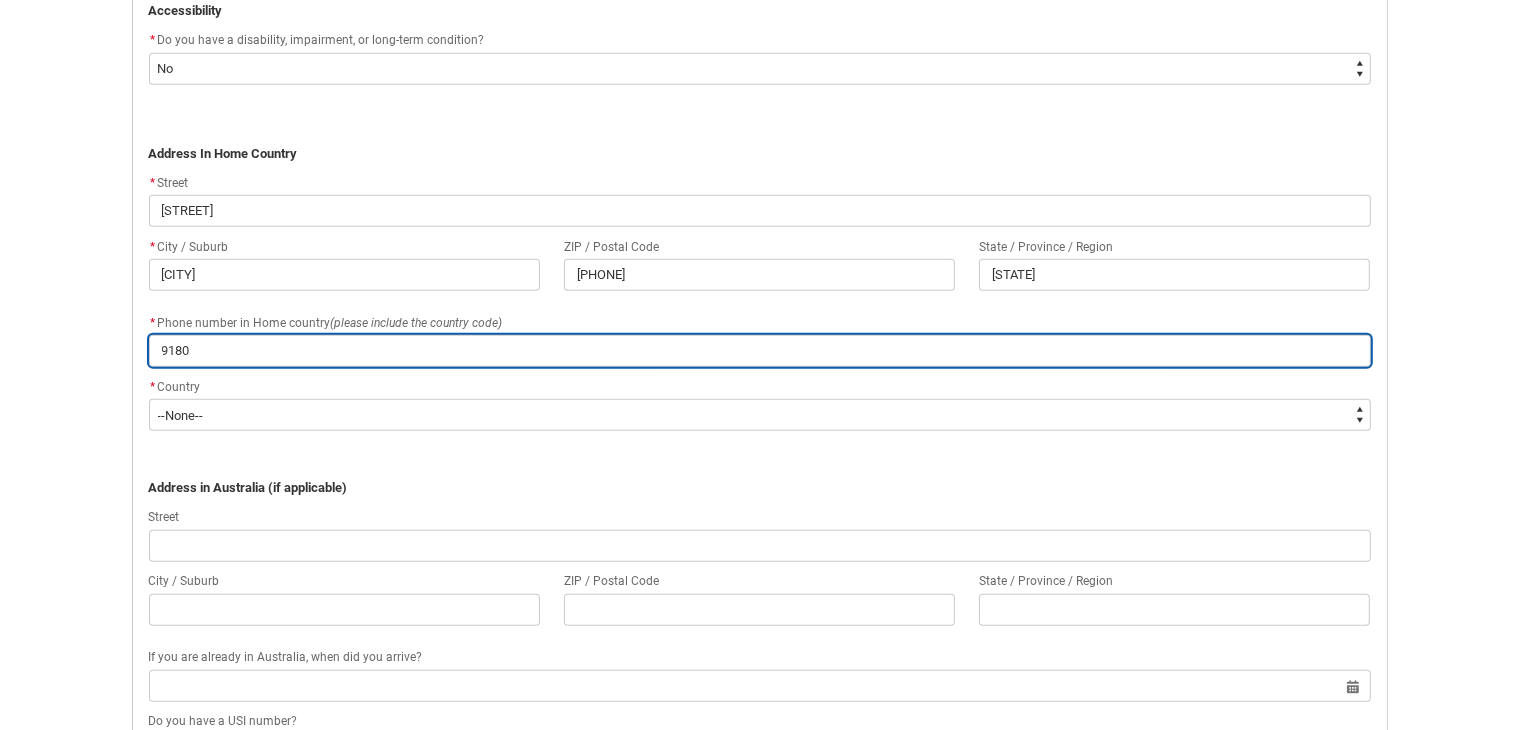 type on "918" 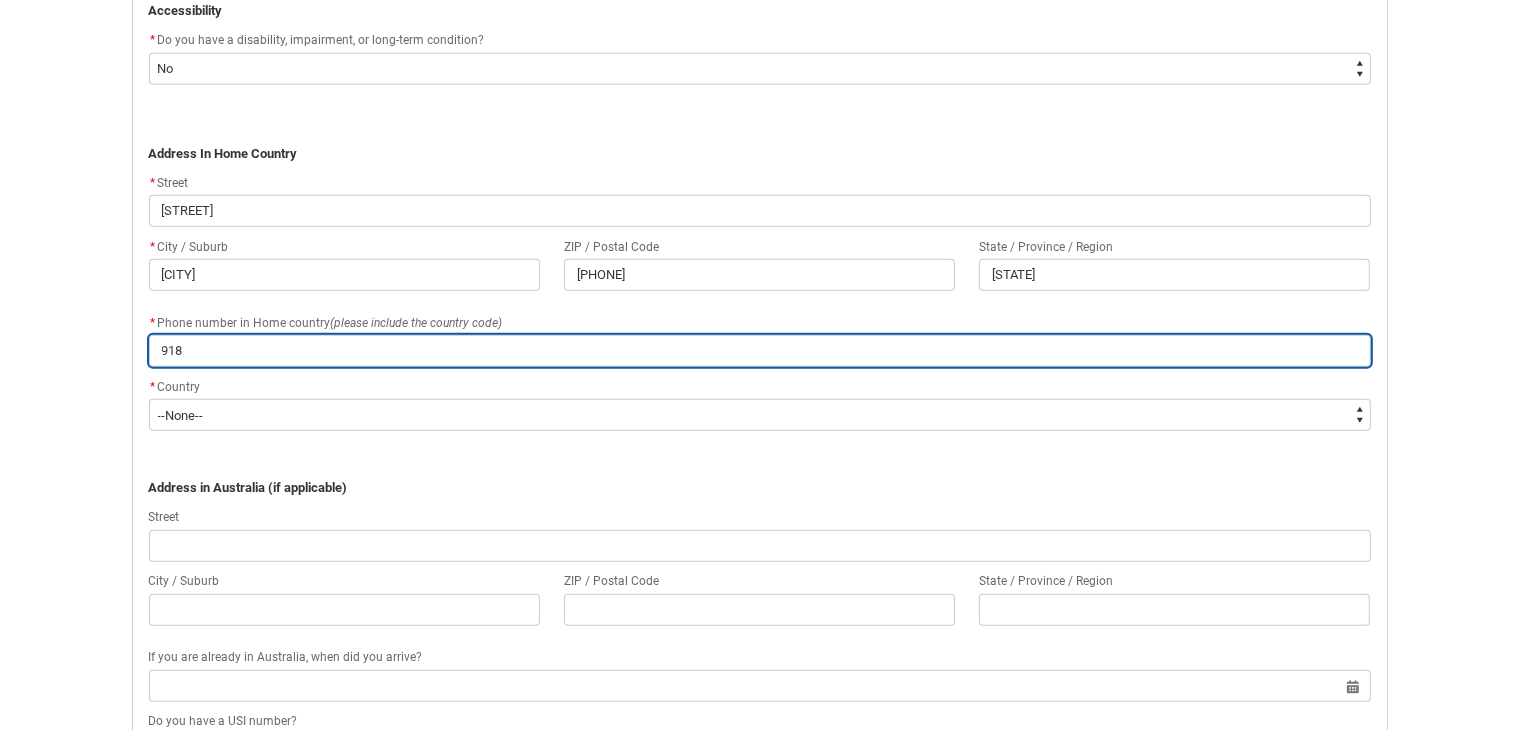 type on "91" 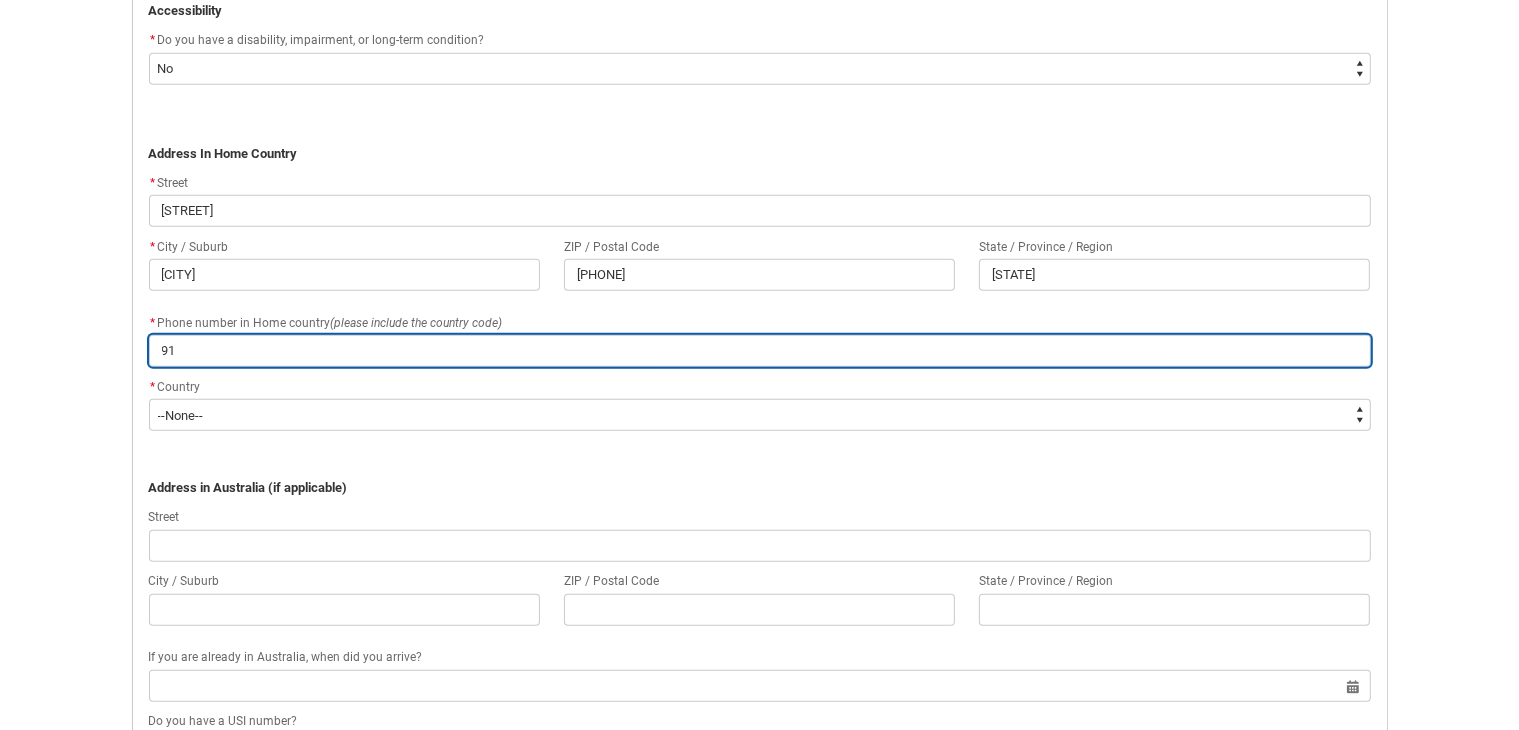 type on "9" 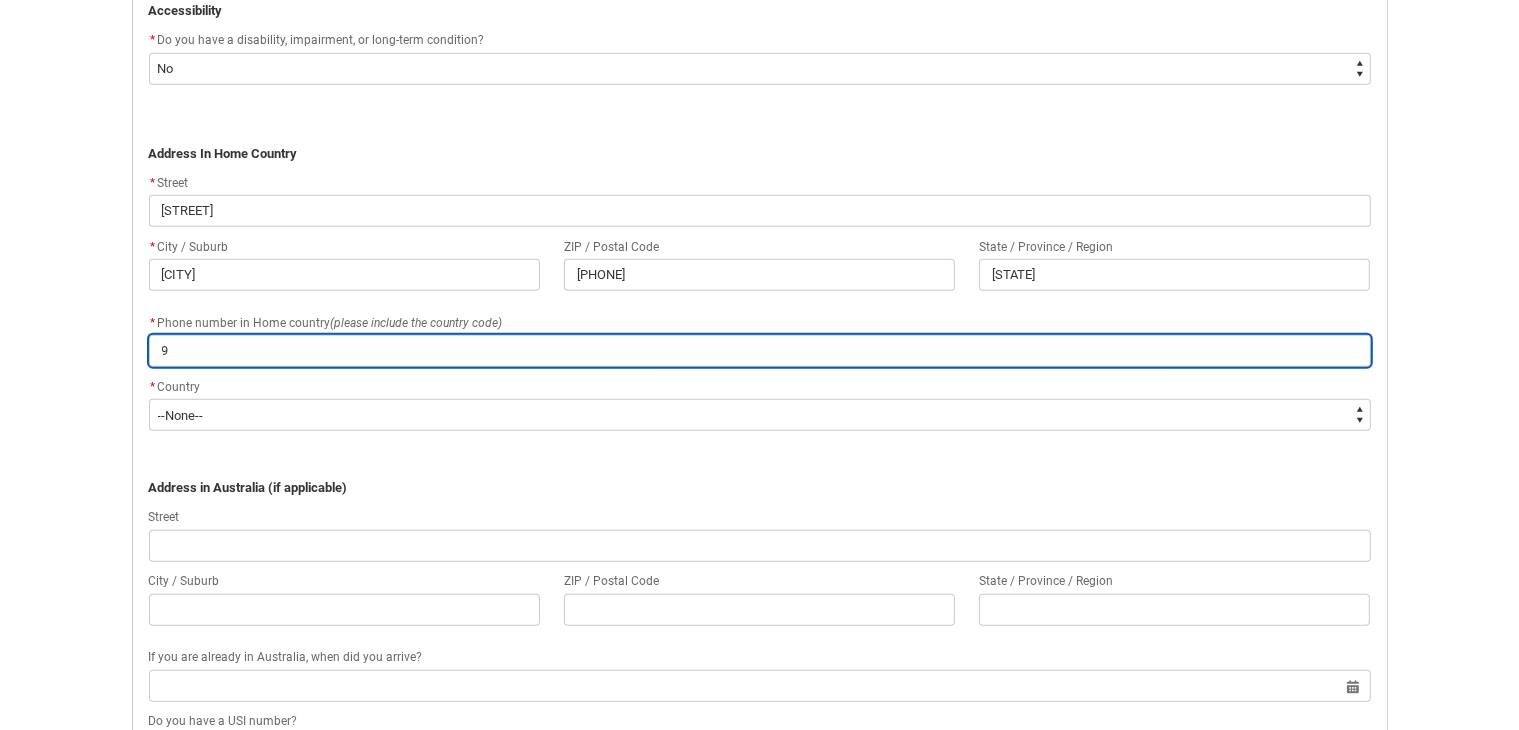 type 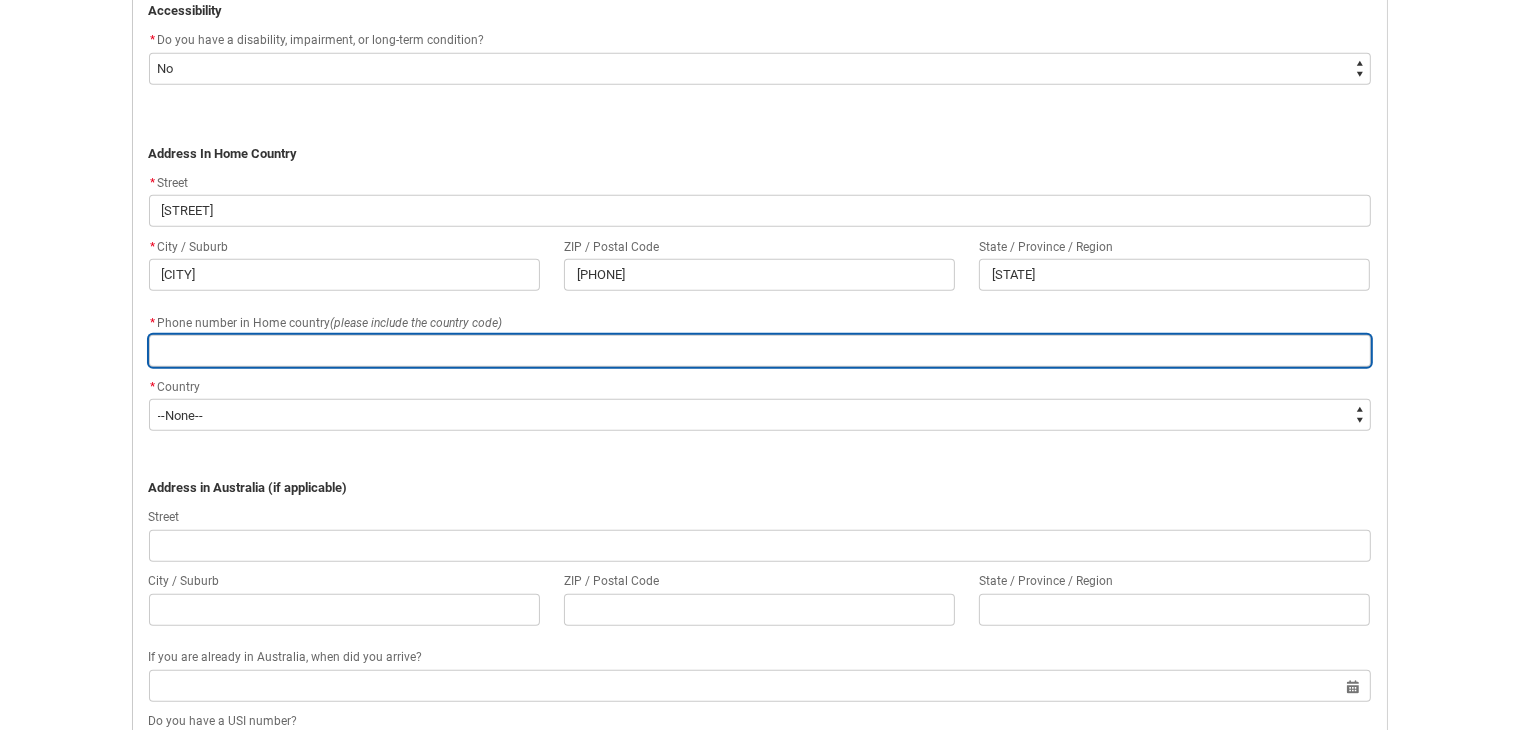 type on "+" 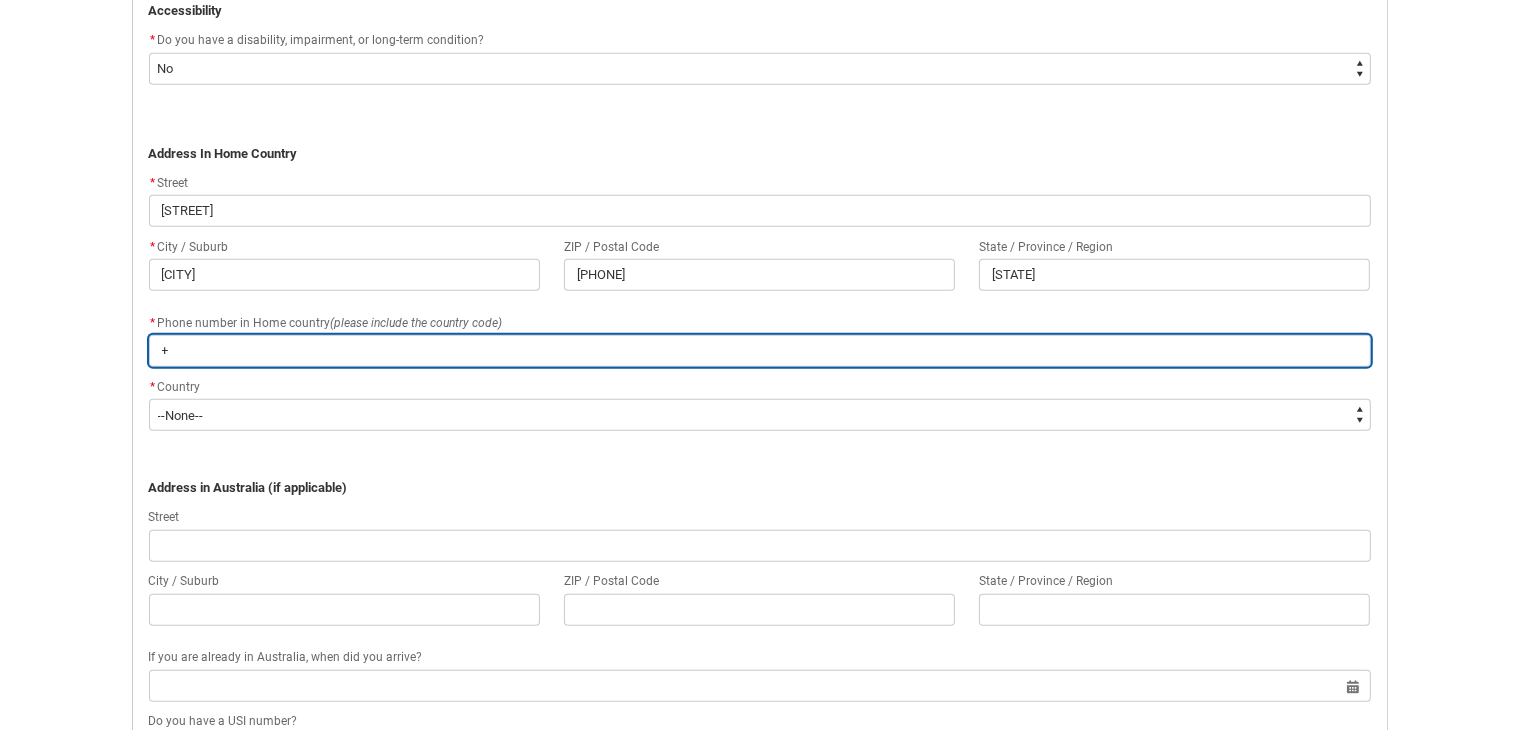 type on "+91 [PHONE]" 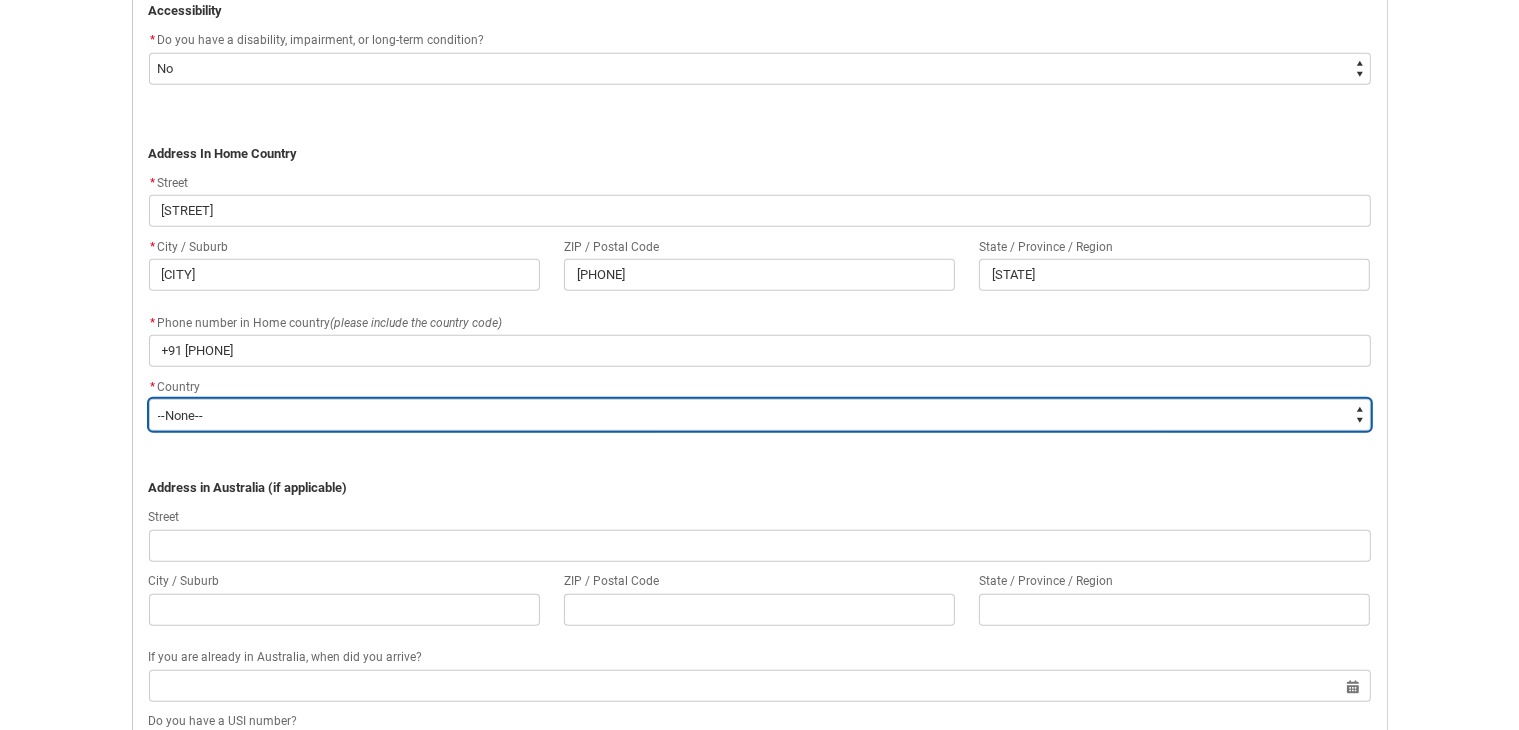 click on "--None-- Adelie Land (France) Afghanistan Aland Islands Albania Algeria Andorra Angola Anguilla Antigua and Barbuda Argentina Argentinian Antarctic Territory Armenia Aruba Australia Australian Antarctic Territory Australian External Territories, nec Austria Azerbaijan Bahamas Bahrain Bangladesh Barbados Belarus Belgium Belize Benin Bermuda Bhutan Bolivia Bonaire, Sint Eustatius and Saba Bosnia and Herzegovina Botswana Brazil British Antarctic Territory Brunei Darussalam Bulgaria Burkina Faso Burundi Cabo Verde Cambodia Cameroon Canada Cayman Islands Central African Republic Chad Chile Chilean Antarctic Territory China (excludes SARs and Taiwan) Colombia Comoros Congo, Democratic Republic of Congo, Republic of Cook Islands Costa Rica Cote d'Ivoire Croatia Cuba Curacao Cyprus Czech Republic Denmark Djibouti Dominica Dominican Republic Ecuador Egypt El Salvador England Equatorial Guinea Eritrea Estonia Ethiopia Falkland Islands Faroe Islands Fiji Finland France French Guiana French Polynesia Gabon Gambia Georgia" at bounding box center (760, 415) 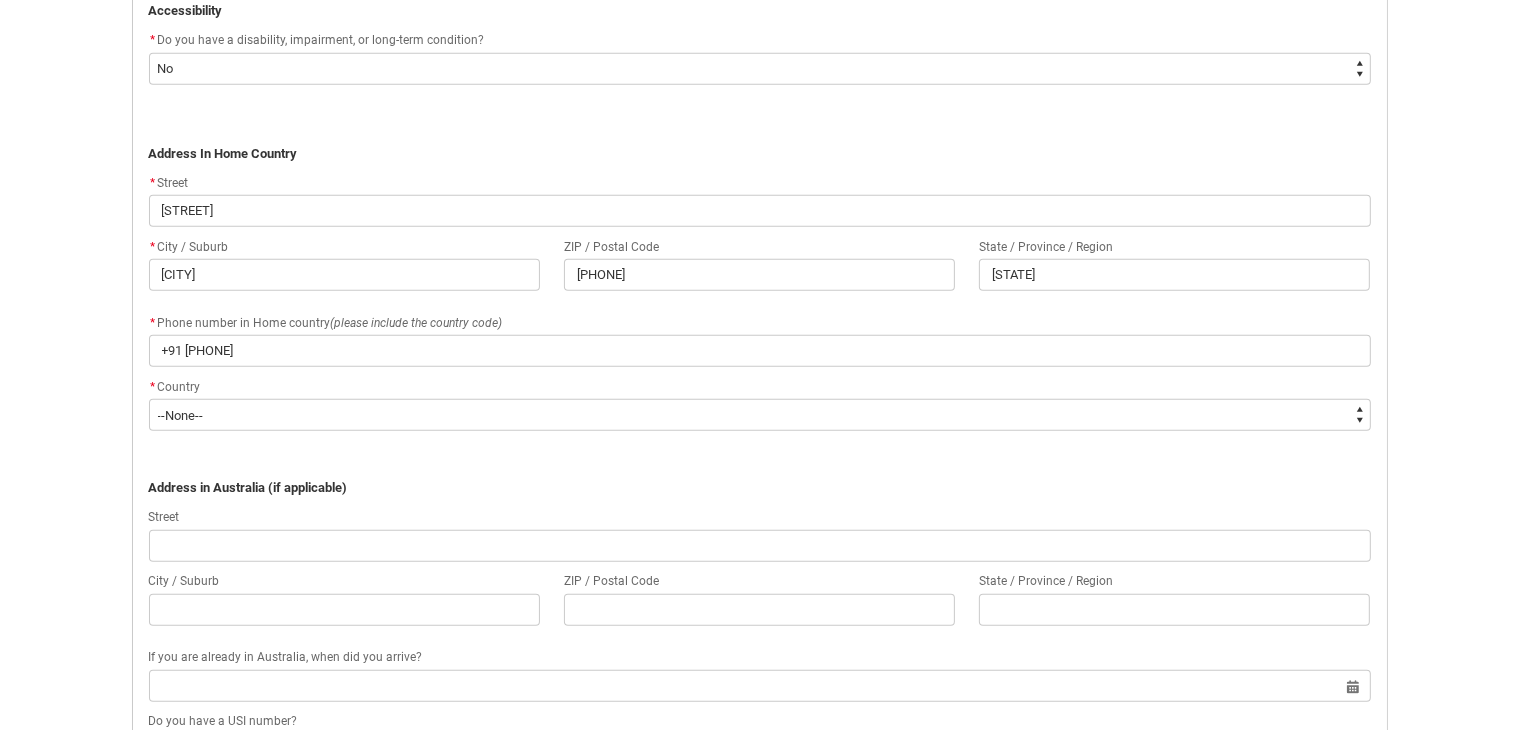 click 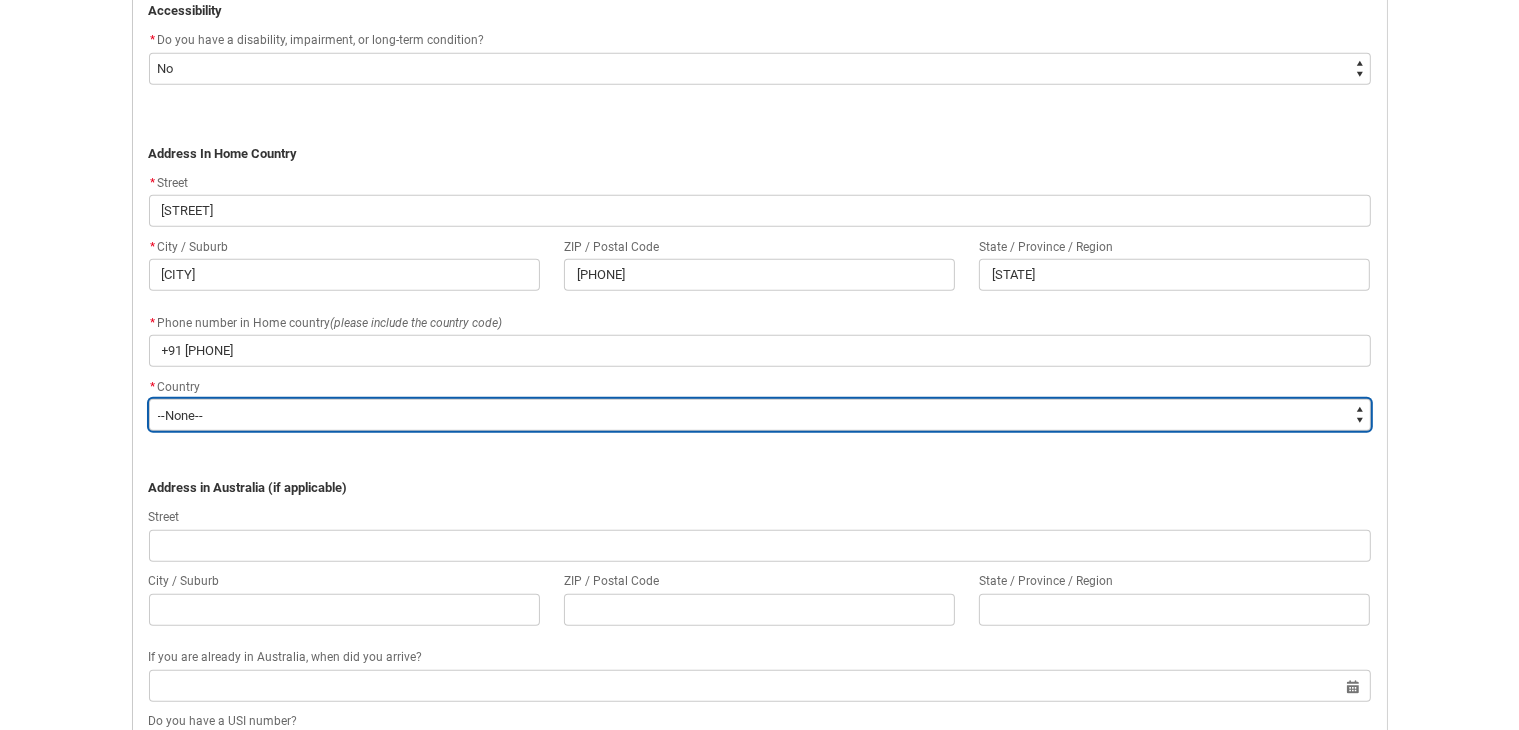click on "--None-- Adelie Land (France) Afghanistan Aland Islands Albania Algeria Andorra Angola Anguilla Antigua and Barbuda Argentina Argentinian Antarctic Territory Armenia Aruba Australia Australian Antarctic Territory Australian External Territories, nec Austria Azerbaijan Bahamas Bahrain Bangladesh Barbados Belarus Belgium Belize Benin Bermuda Bhutan Bolivia Bonaire, Sint Eustatius and Saba Bosnia and Herzegovina Botswana Brazil British Antarctic Territory Brunei Darussalam Bulgaria Burkina Faso Burundi Cabo Verde Cambodia Cameroon Canada Cayman Islands Central African Republic Chad Chile Chilean Antarctic Territory China (excludes SARs and Taiwan) Colombia Comoros Congo, Democratic Republic of Congo, Republic of Cook Islands Costa Rica Cote d'Ivoire Croatia Cuba Curacao Cyprus Czech Republic Denmark Djibouti Dominica Dominican Republic Ecuador Egypt El Salvador England Equatorial Guinea Eritrea Estonia Ethiopia Falkland Islands Faroe Islands Fiji Finland France French Guiana French Polynesia Gabon Gambia Georgia" at bounding box center [760, 415] 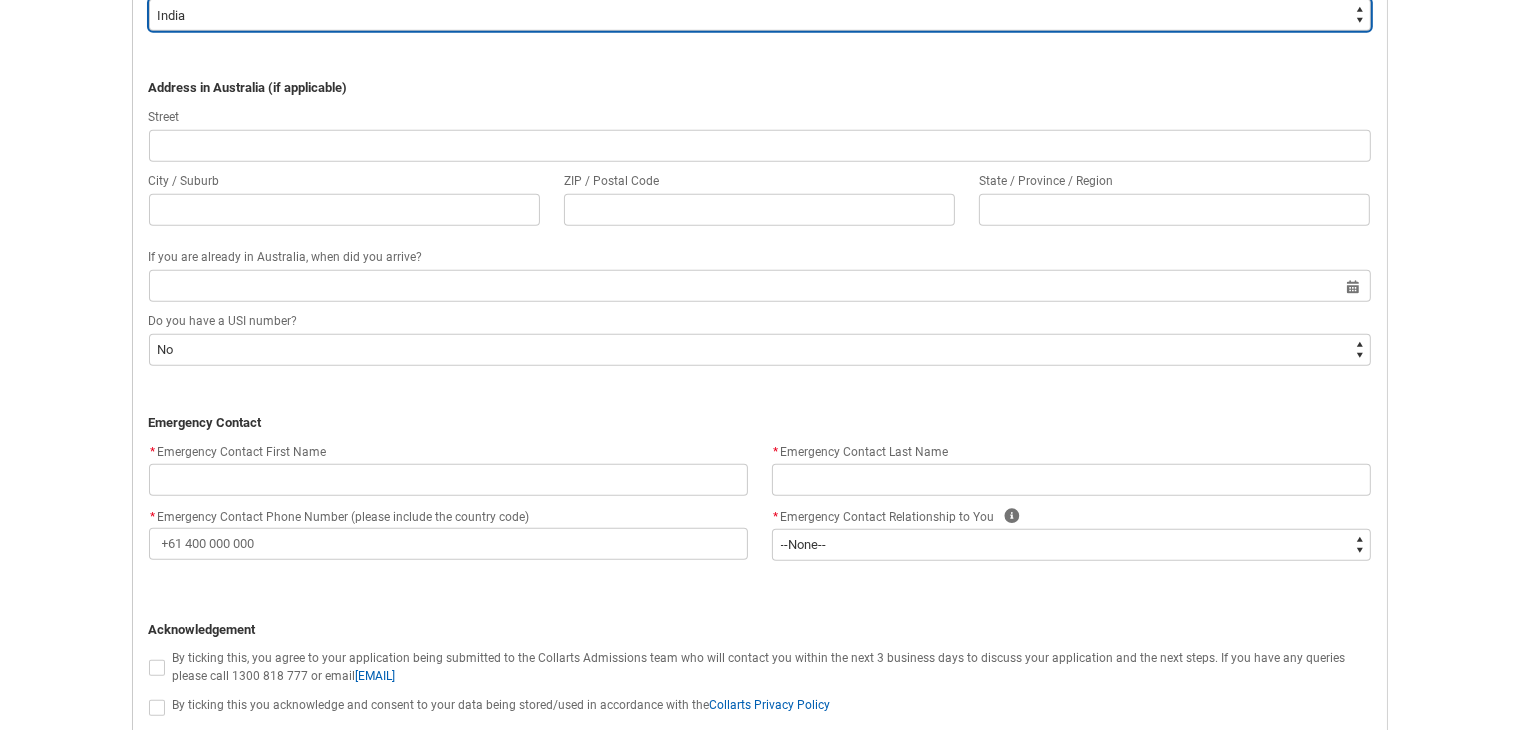 scroll, scrollTop: 1700, scrollLeft: 0, axis: vertical 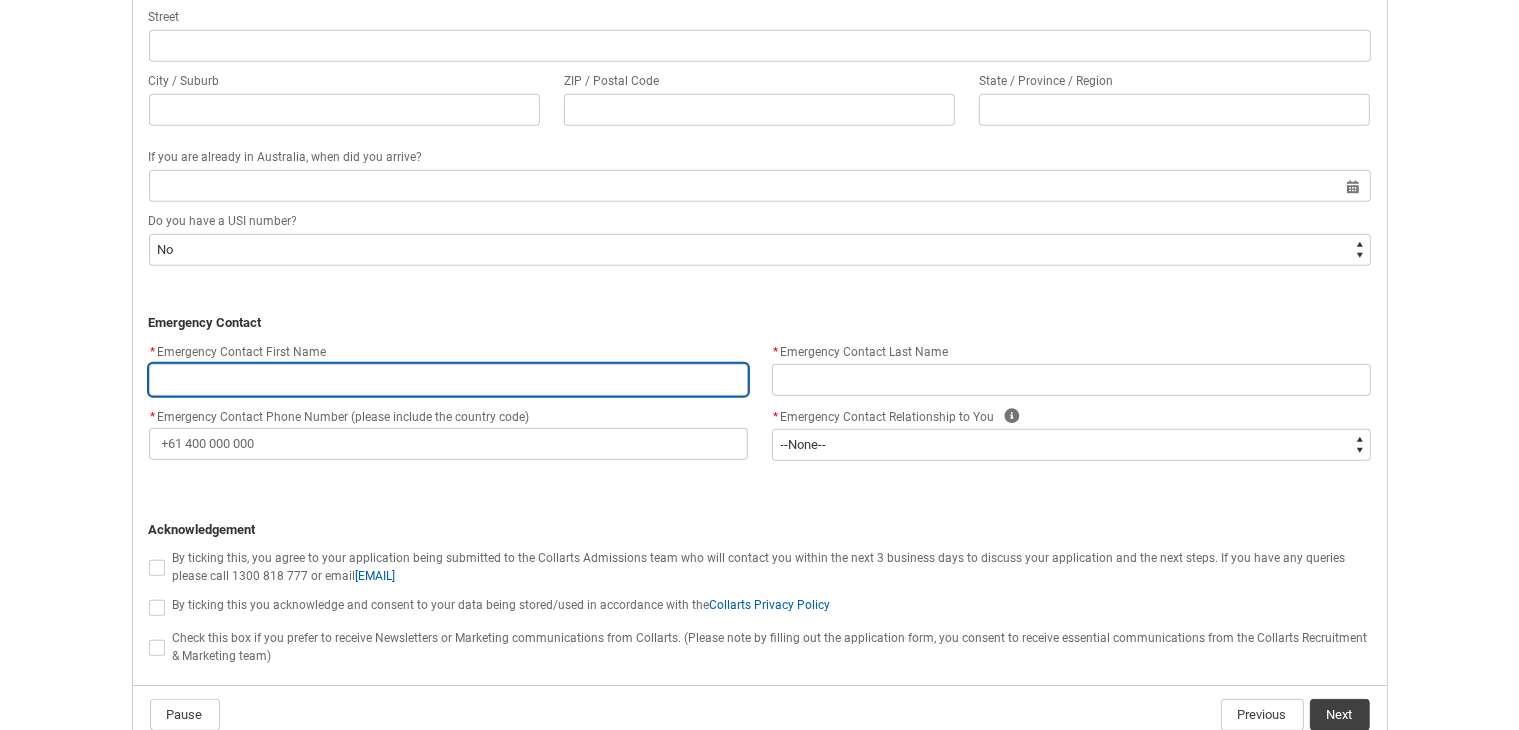 click at bounding box center [448, 380] 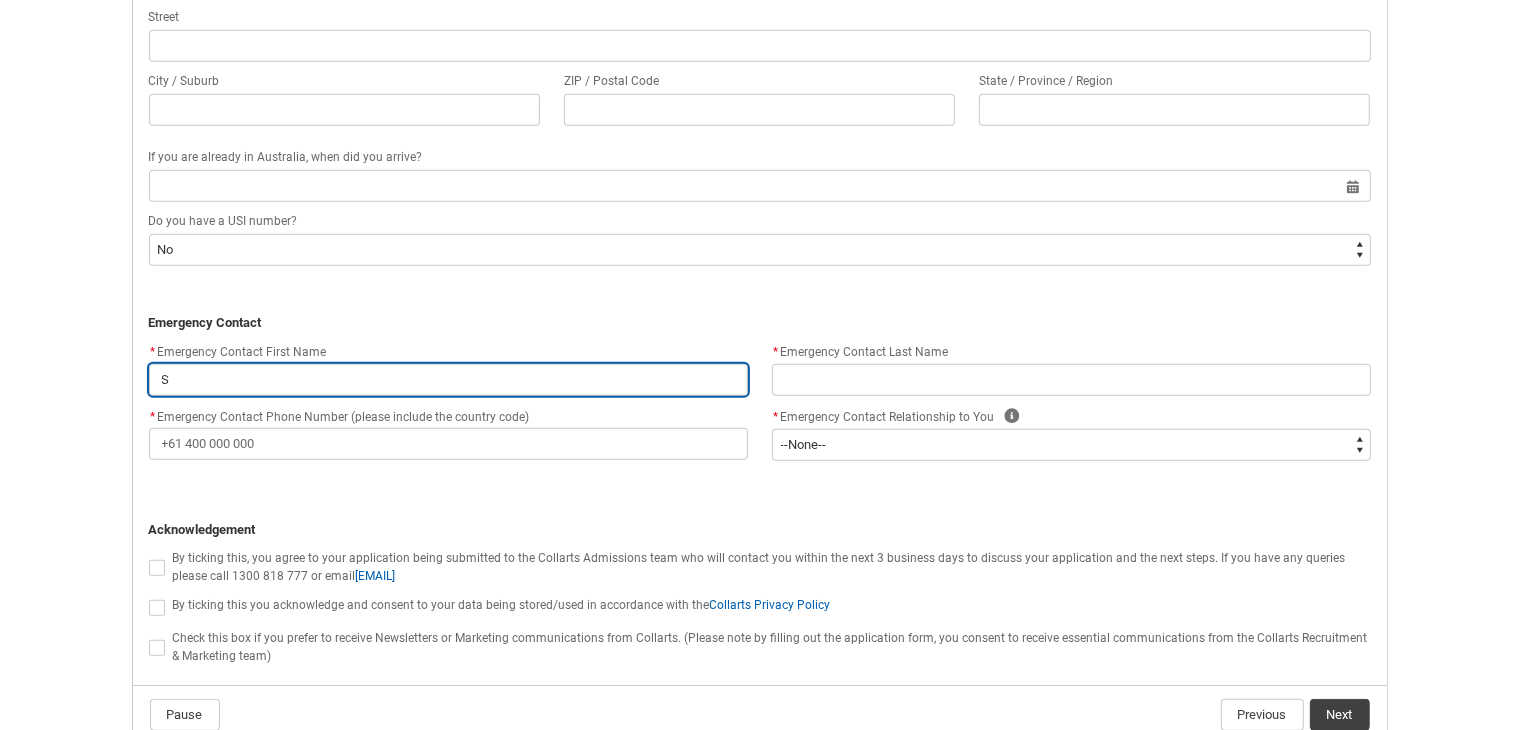 type on "St" 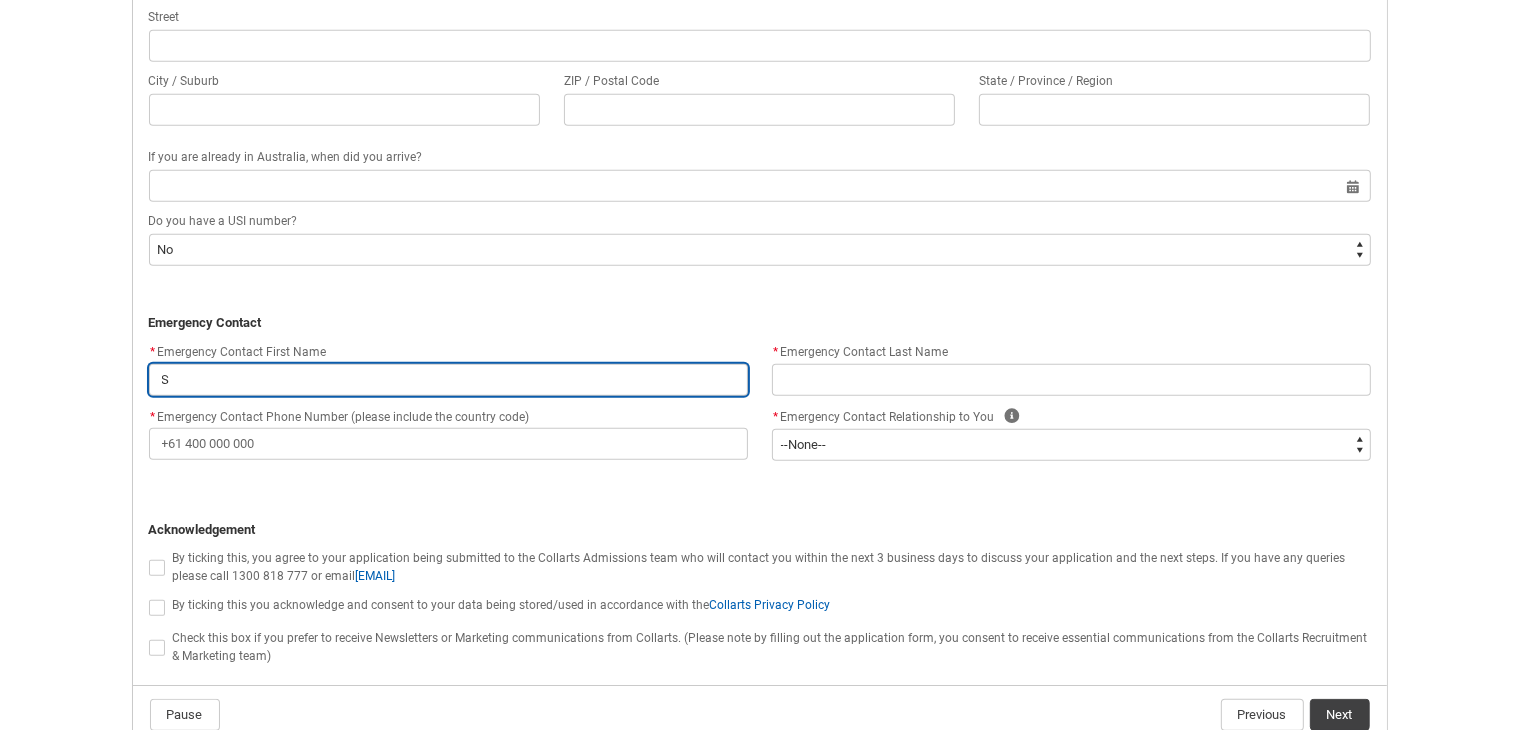type on "St" 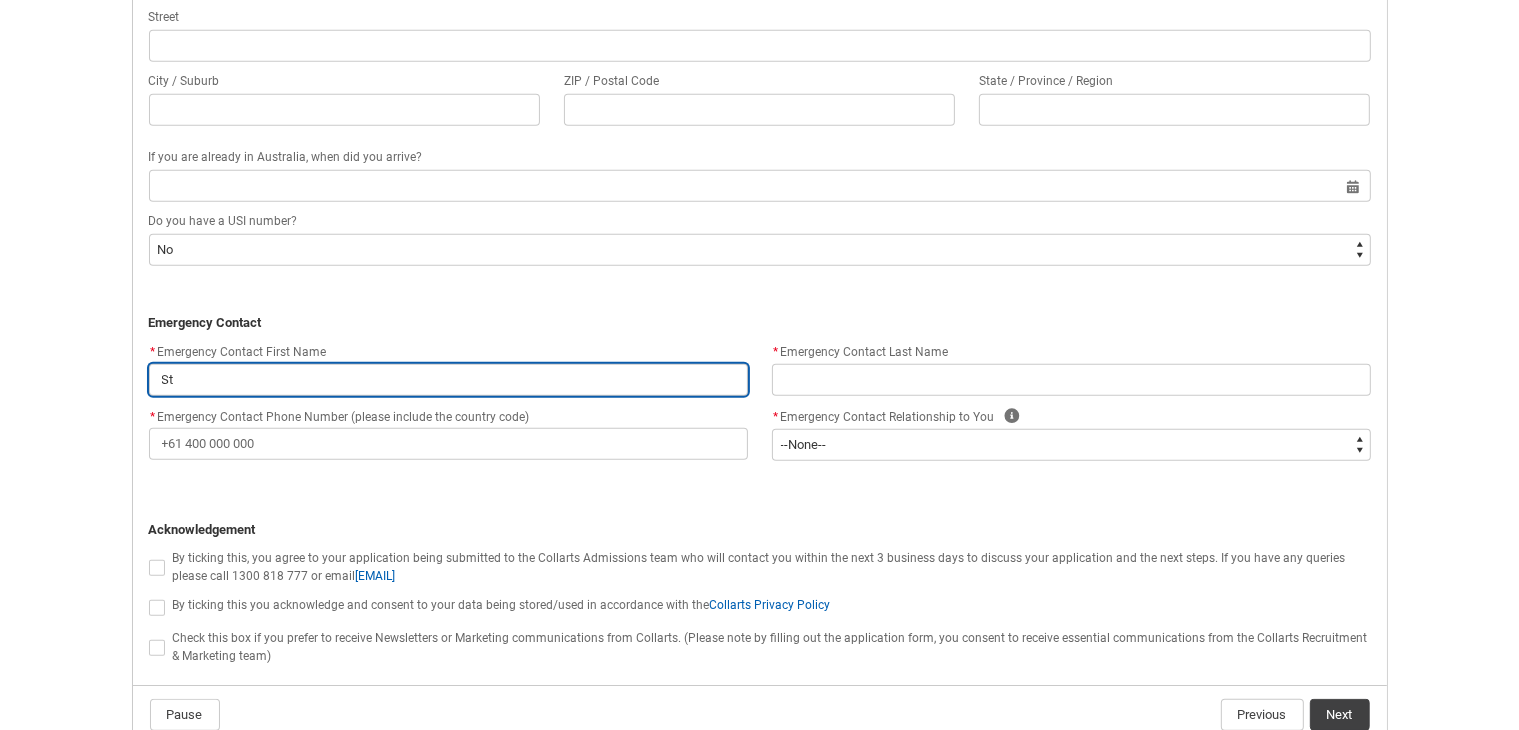 type on "Ste" 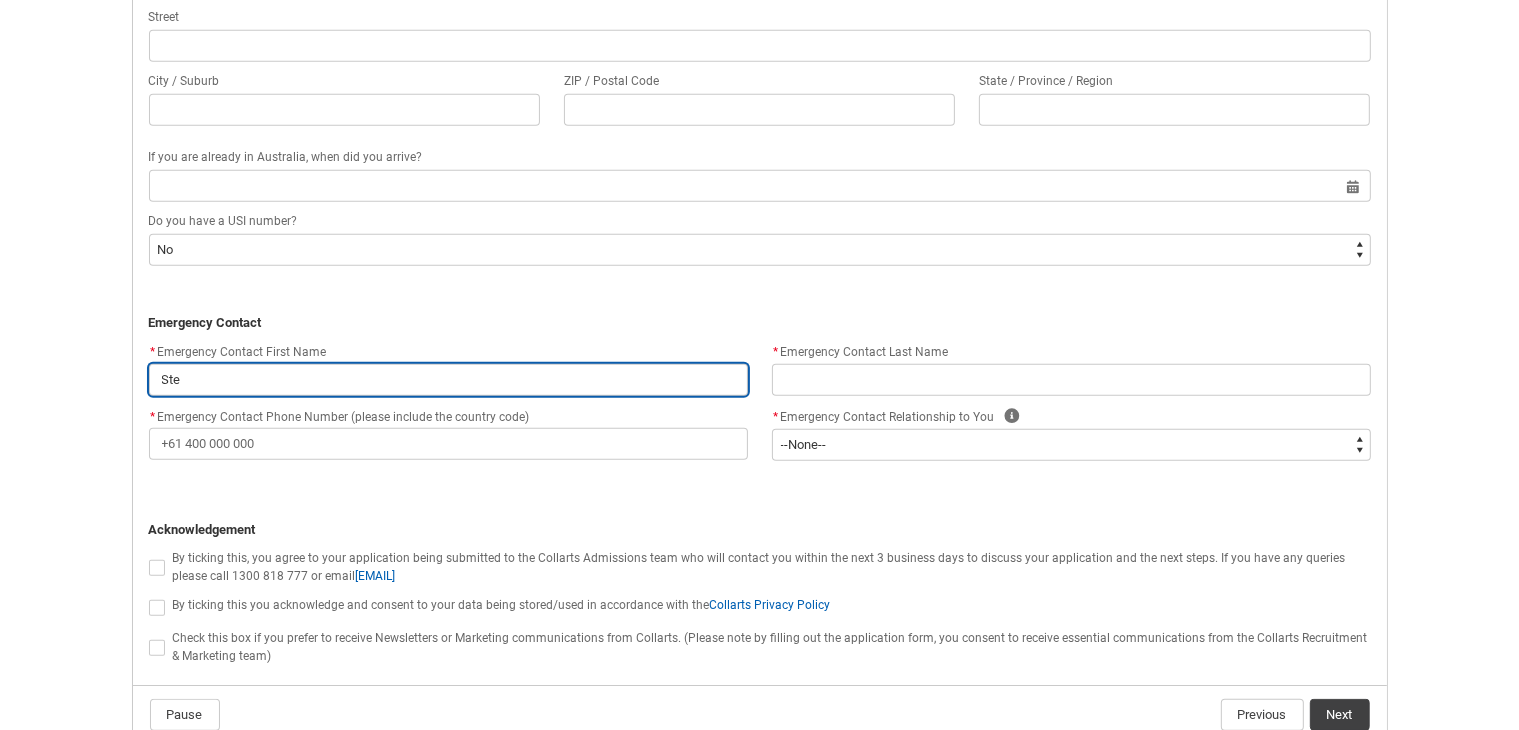 type on "[FIRST] Th" 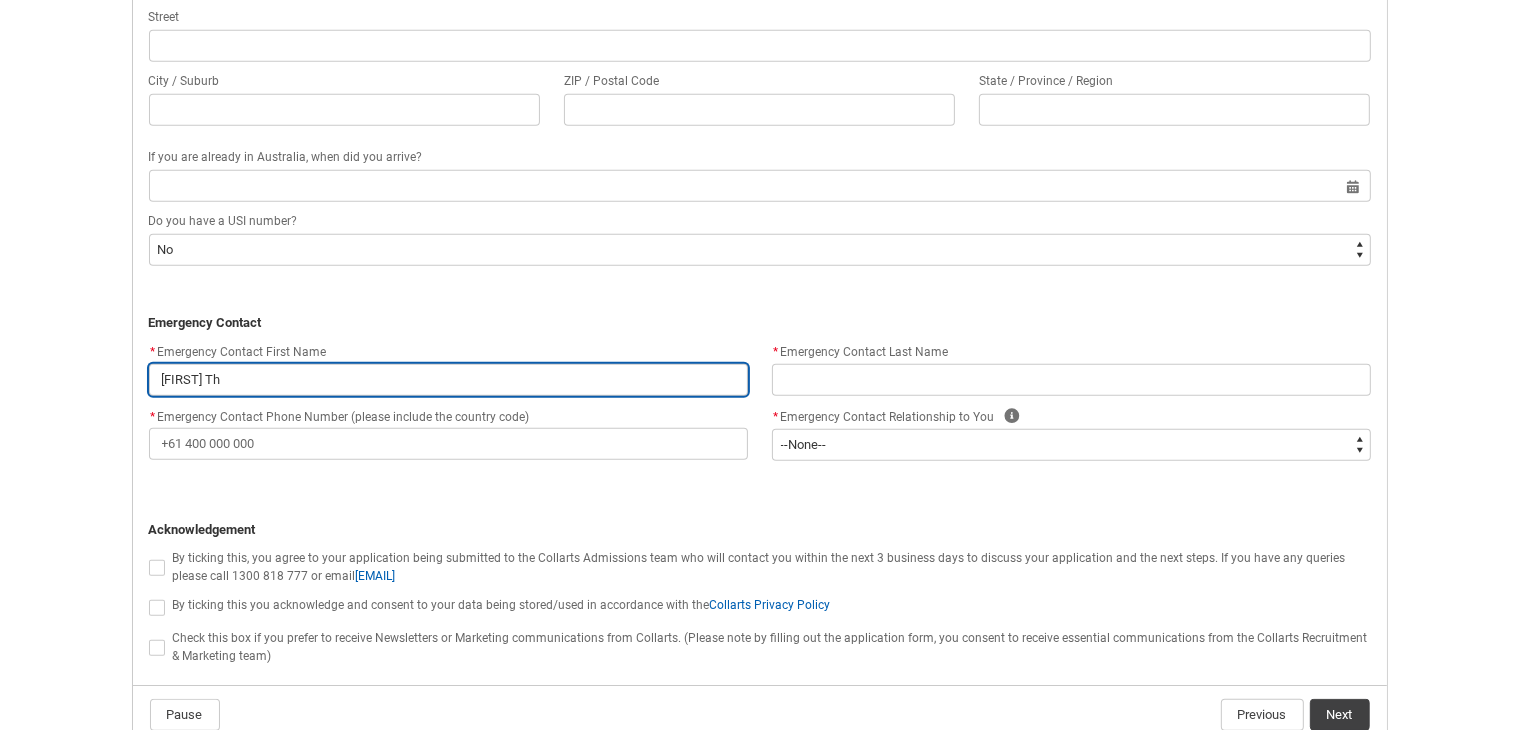 type on "[FIRST]" 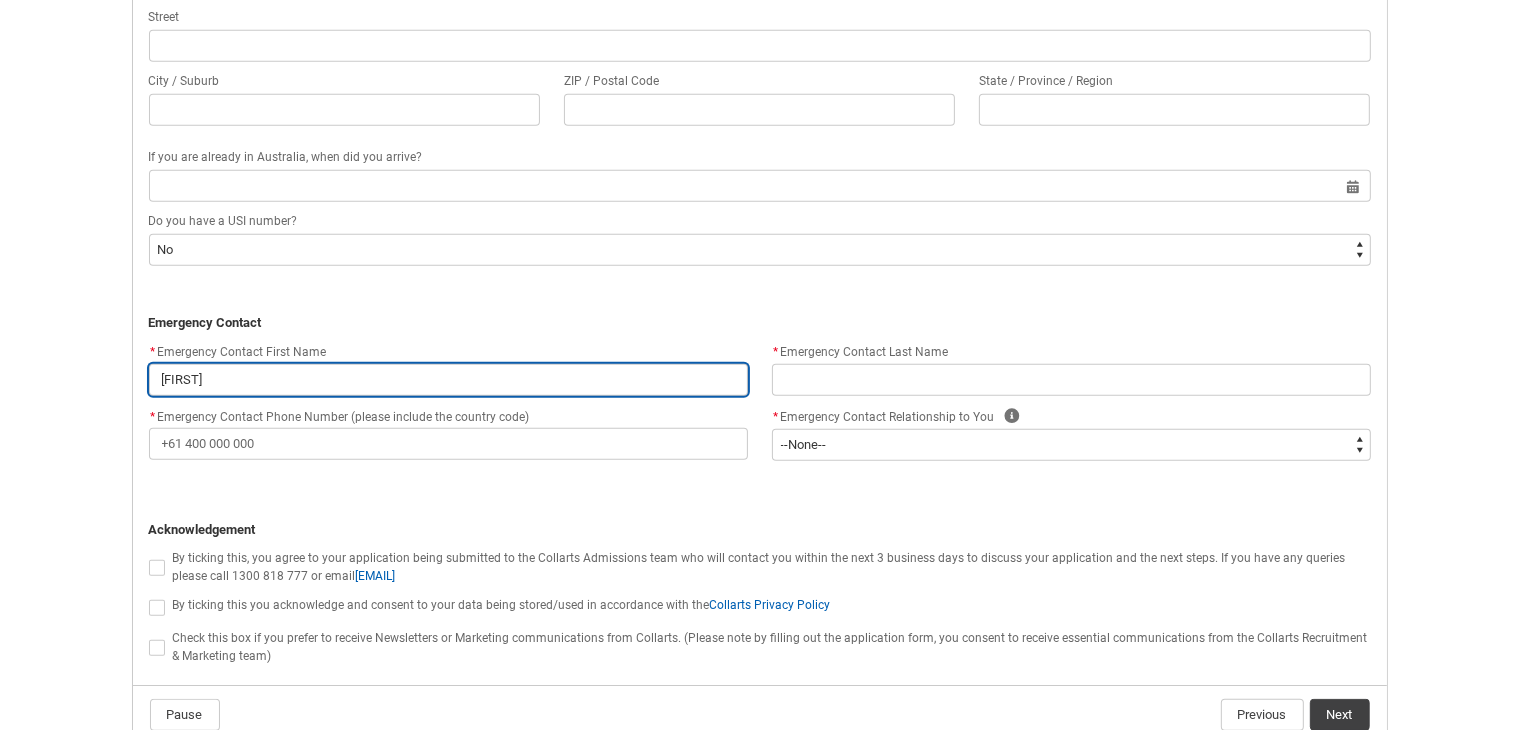 type on "[FIRST]" 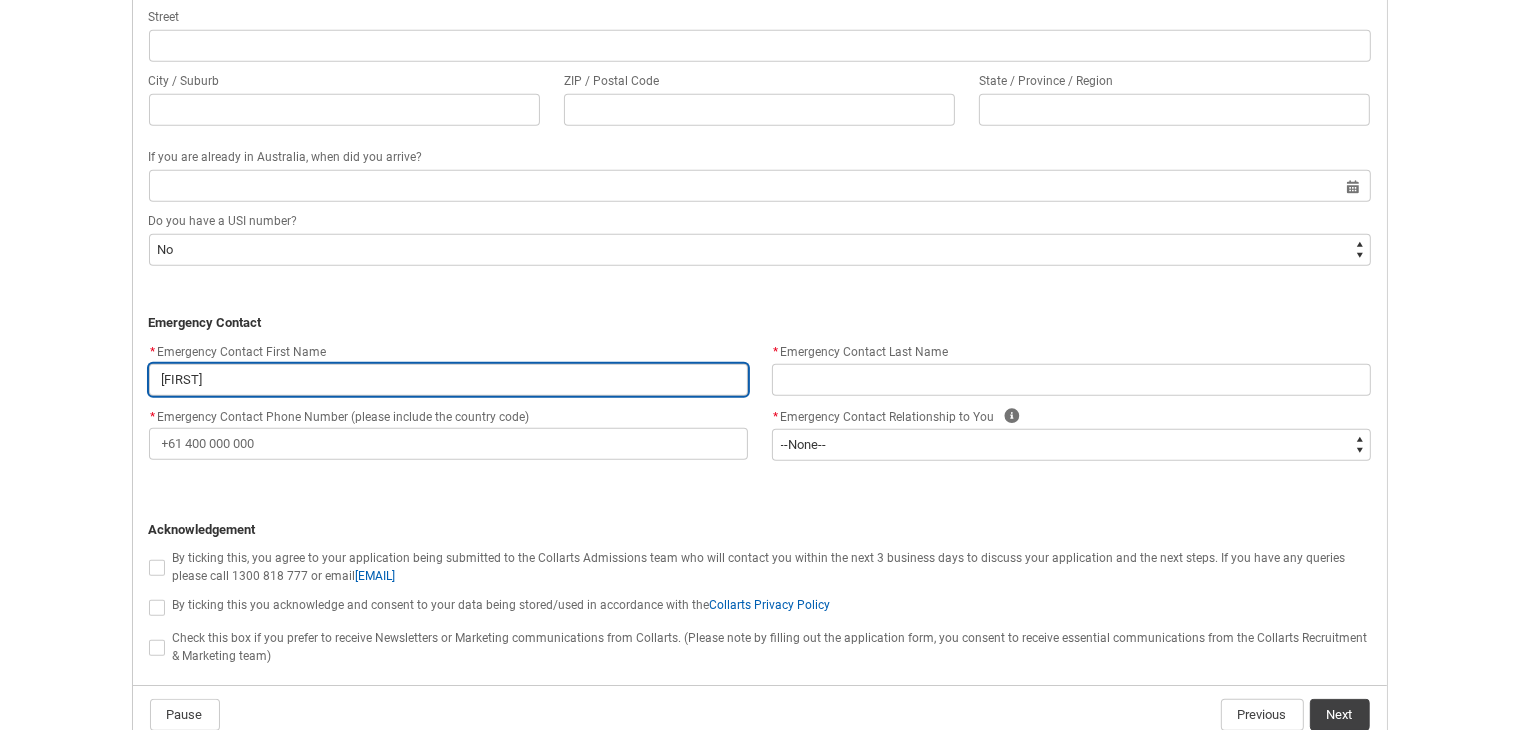 type on "[FIRST] T" 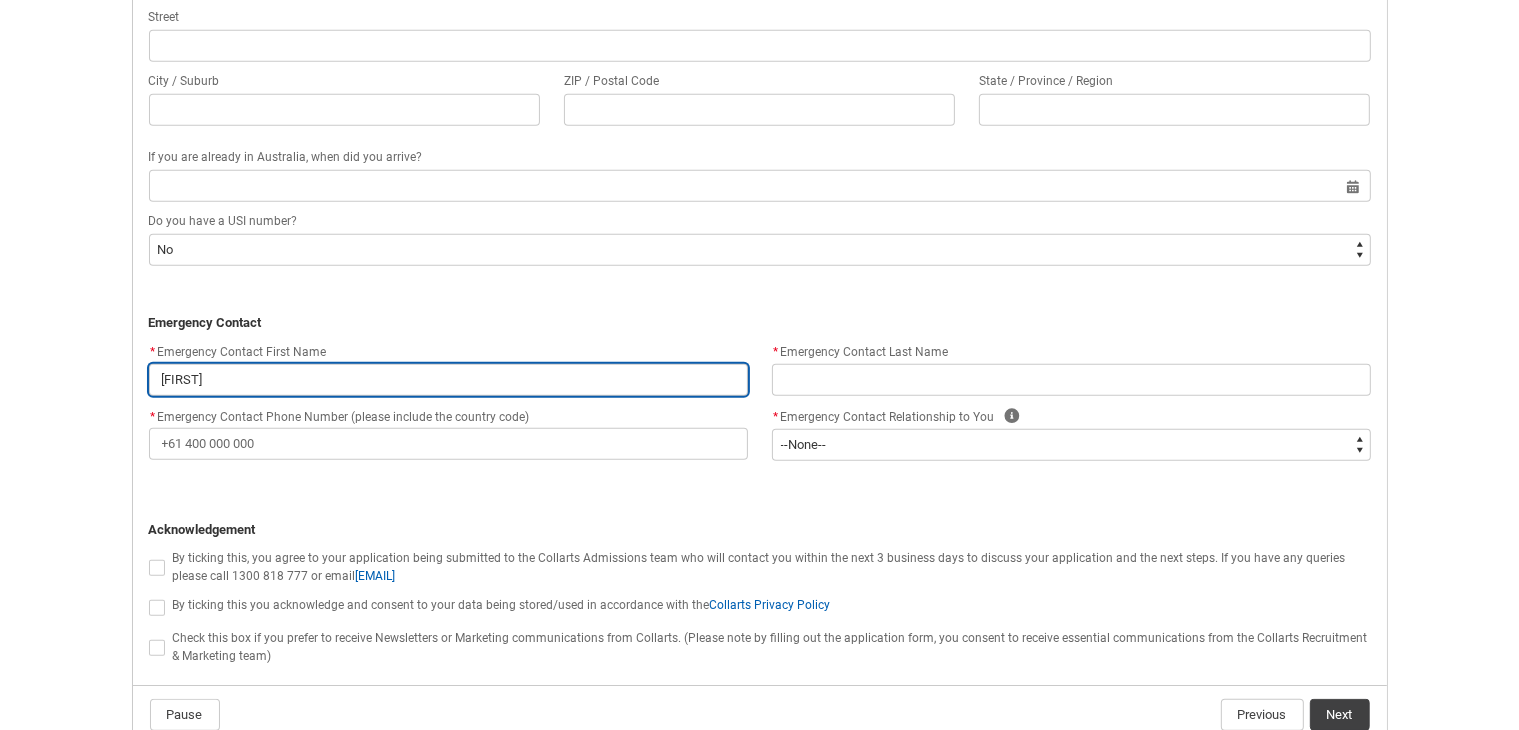 type on "[FIRST] T" 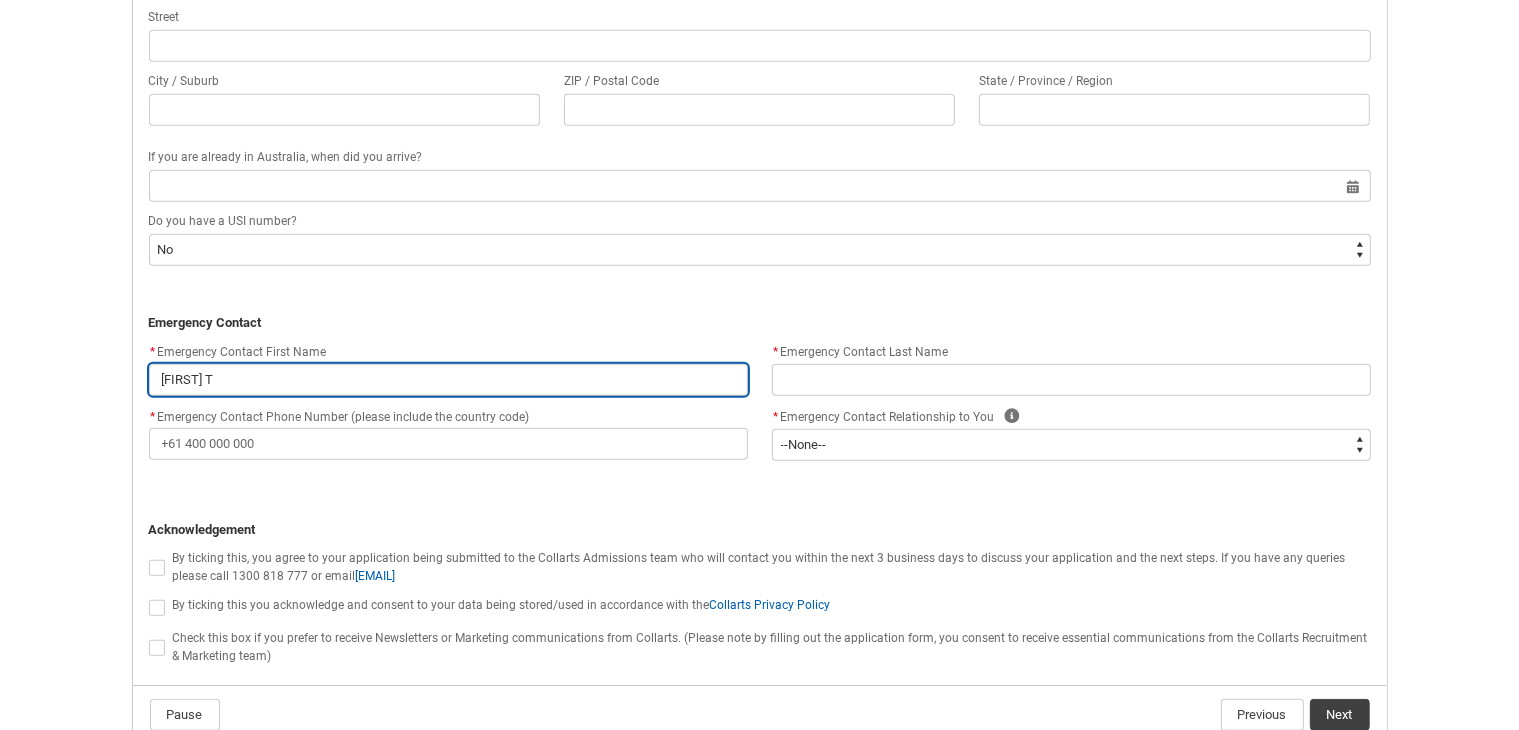 type on "[FIRST] Th" 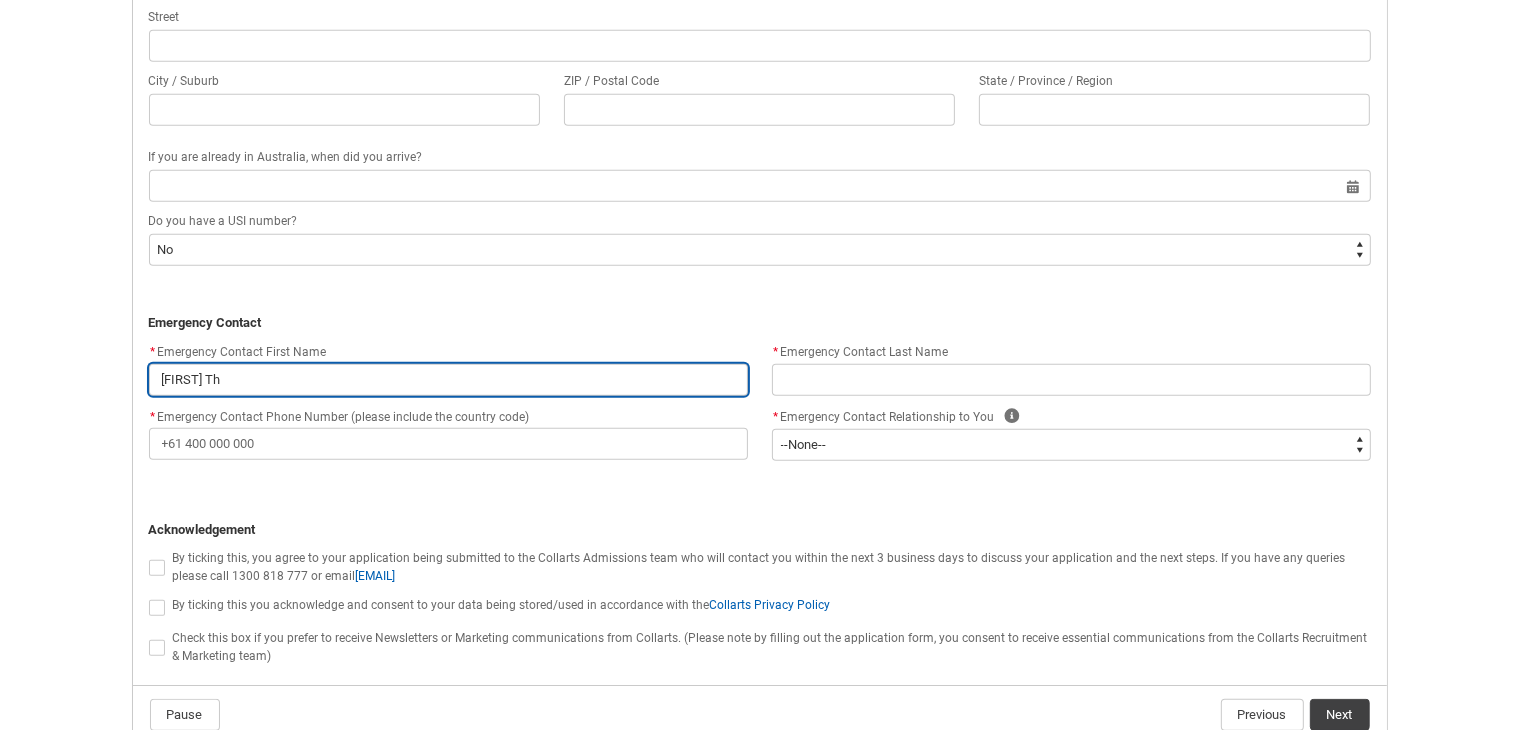type on "[FIRST] T" 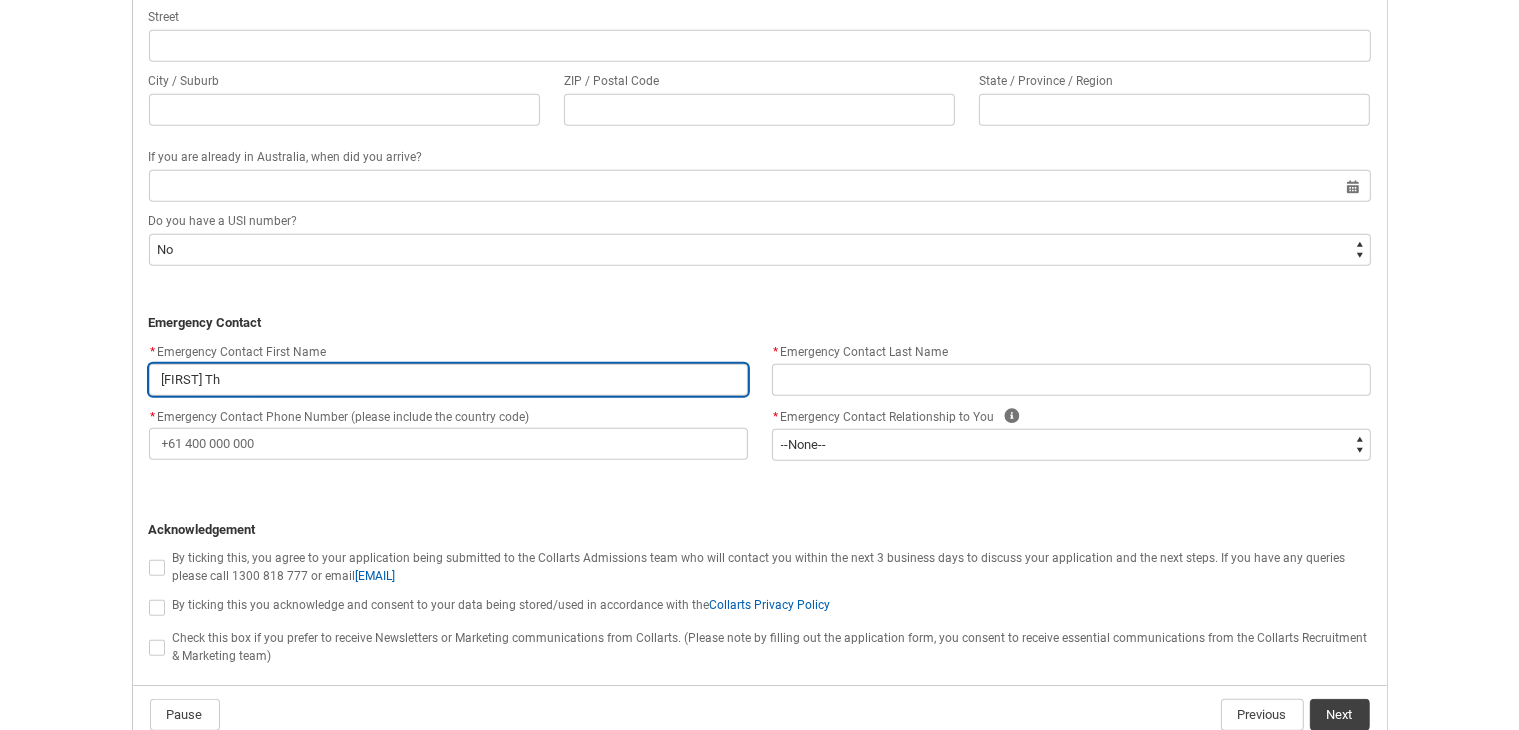 type on "[FIRST] T" 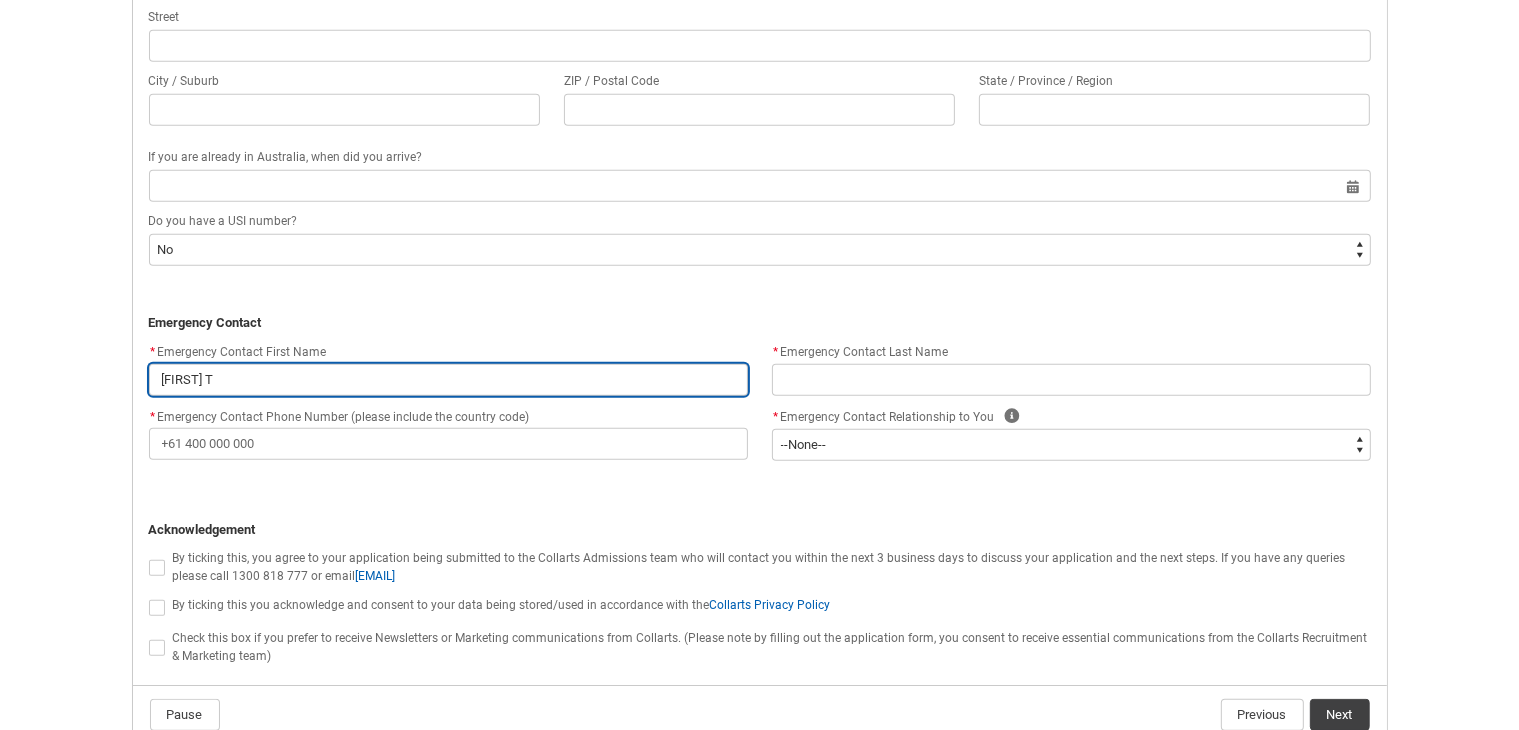 type on "[FIRST]" 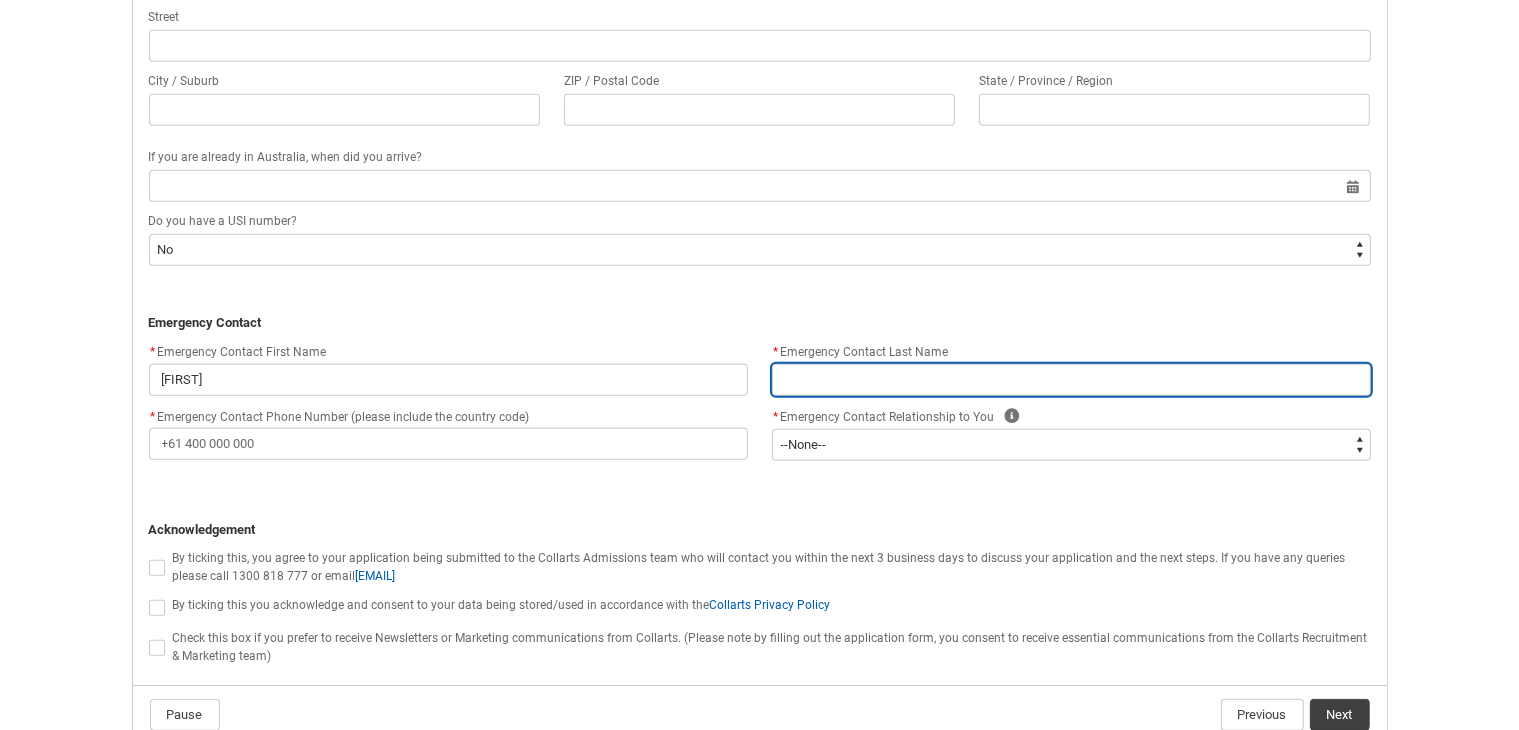 click at bounding box center [1071, 380] 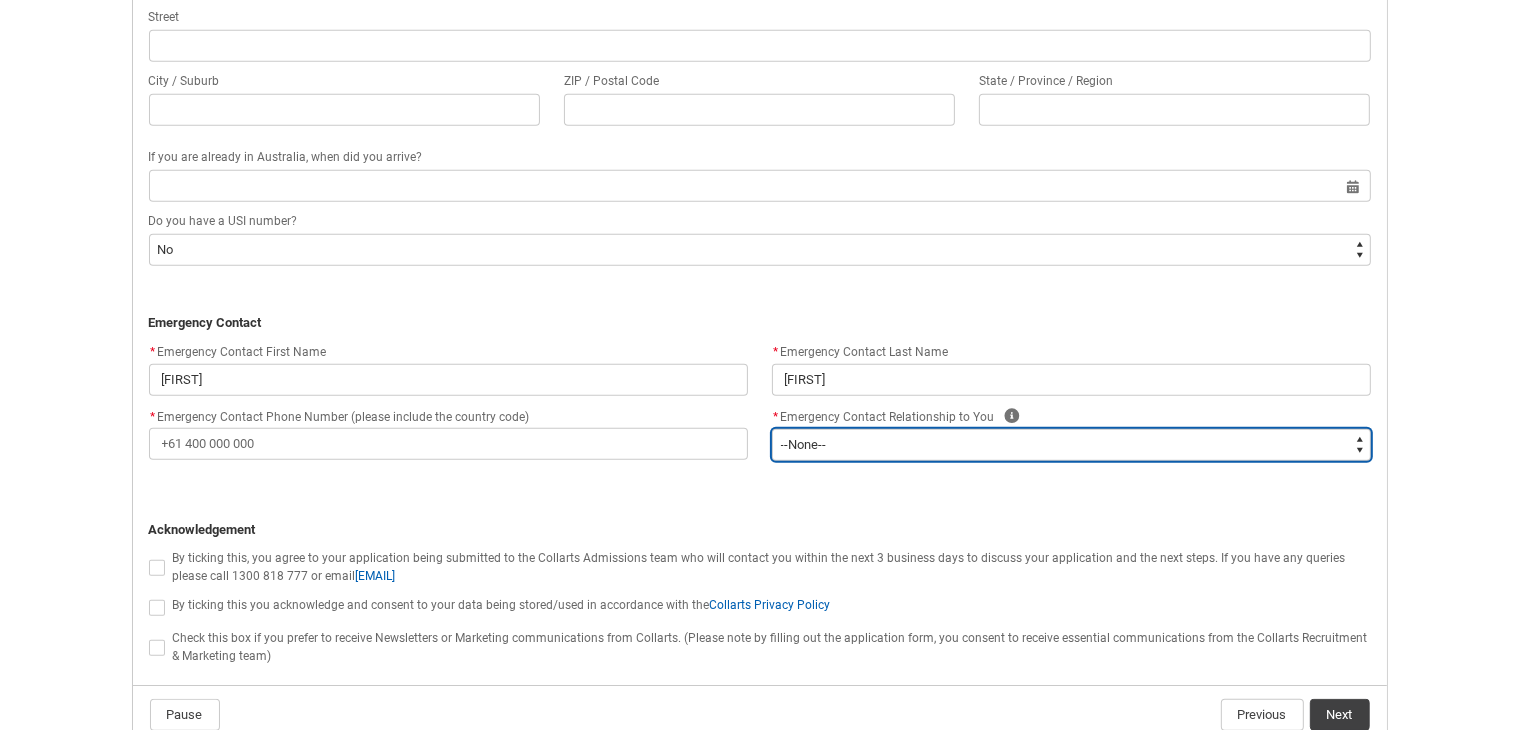 click on "--None-- Mother Father Sibling Child Partner Relation Friend" at bounding box center (1071, 445) 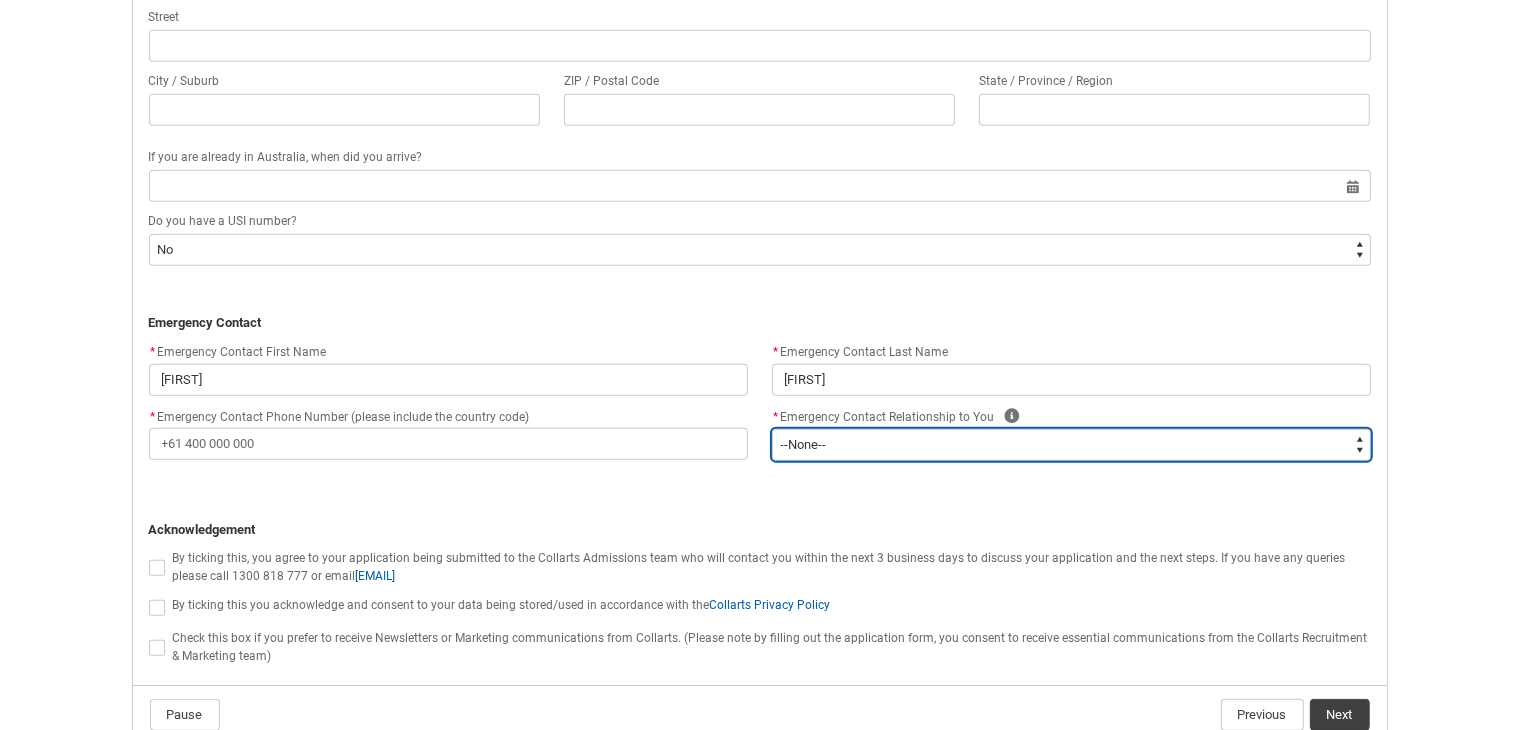 type on "Emergency_Contact_Relationship.Friend" 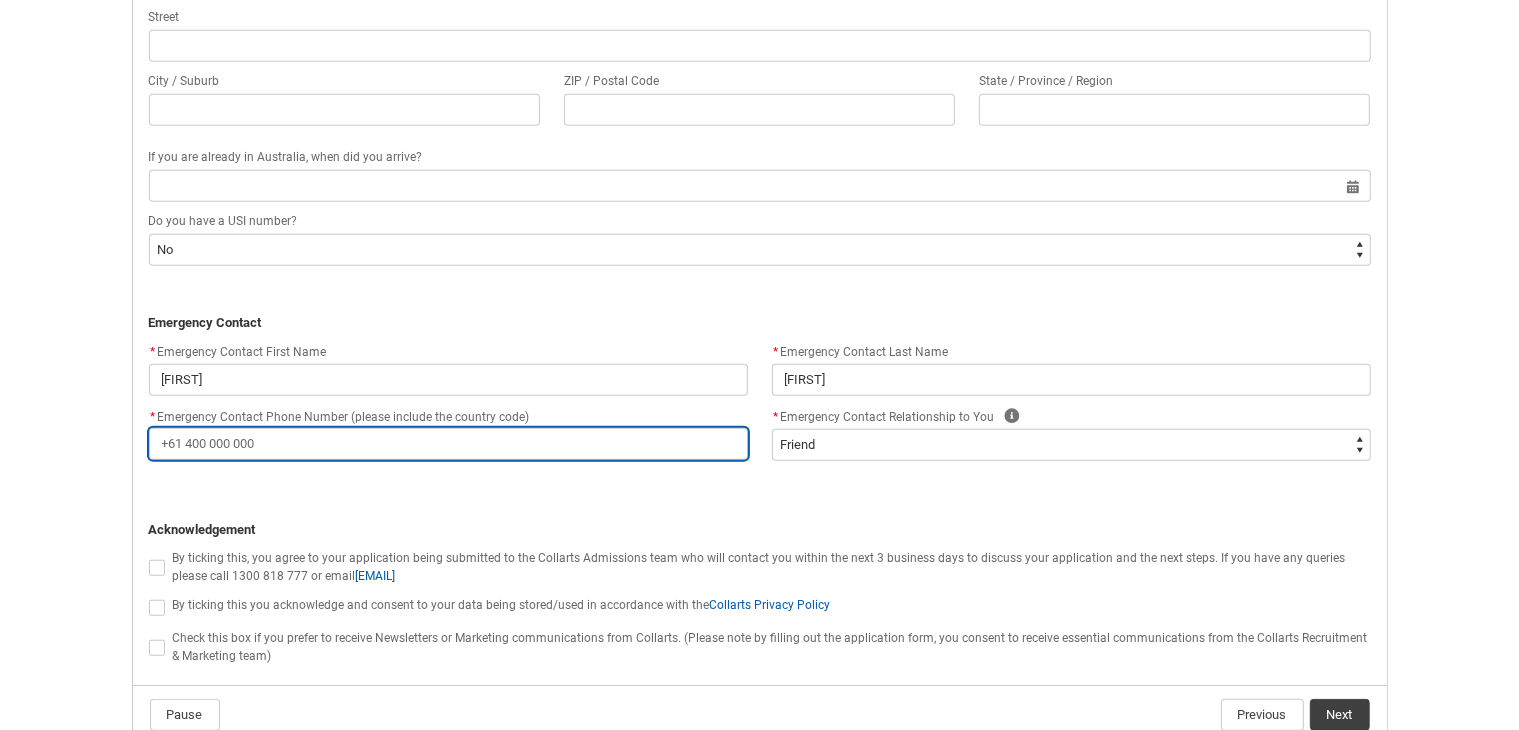 click on "* Emergency Contact Phone Number (please include the country code)" at bounding box center [448, 444] 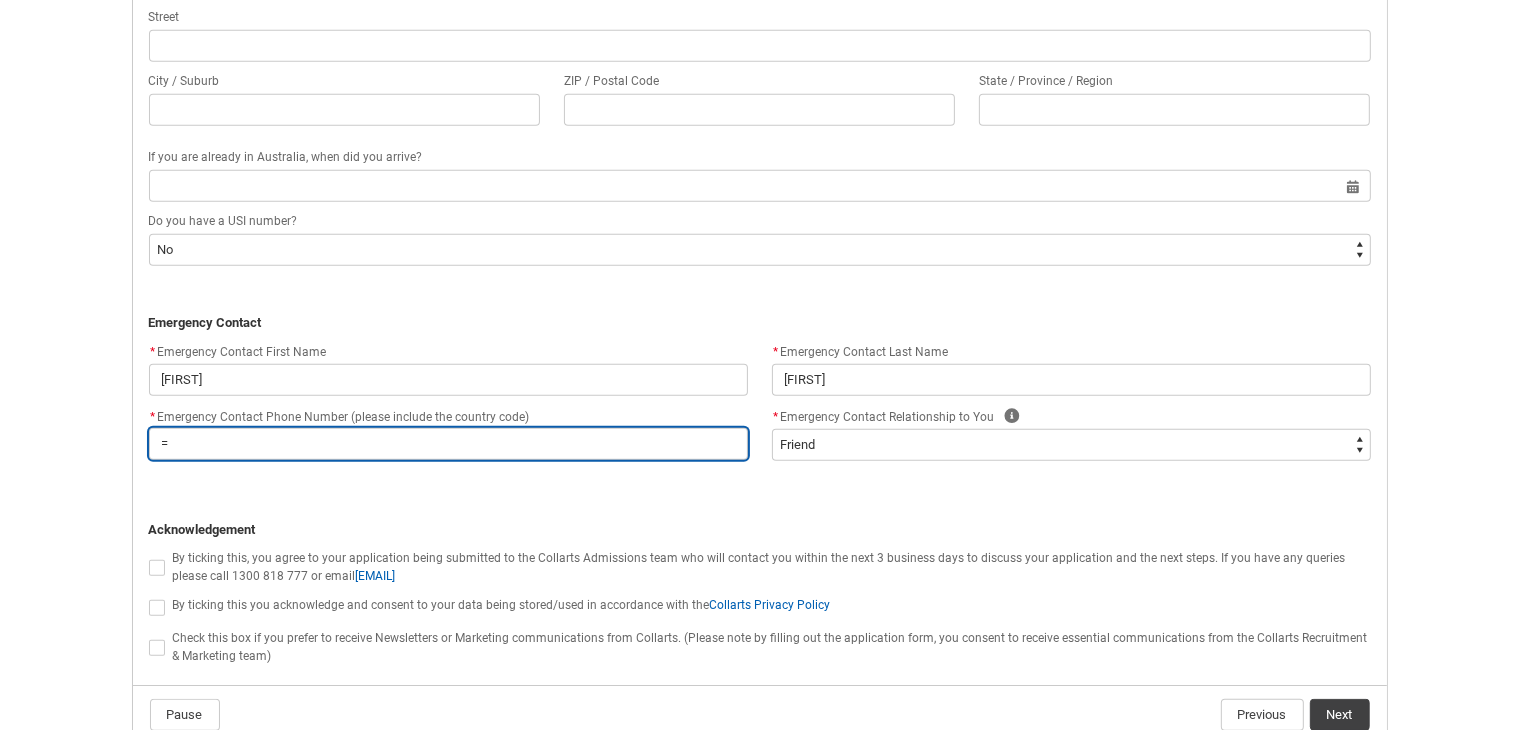 type 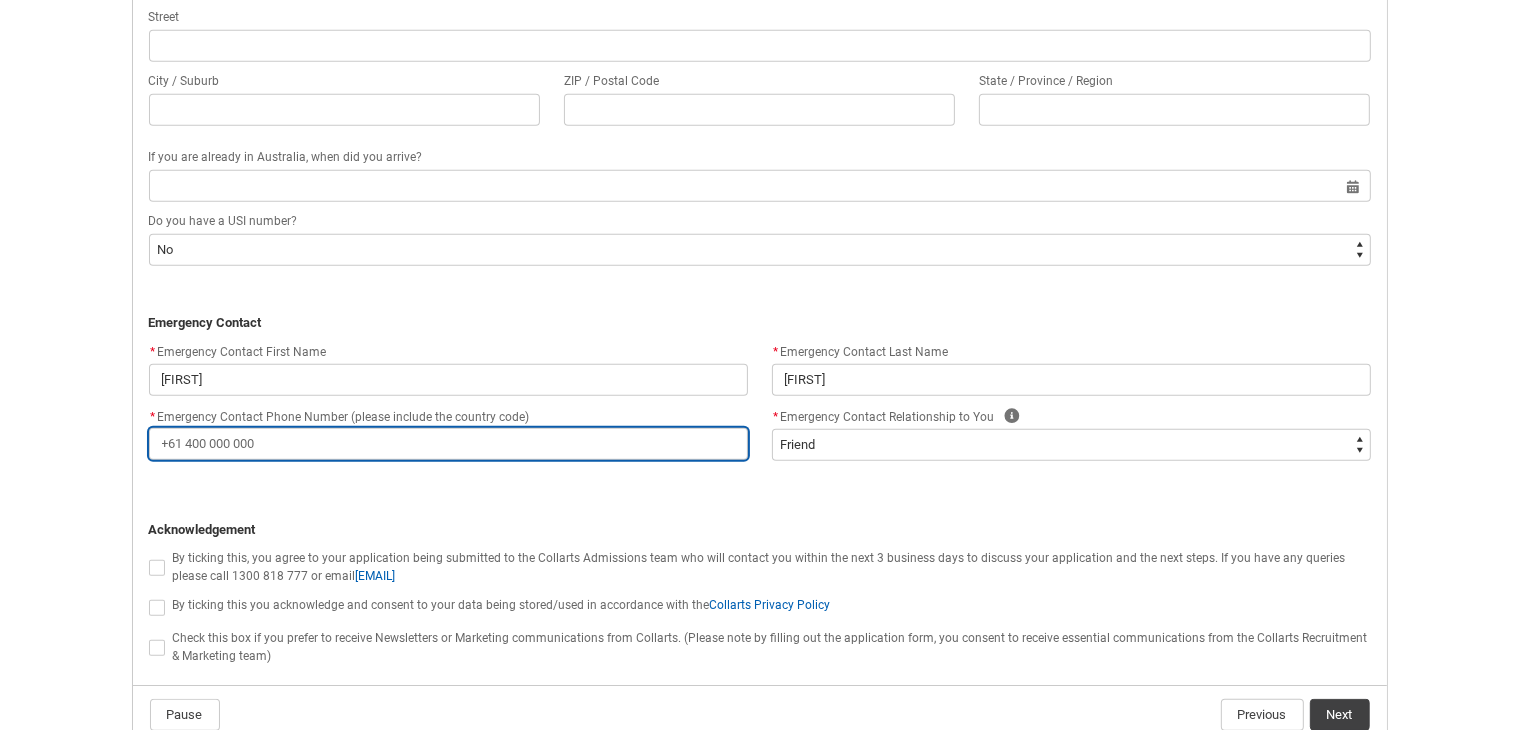 type on "+" 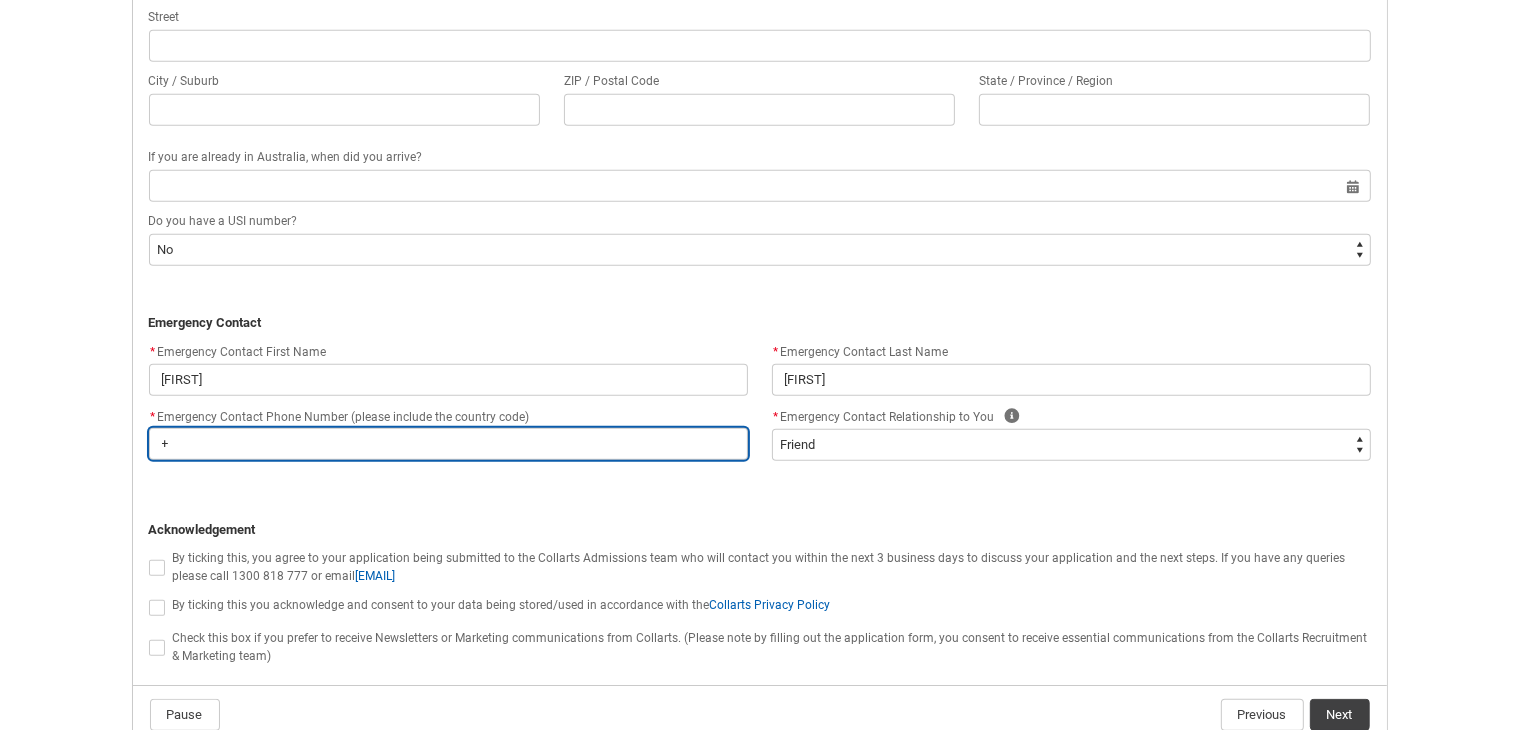 type on "+9" 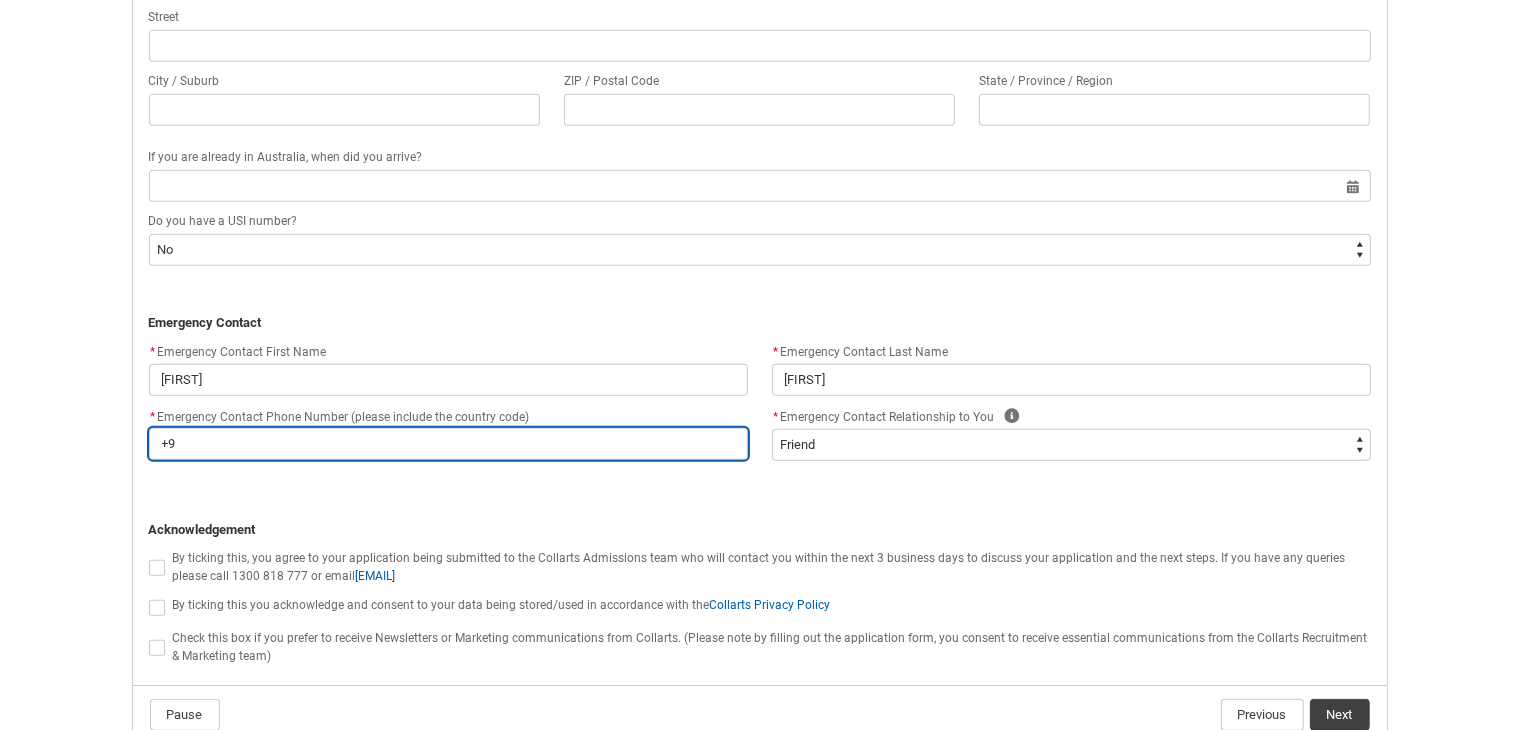 type on "+91" 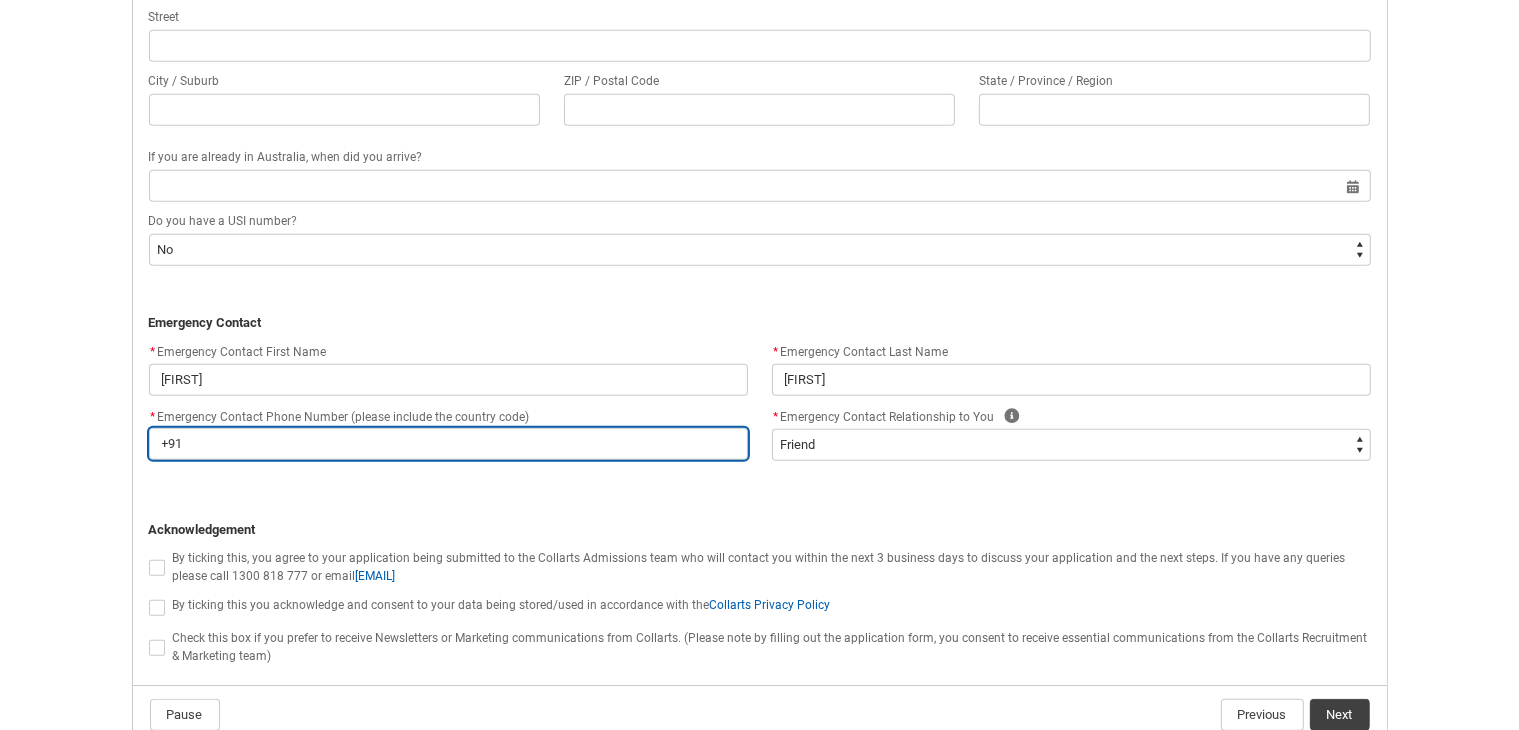 type on "+91" 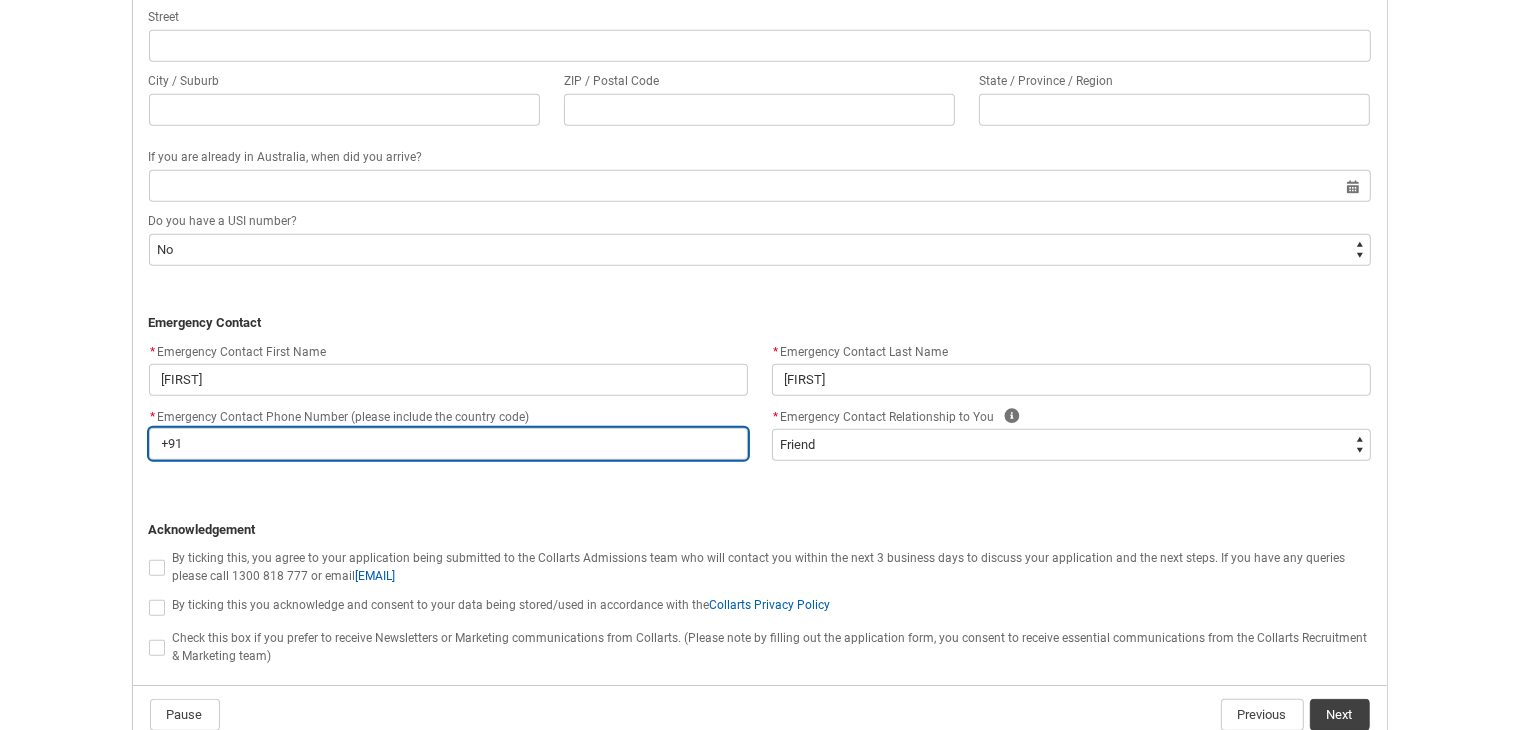 type on "+91 [PHONE]" 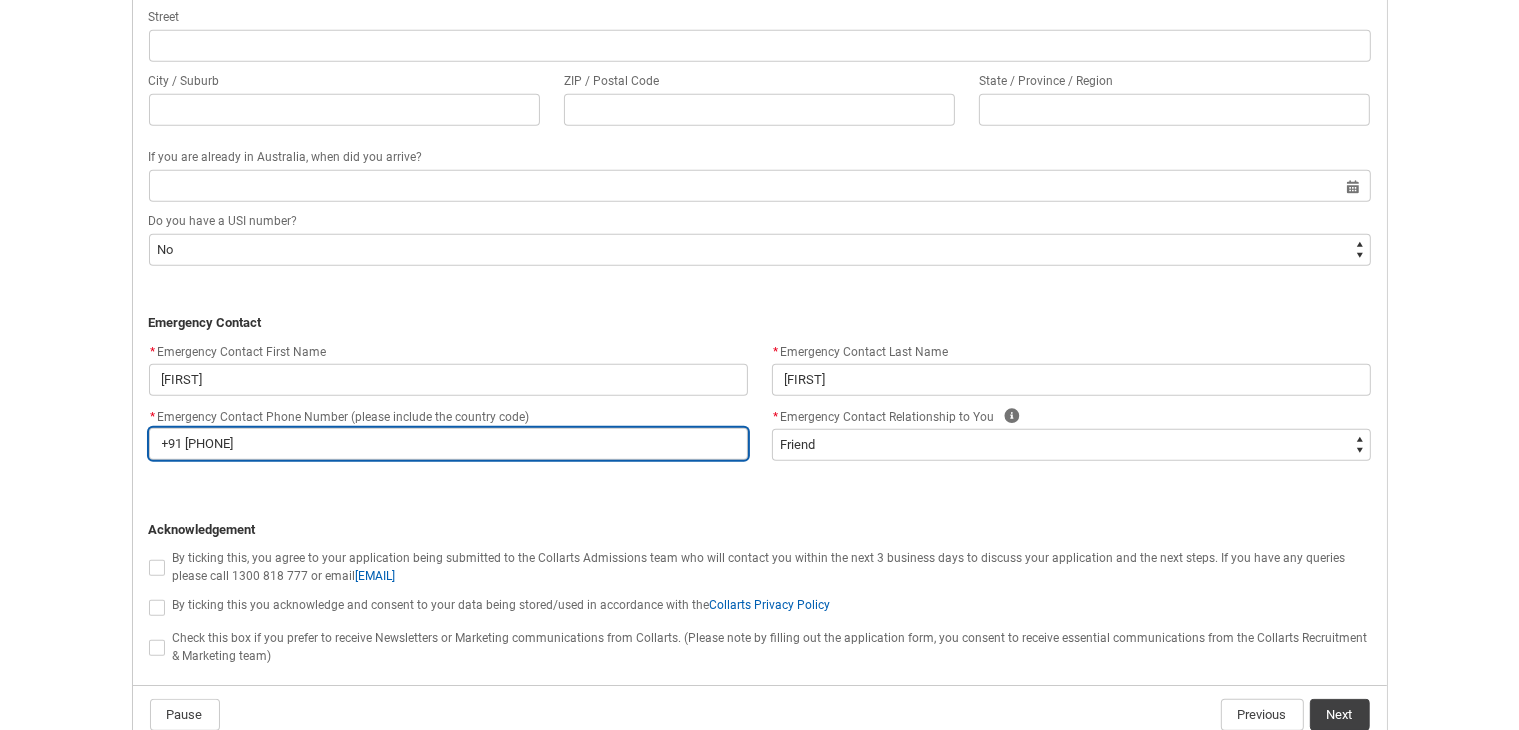 type on "+91 85" 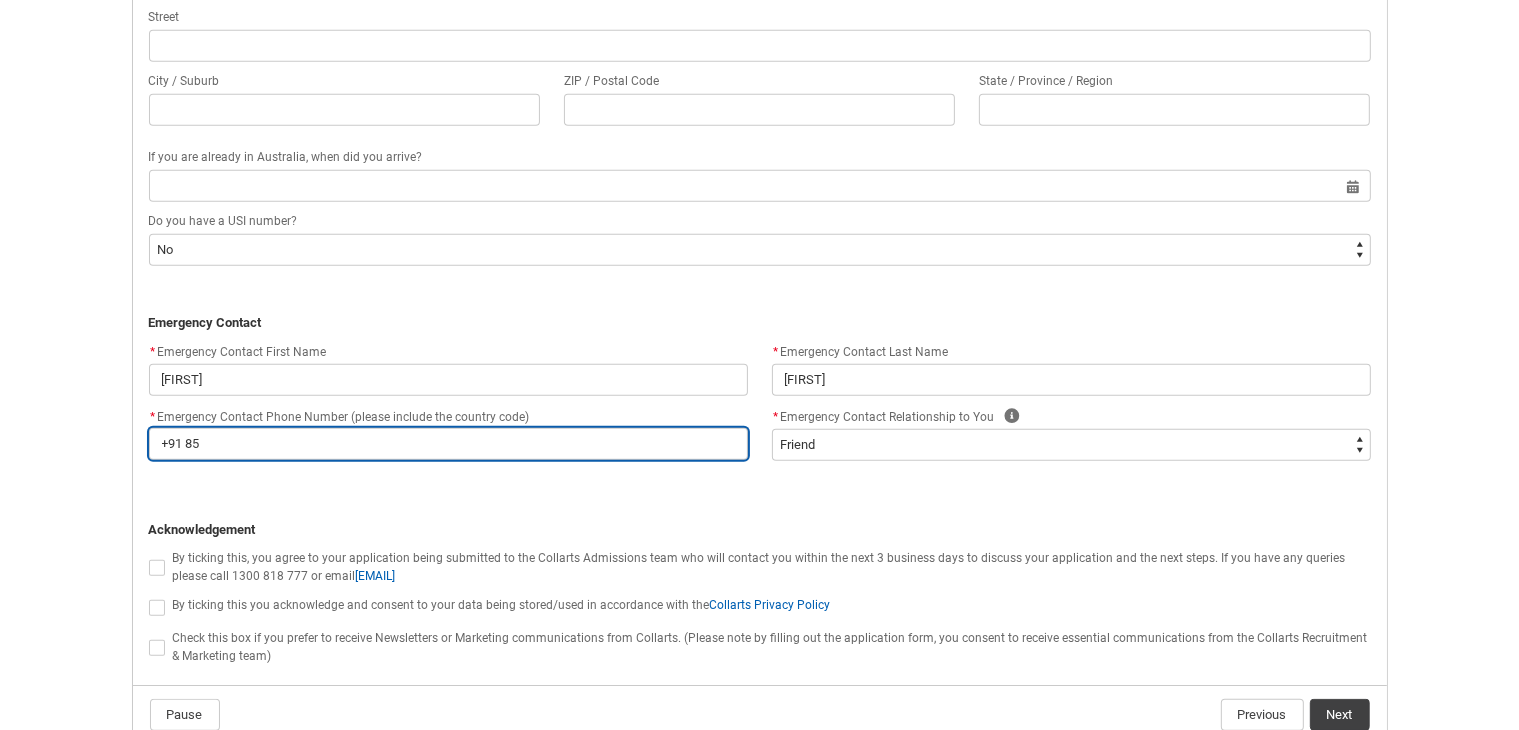 type on "+91 [PHONE]" 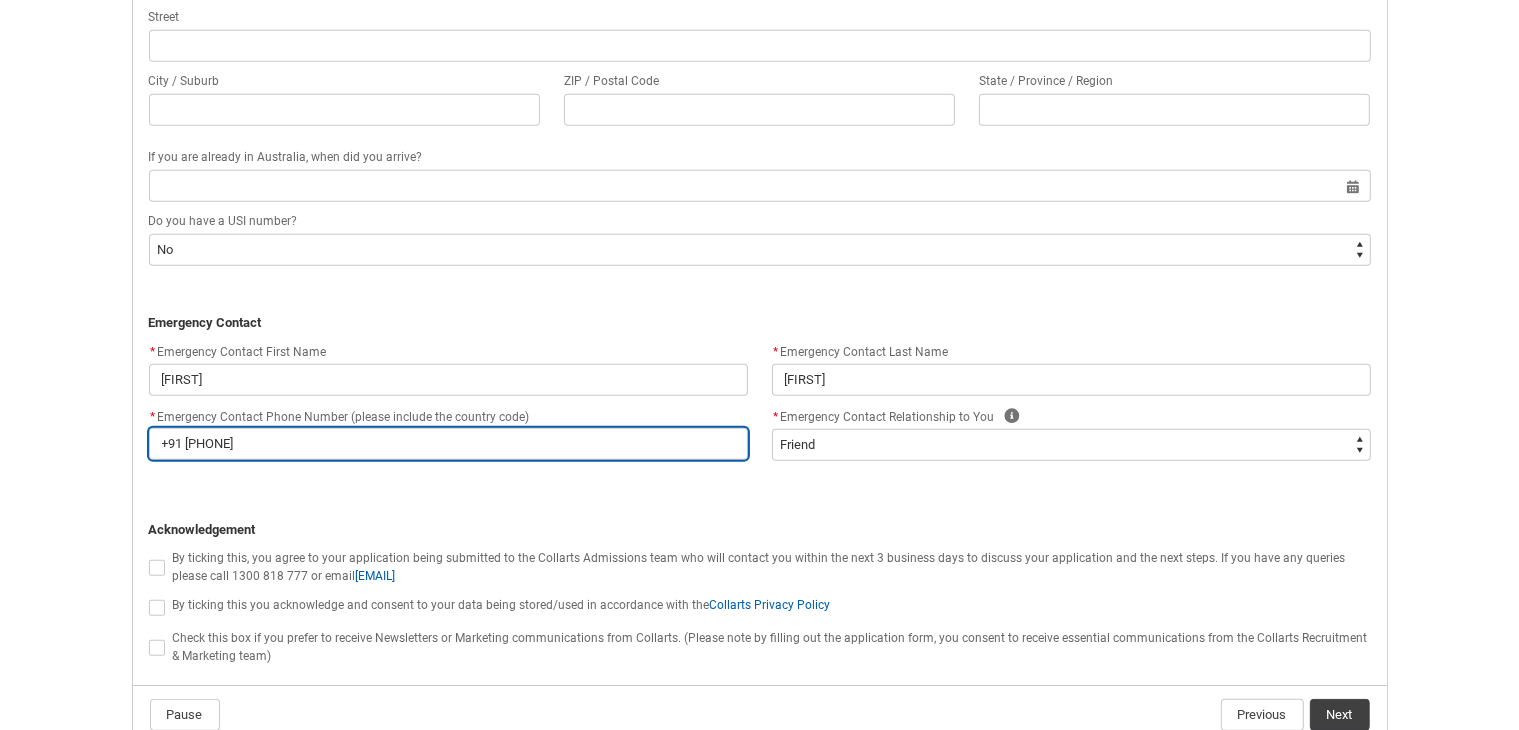 type on "+91 [PHONE]" 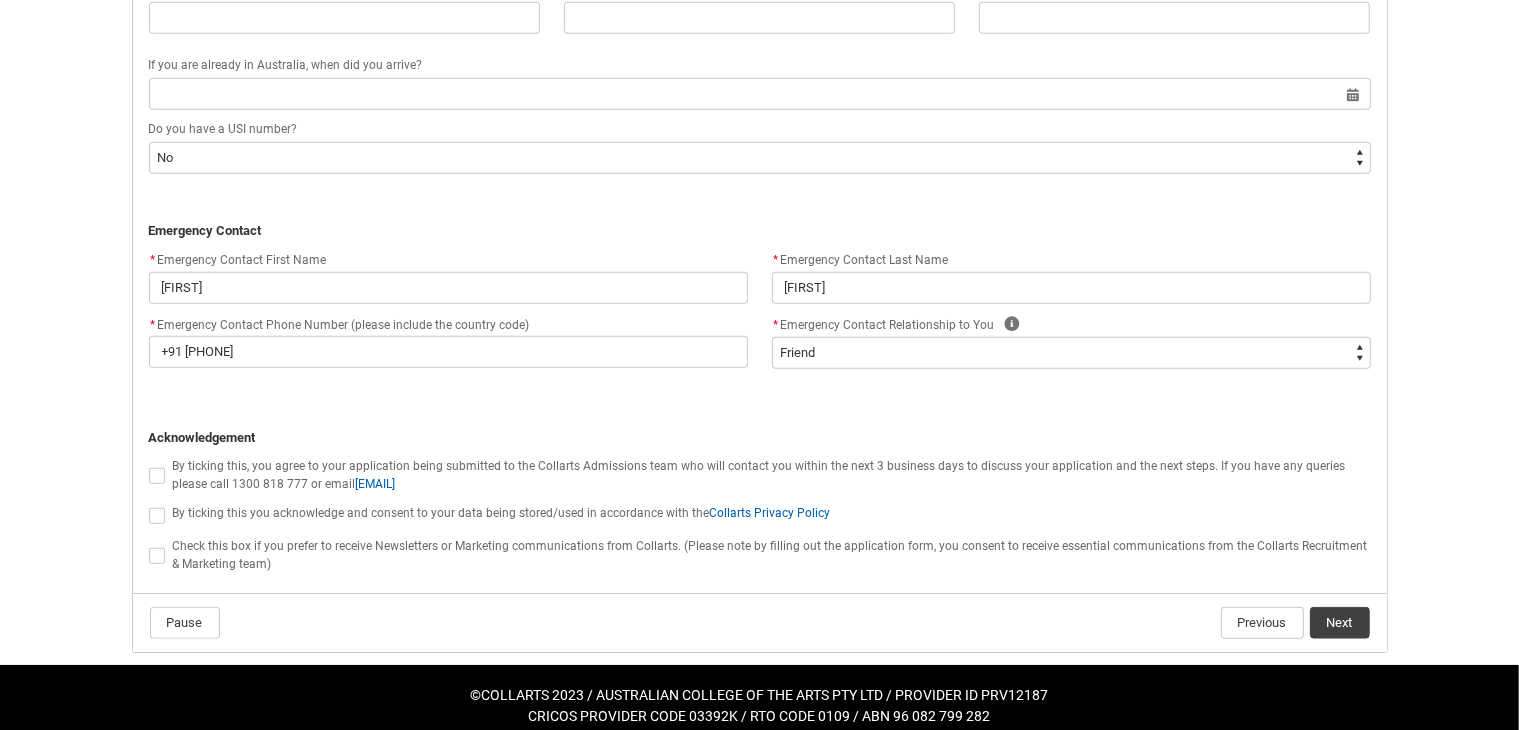 click 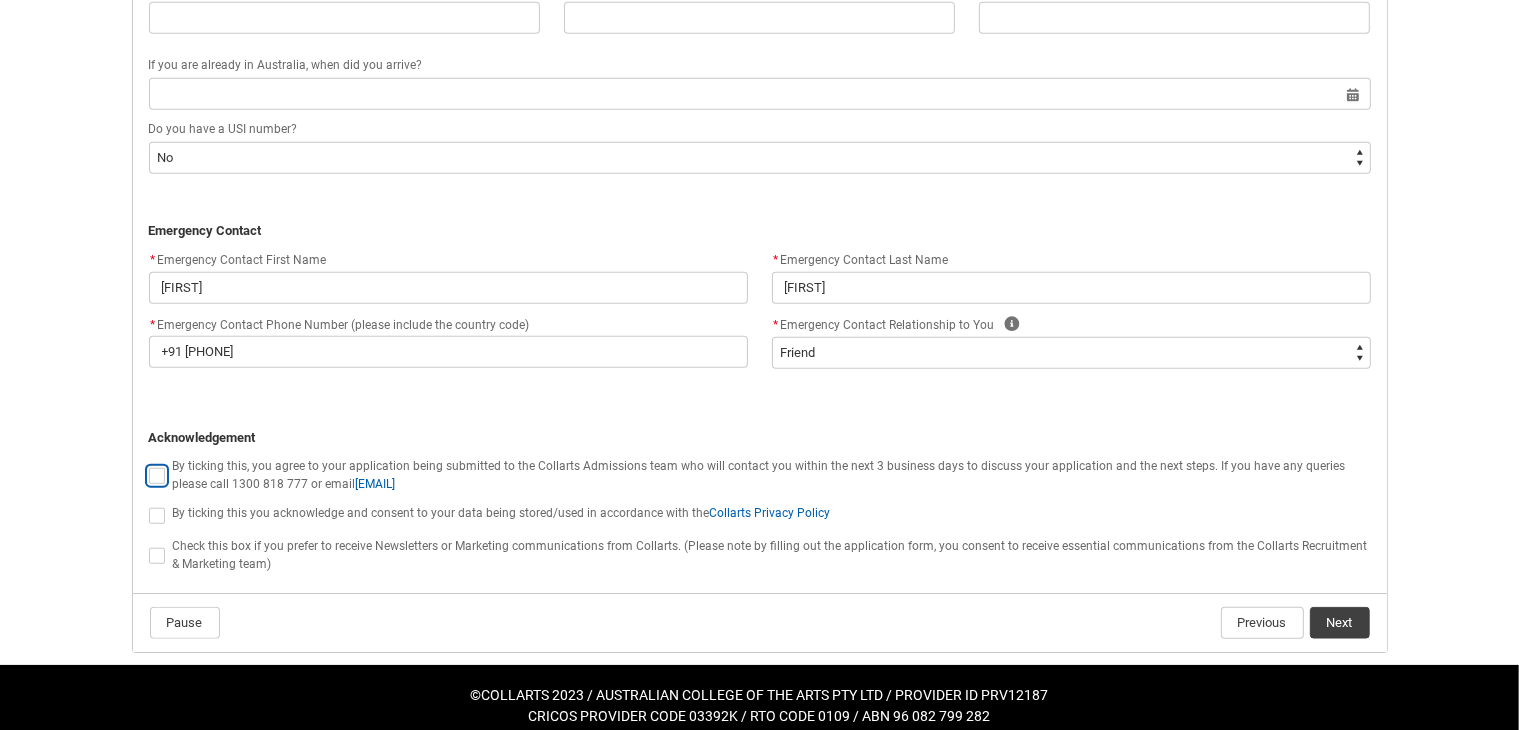 click at bounding box center (148, 464) 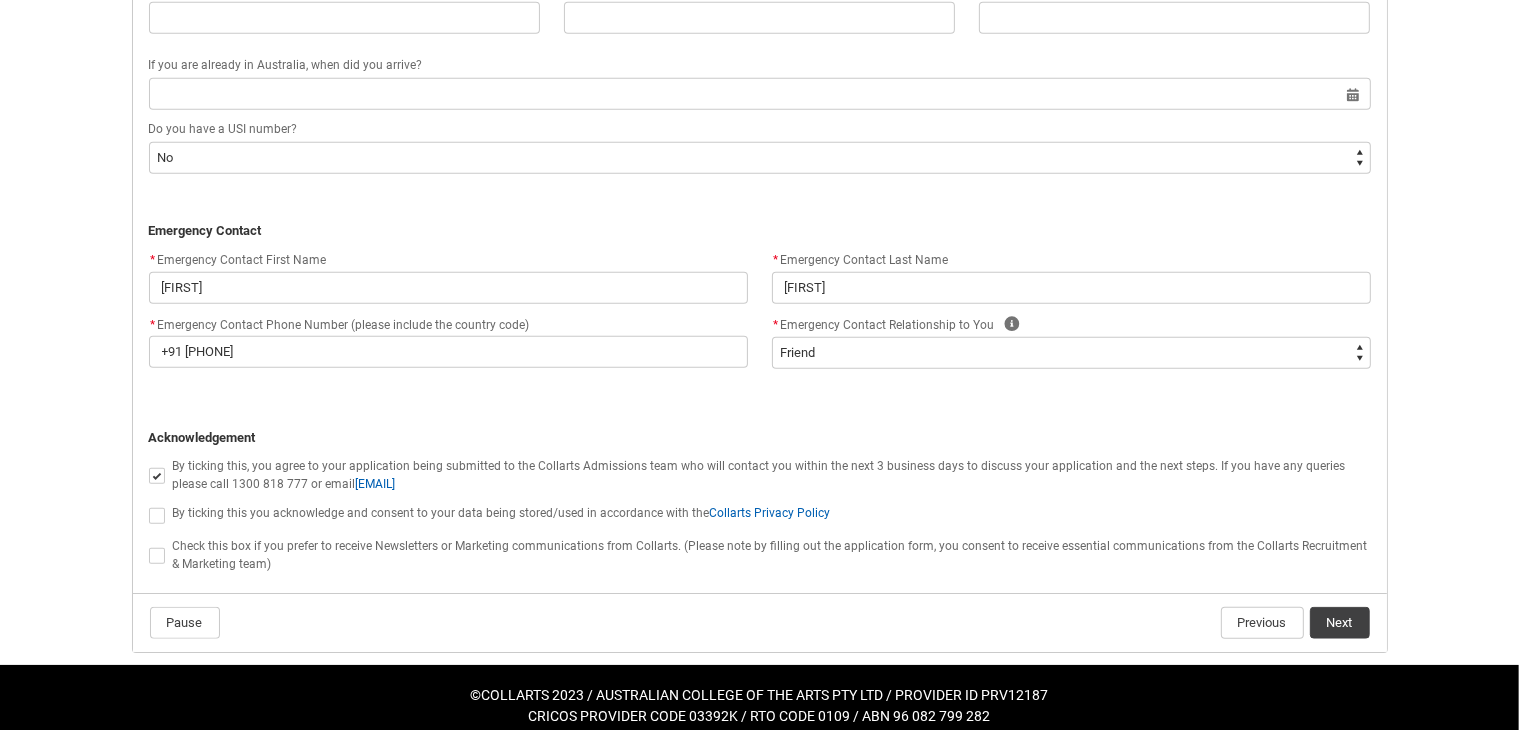 click 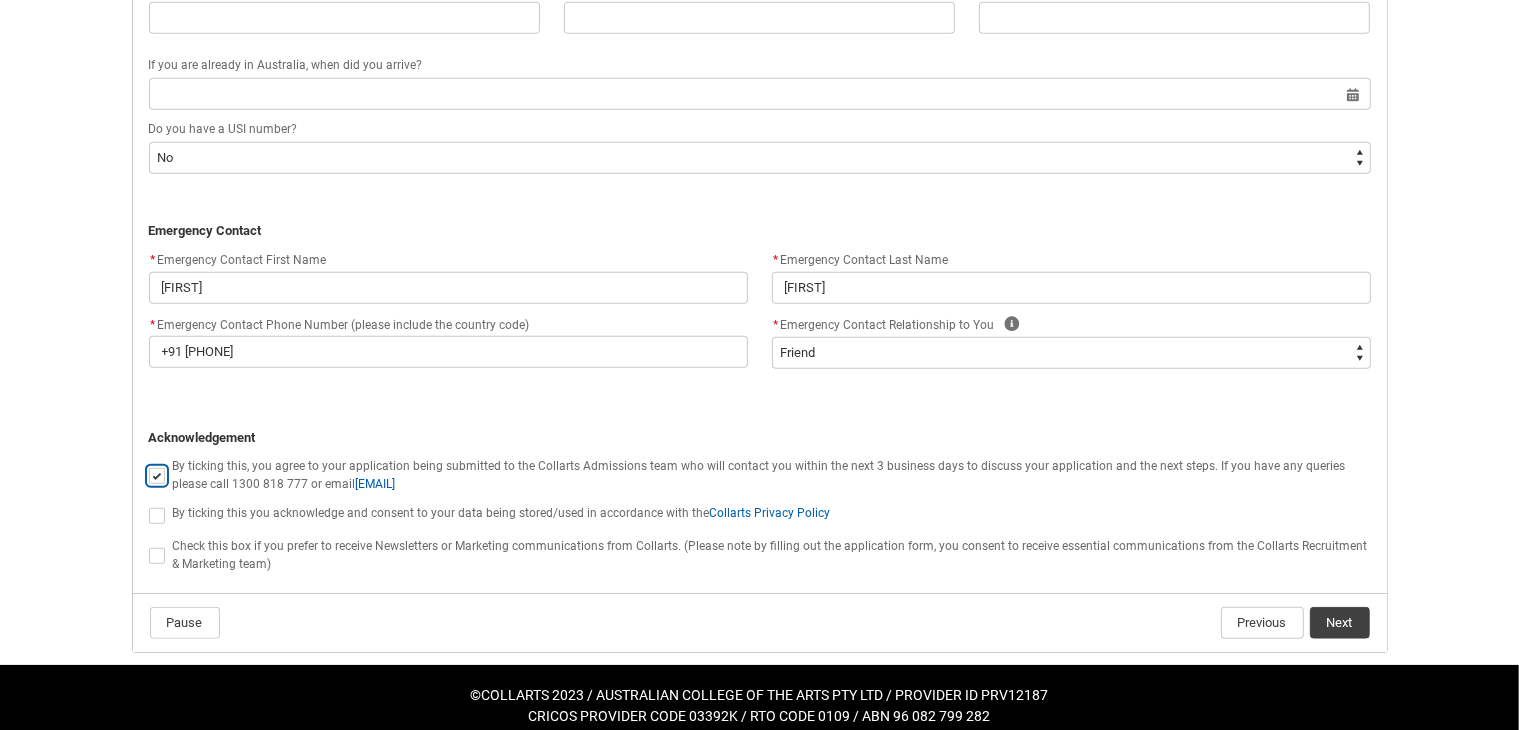 click at bounding box center [148, 464] 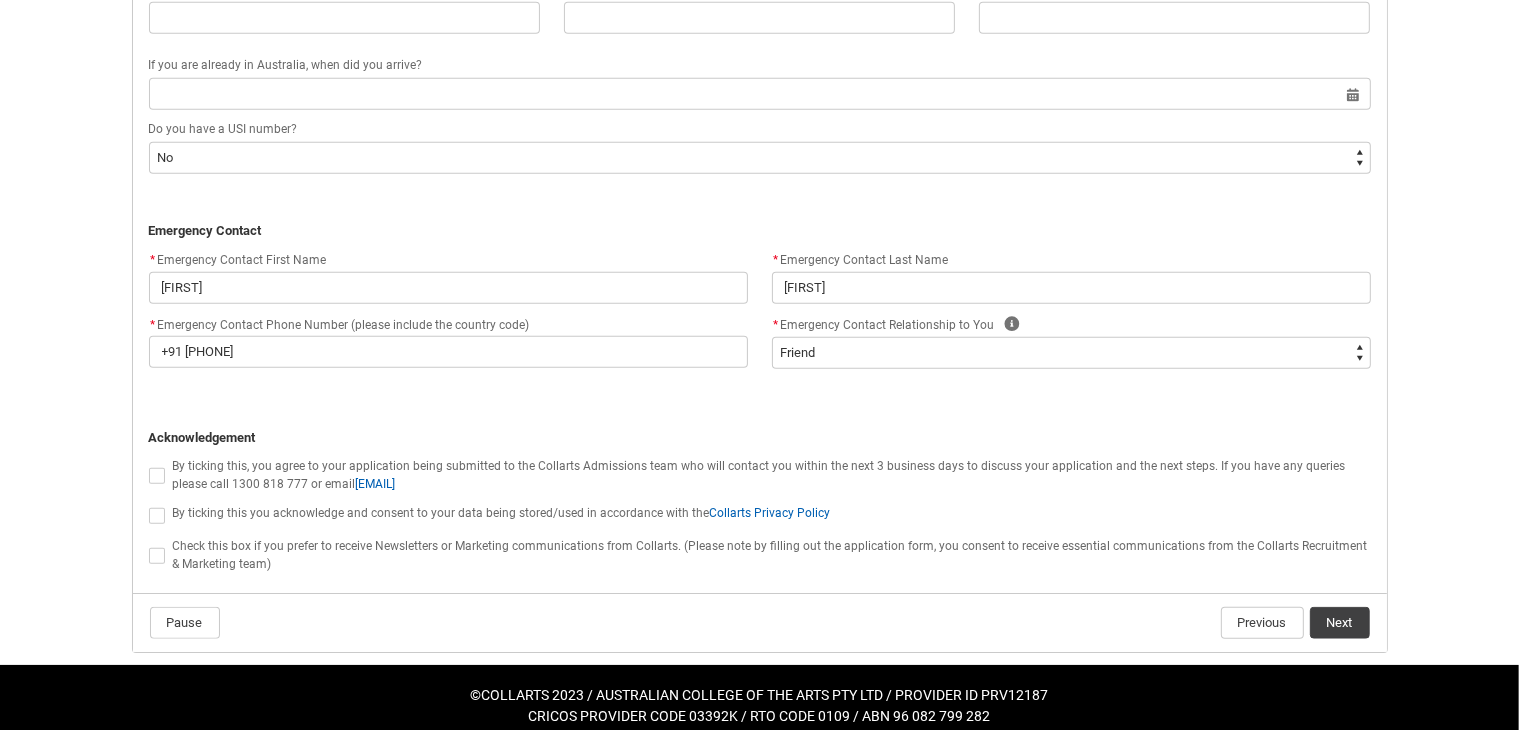 drag, startPoint x: 155, startPoint y: 453, endPoint x: 156, endPoint y: 489, distance: 36.013885 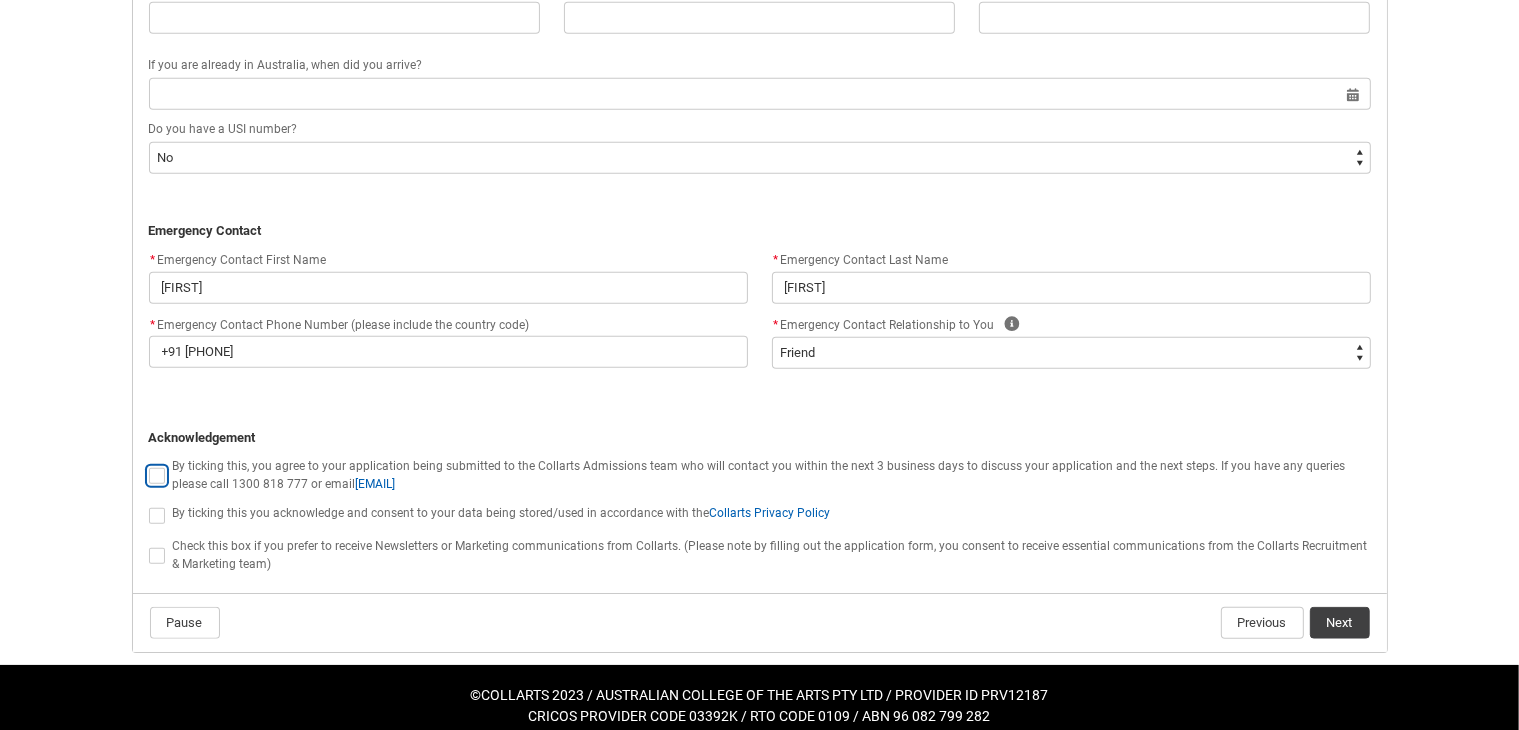 click at bounding box center [148, 464] 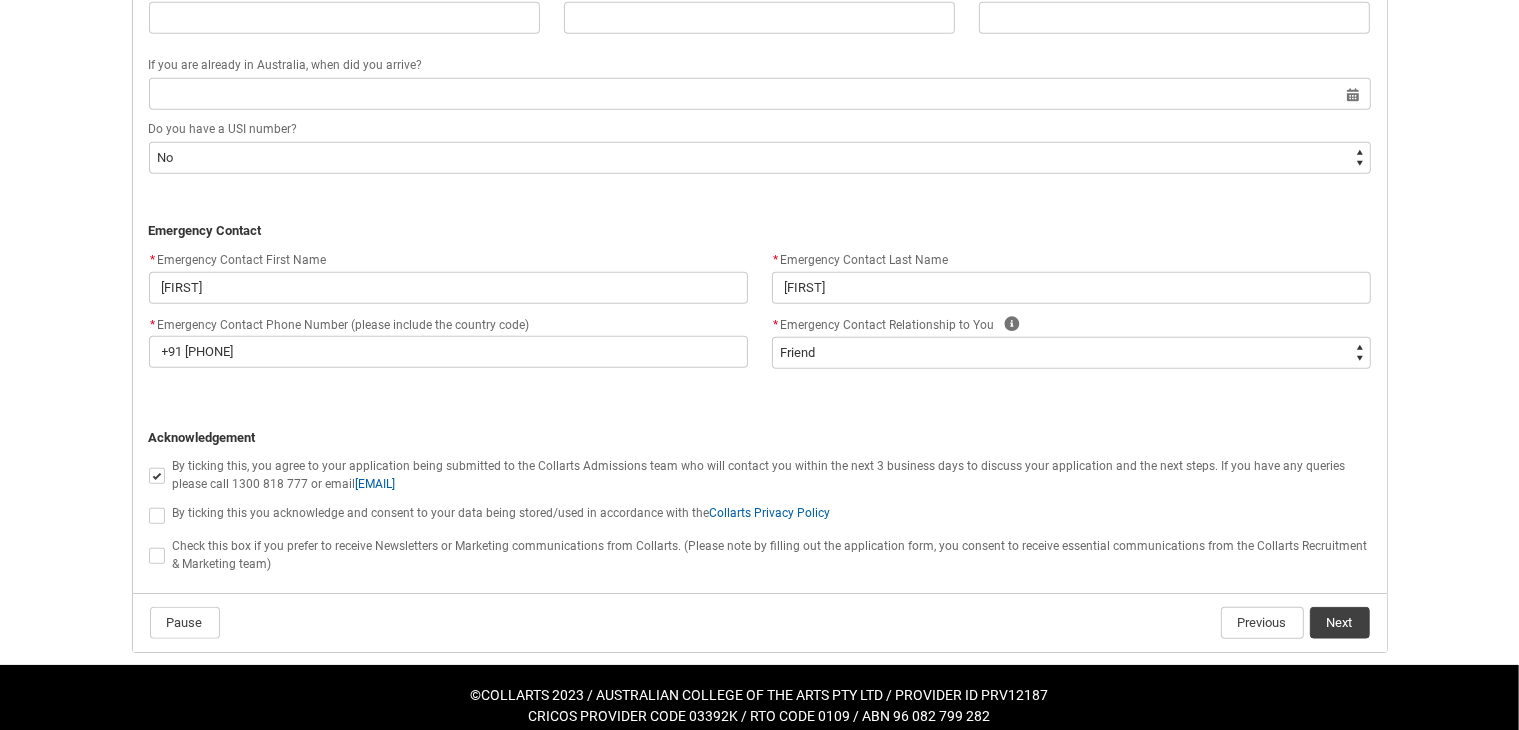 drag, startPoint x: 156, startPoint y: 489, endPoint x: 156, endPoint y: 523, distance: 34 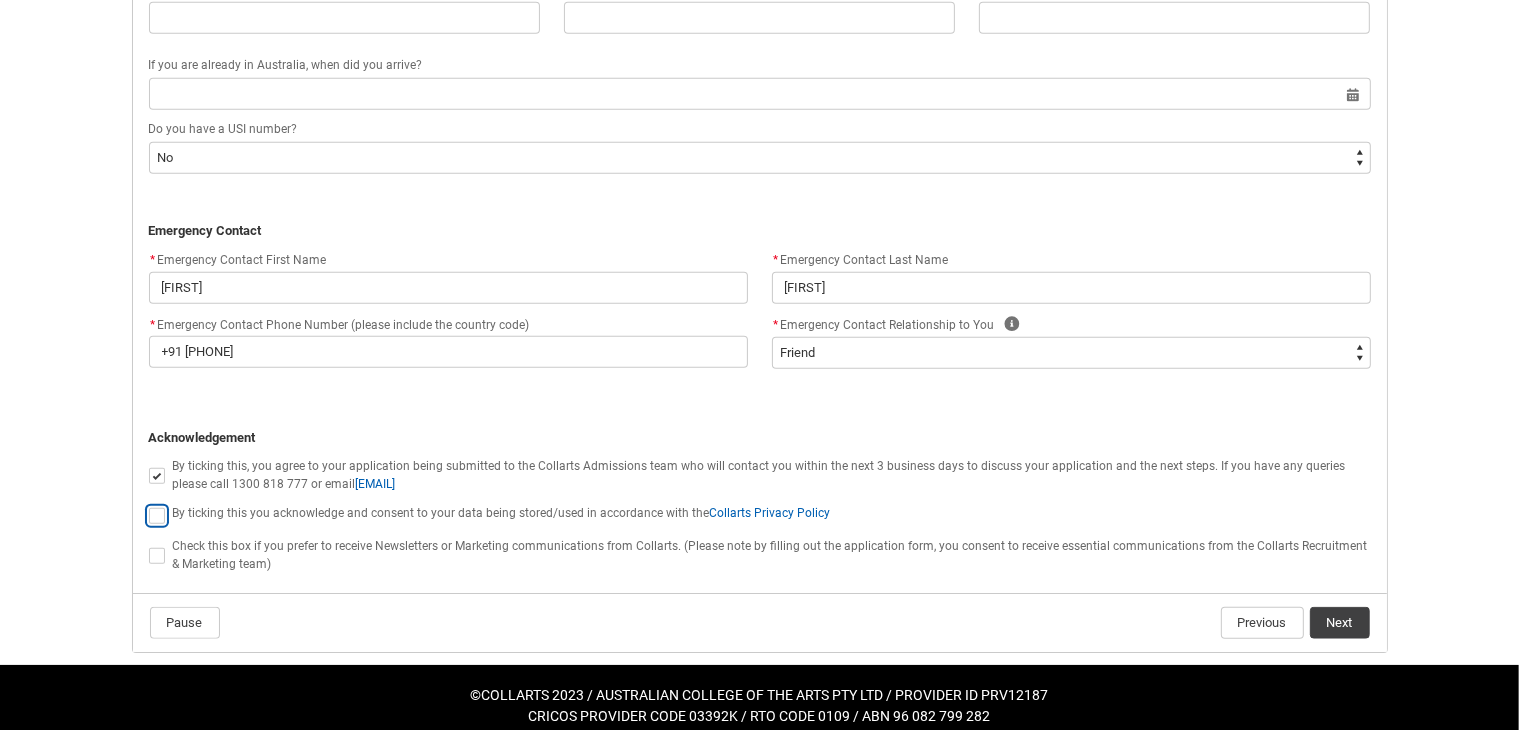 click at bounding box center [148, 504] 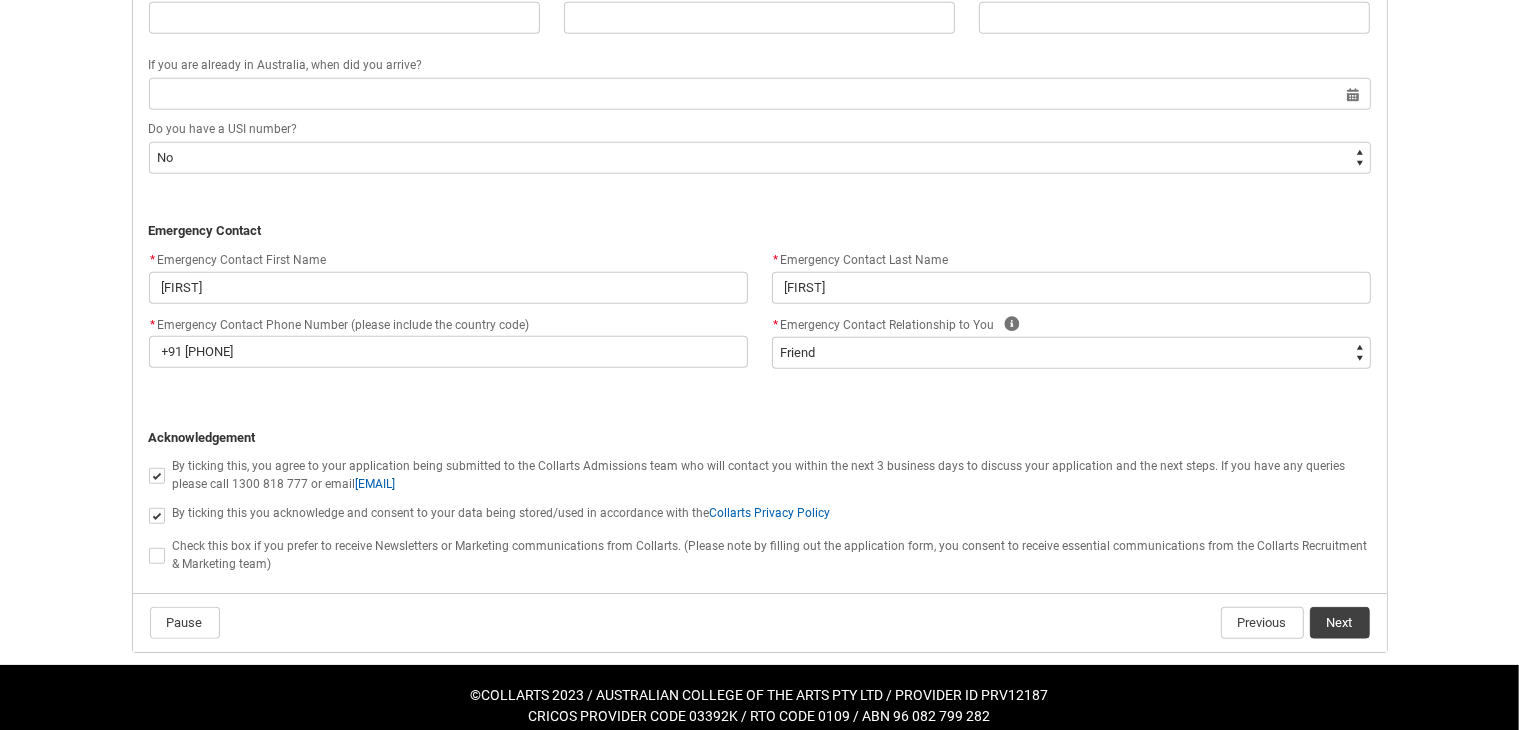 drag, startPoint x: 148, startPoint y: 537, endPoint x: 394, endPoint y: 555, distance: 246.65765 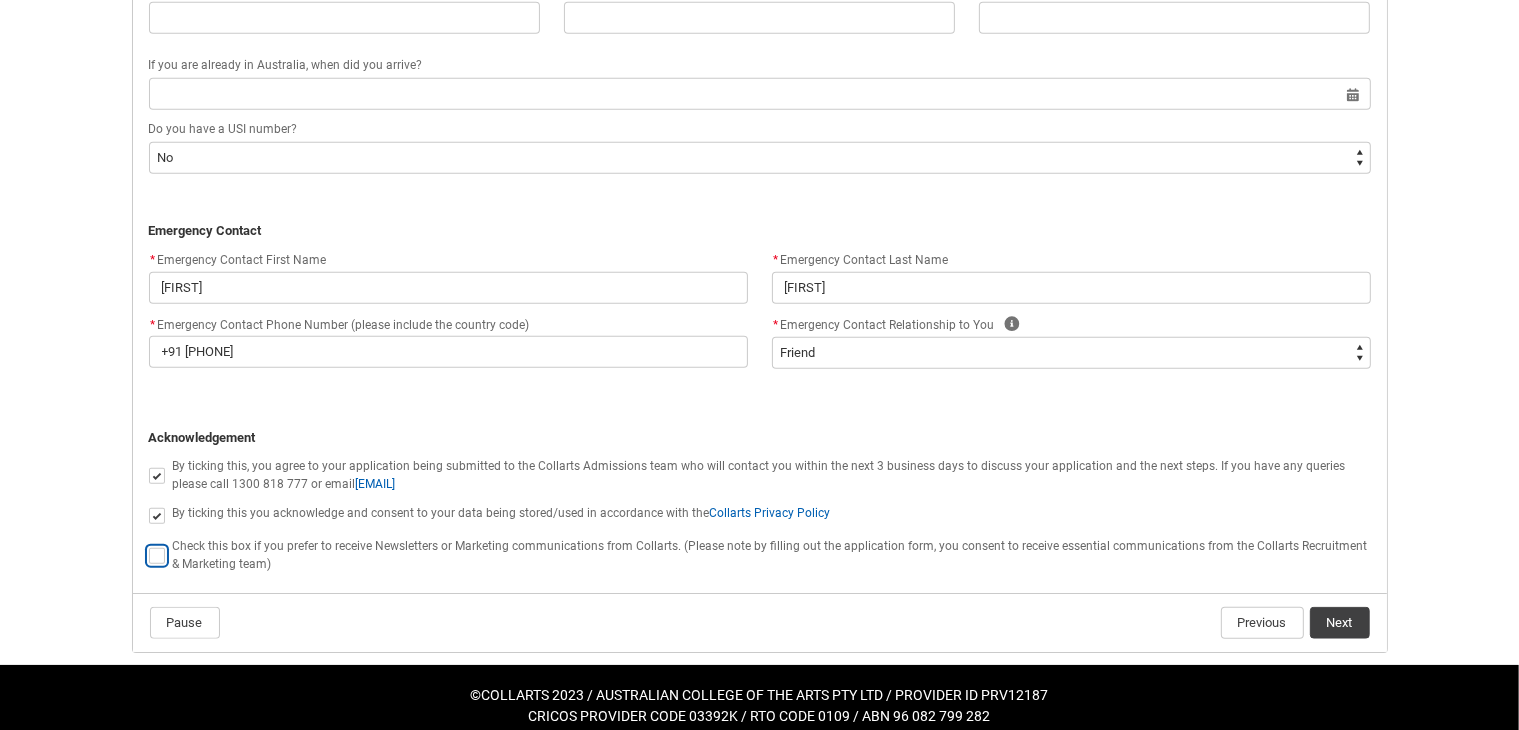 click at bounding box center (148, 544) 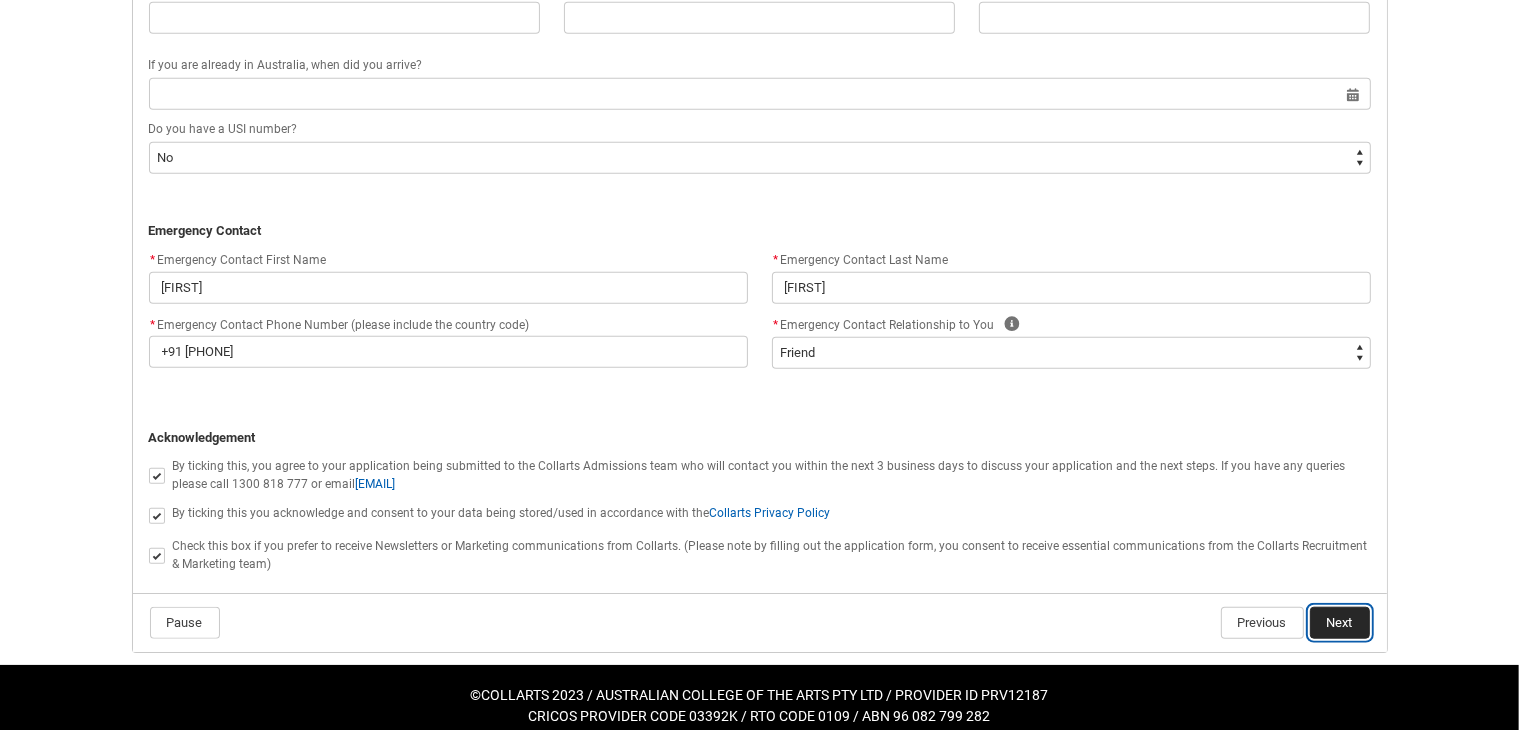 click on "Next" 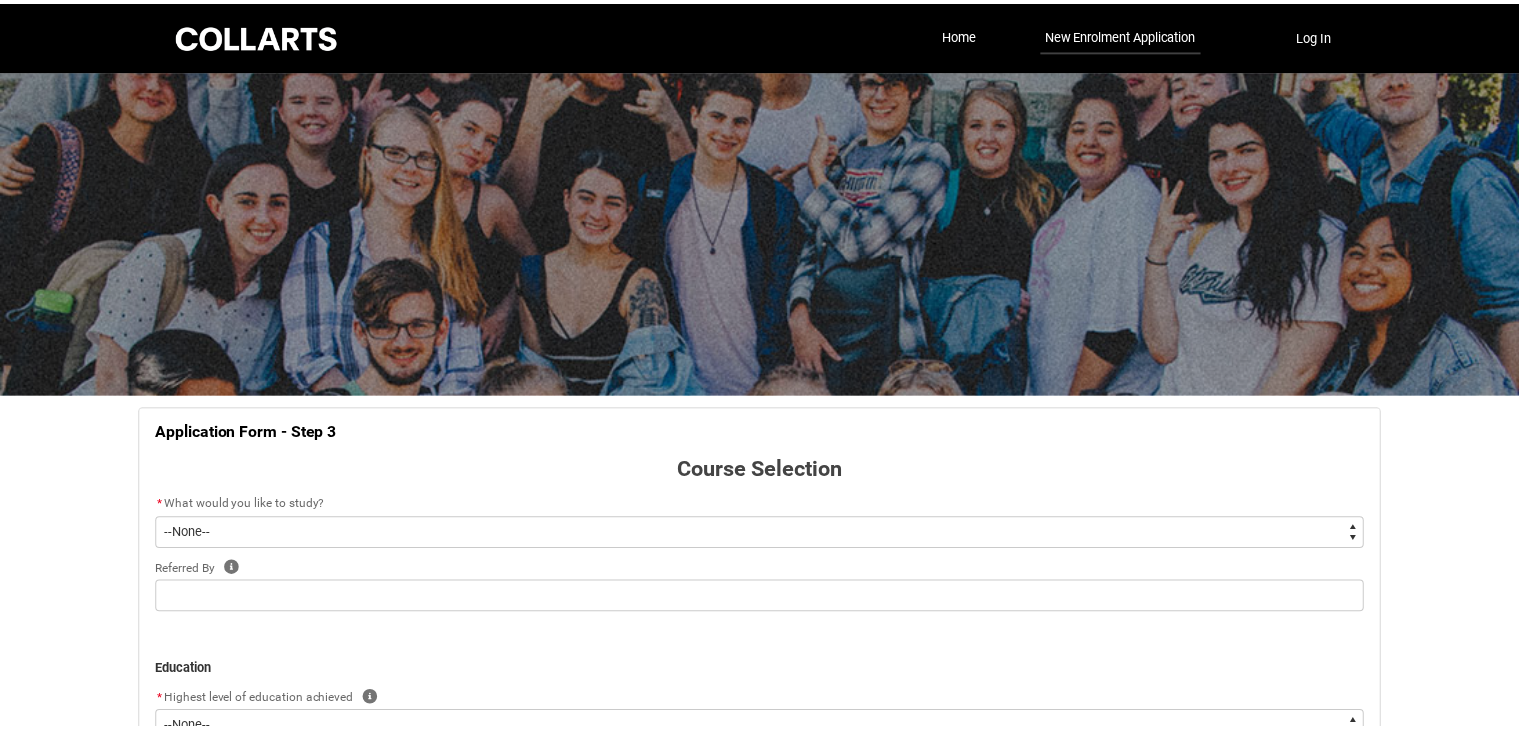 scroll, scrollTop: 208, scrollLeft: 0, axis: vertical 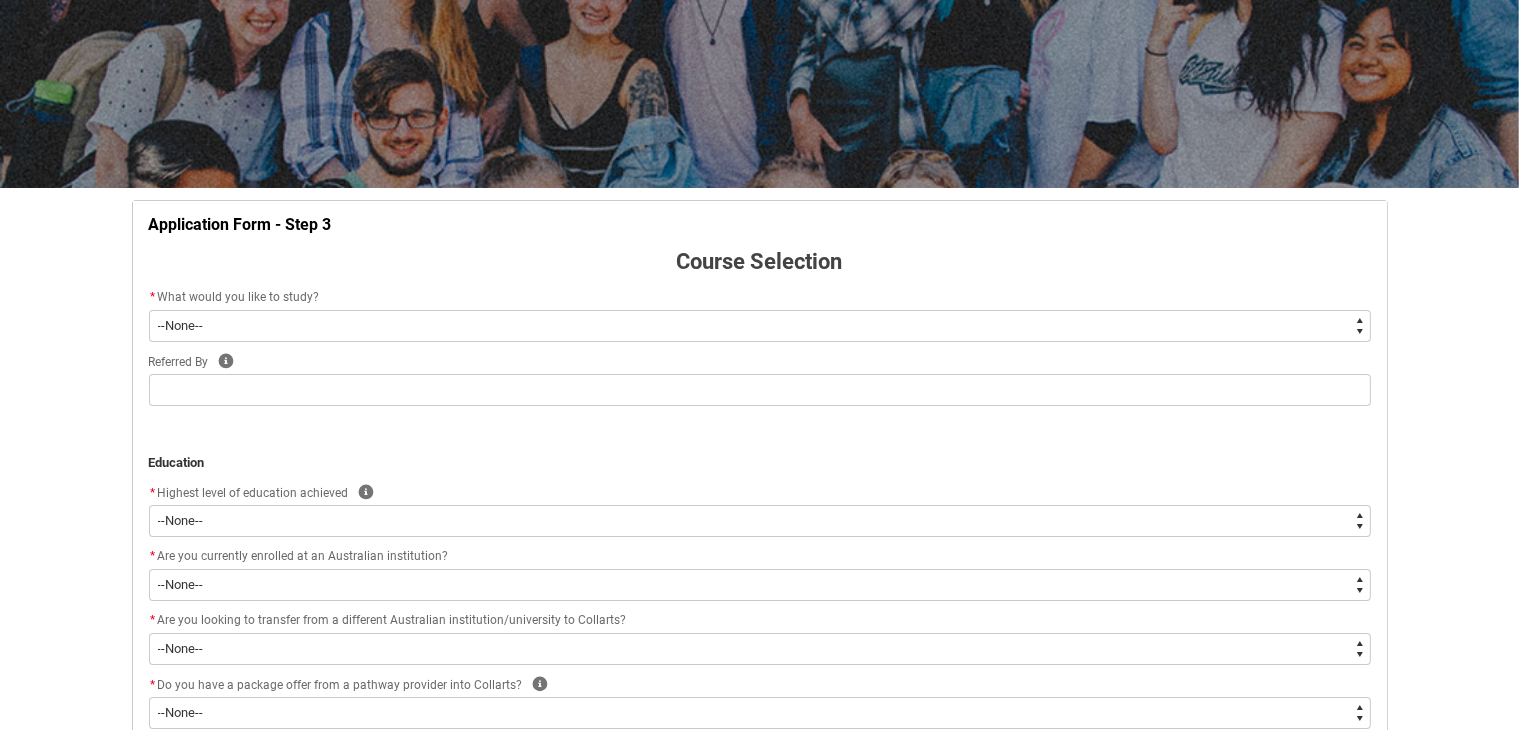 click on "--None-- Diploma Bachelor Post Graduate" at bounding box center [760, 326] 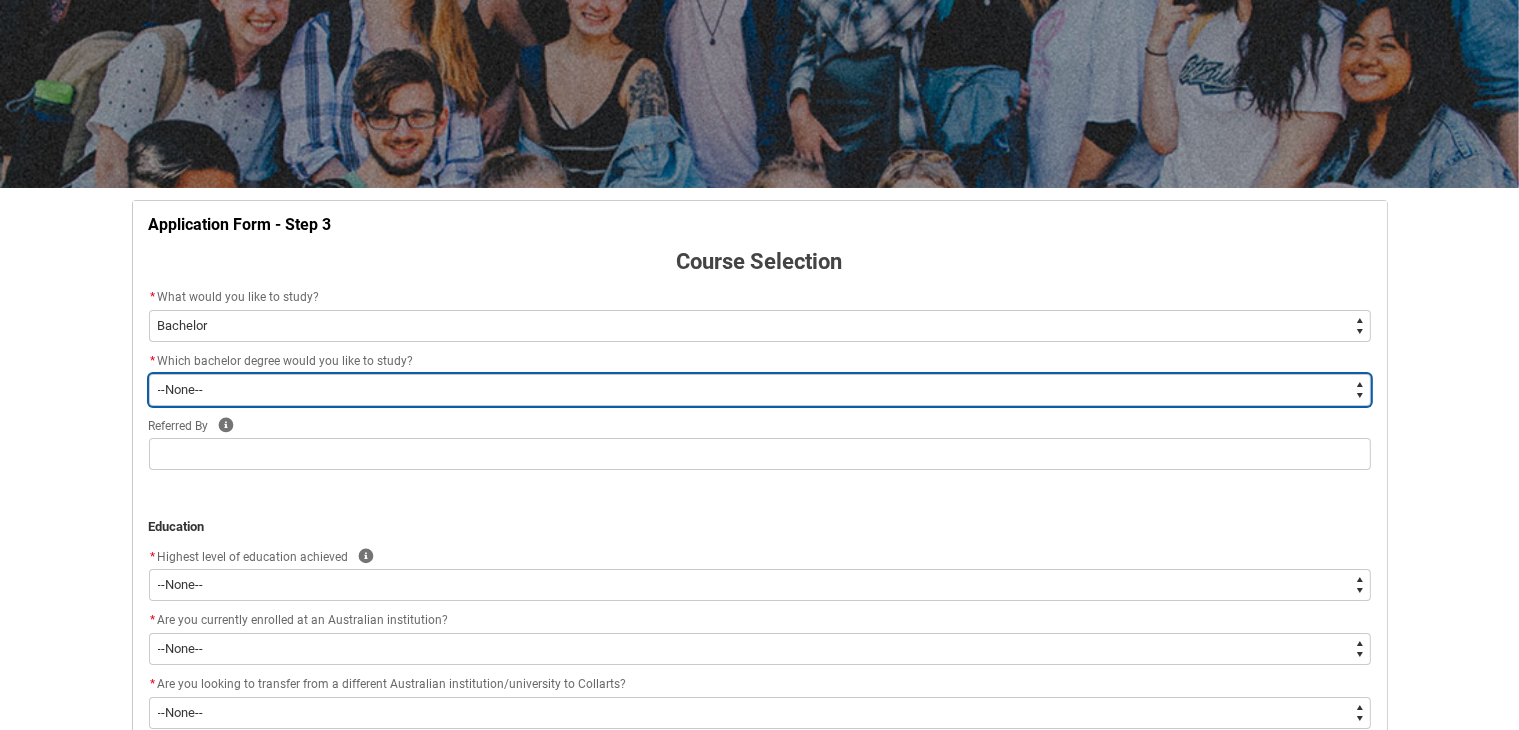 click on "--None-- Bachelor of 2D Animation Bachelor of Applied Business (Entertainment Management) Bachelor of Arts (Interior Design) Bachelor of Audio Production Bachelor of Design (Fashion & Sustainability) Bachelor of Digital and Social Media Bachelor of Event Management Bachelor of Fashion Marketing (Branding and Communications) Bachelor of Fashion Marketing (Buying and Retail Management) Bachelor of Game Design Bachelor of Graphic and Digital Design Bachelor of Journalism and New Media Bachelor of Music Performance Bachelor of Music Production Bachelor of Performing Arts (Acting) Bachelor of Performing Arts (Stage Management) Bachelor of Performing Arts (Writing & Directing) Bachelor of Performing Arts (Comedy) Bachelor of Photography Bachelor of Screen & Media Double Degree - Bachelor of Audio Production & Bachelor of Applied Business (Entertainment Management) Double Degree - Bachelor of Design (Fashion & Sustainability) and Bachelor of Applied Business (Fashion Marketing)" at bounding box center [760, 390] 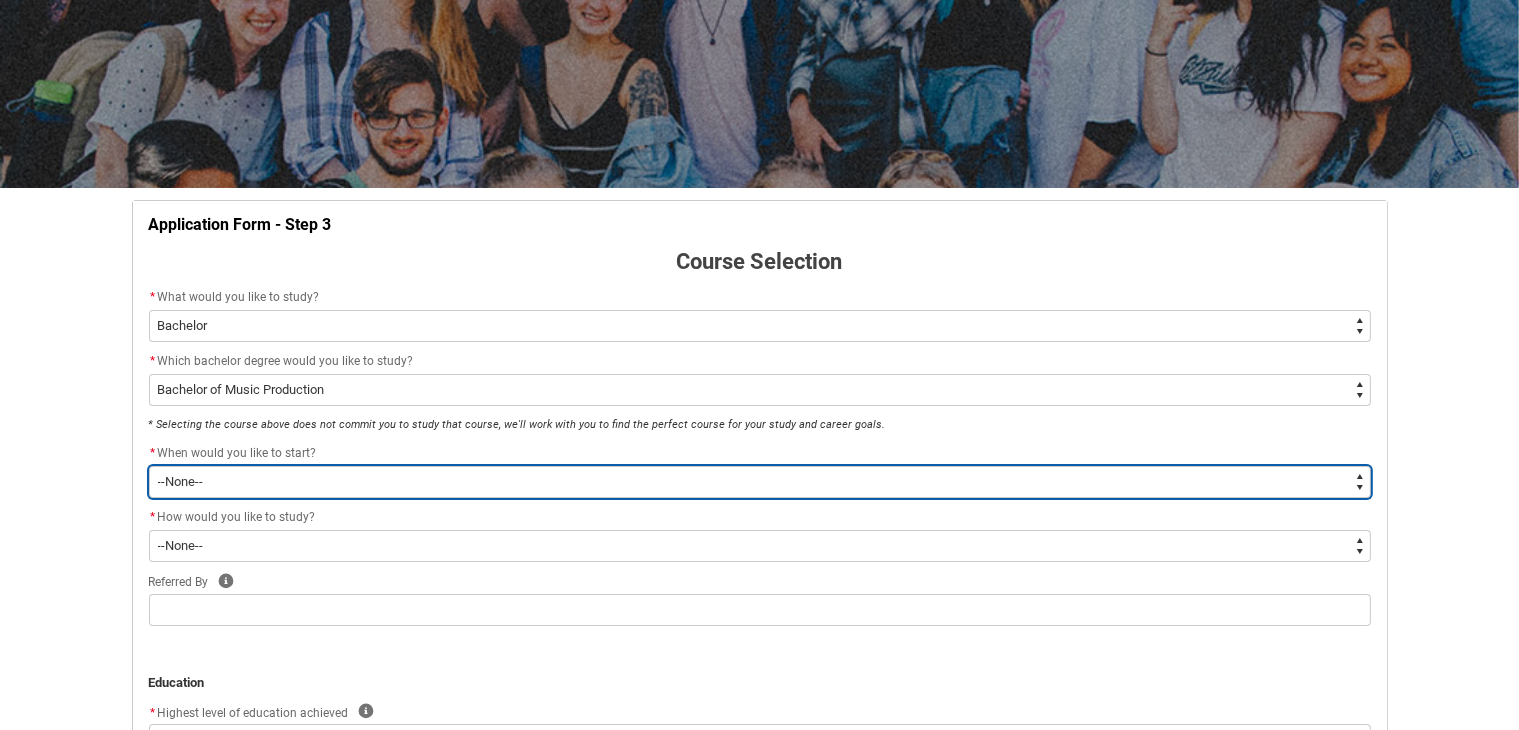 click on "--None-- Trimester 1 2026, starting February 2026 Trimester 3 2025, starting September 2025" at bounding box center [760, 482] 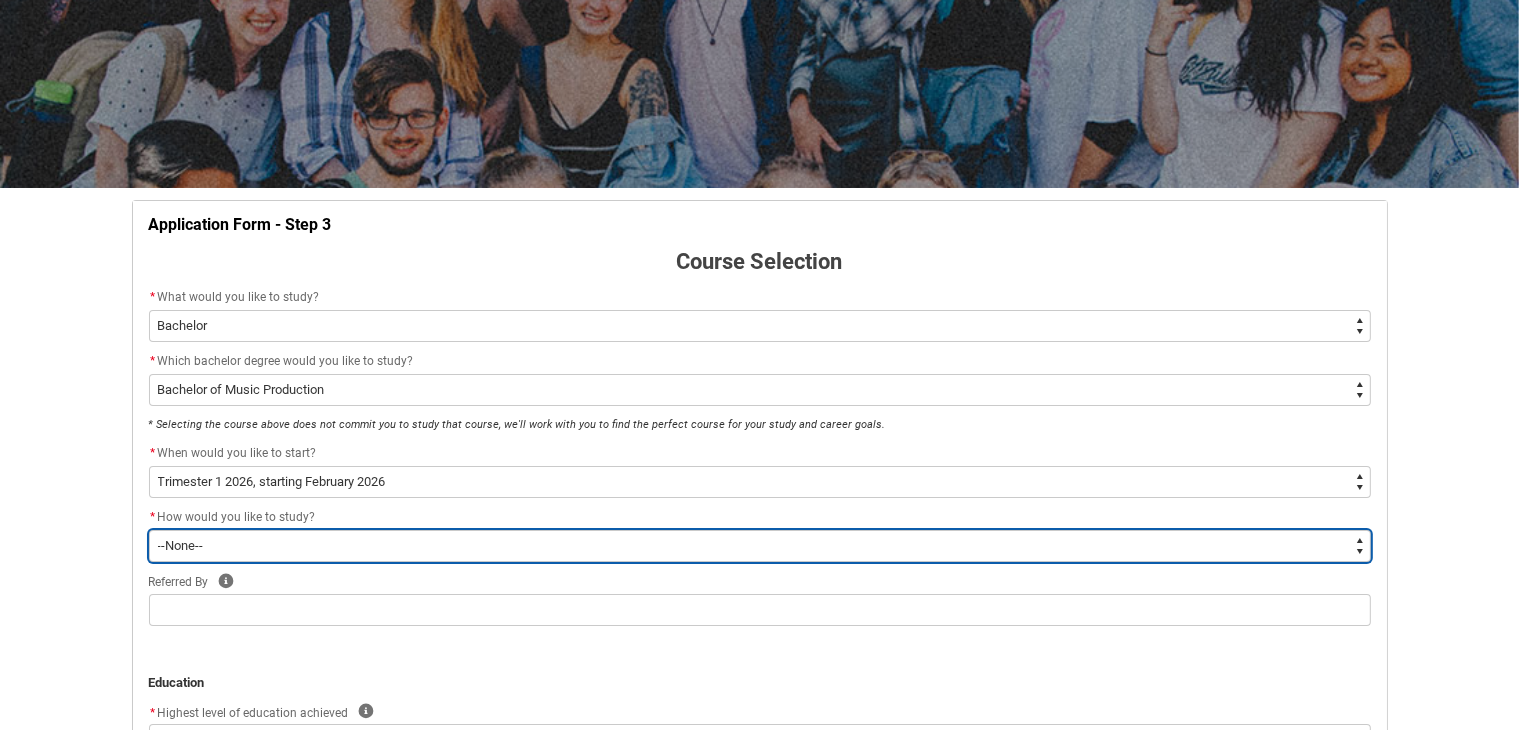 click on "--None-- On-campus Online" at bounding box center [760, 546] 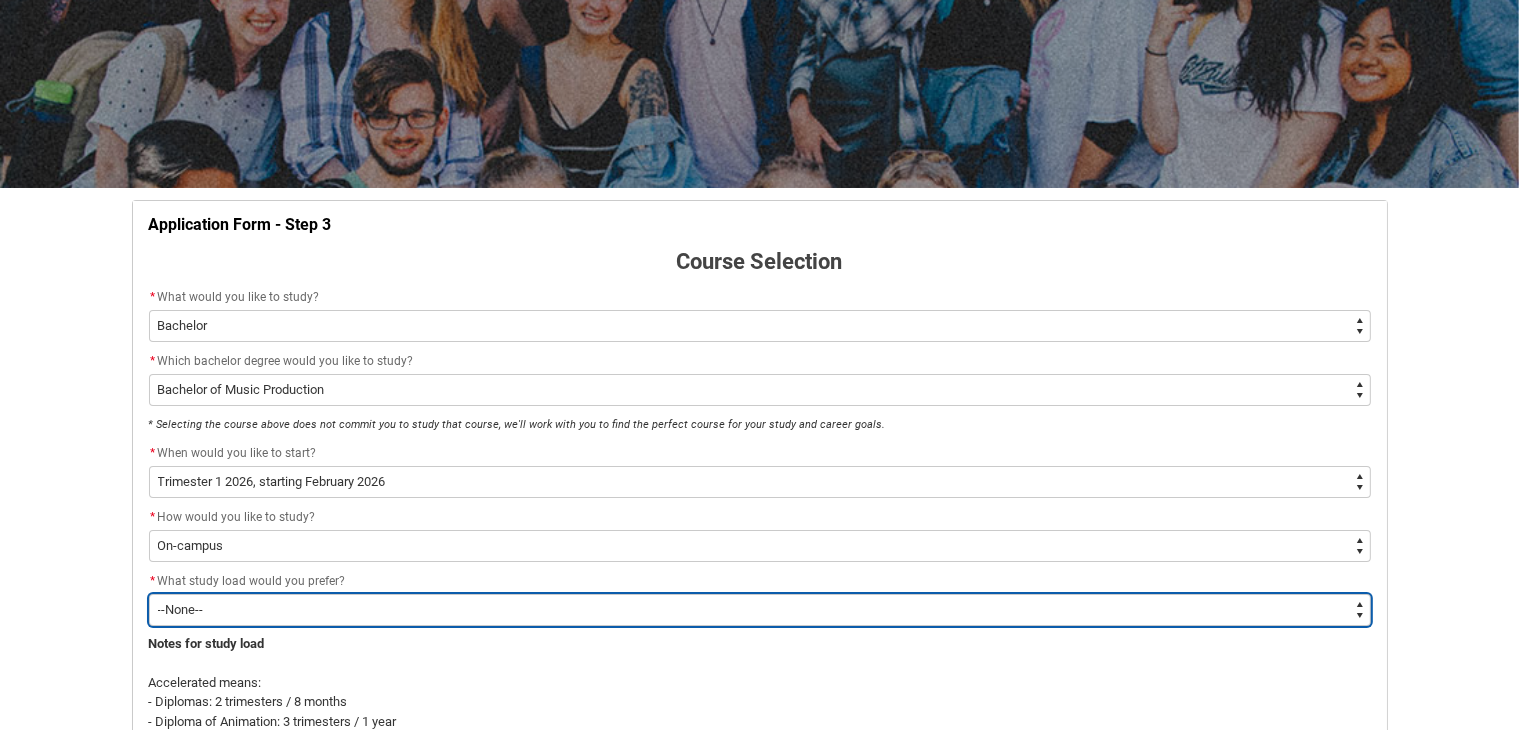 click on "--None-- Accelerated Learning Standard Delivery" at bounding box center [760, 610] 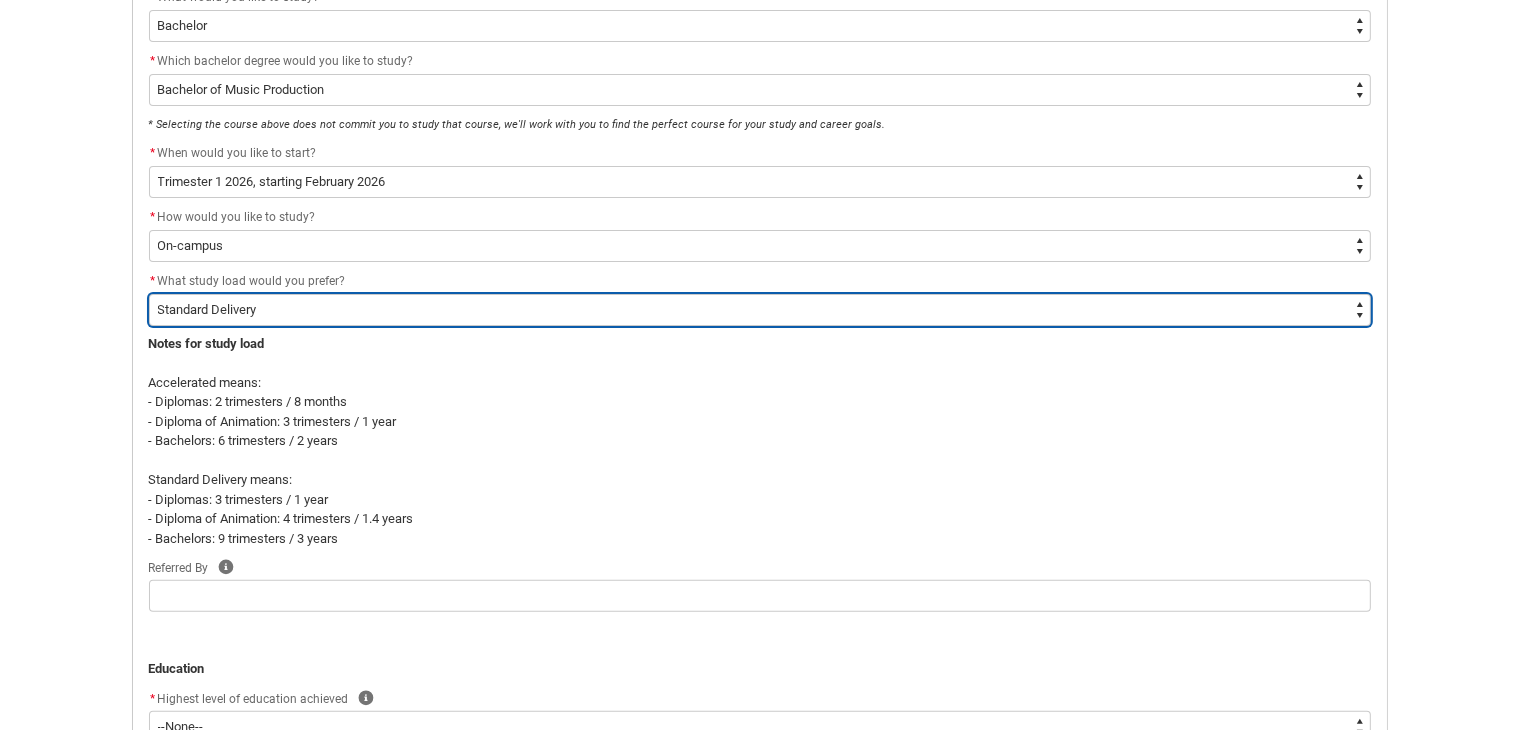 scroll, scrollTop: 608, scrollLeft: 0, axis: vertical 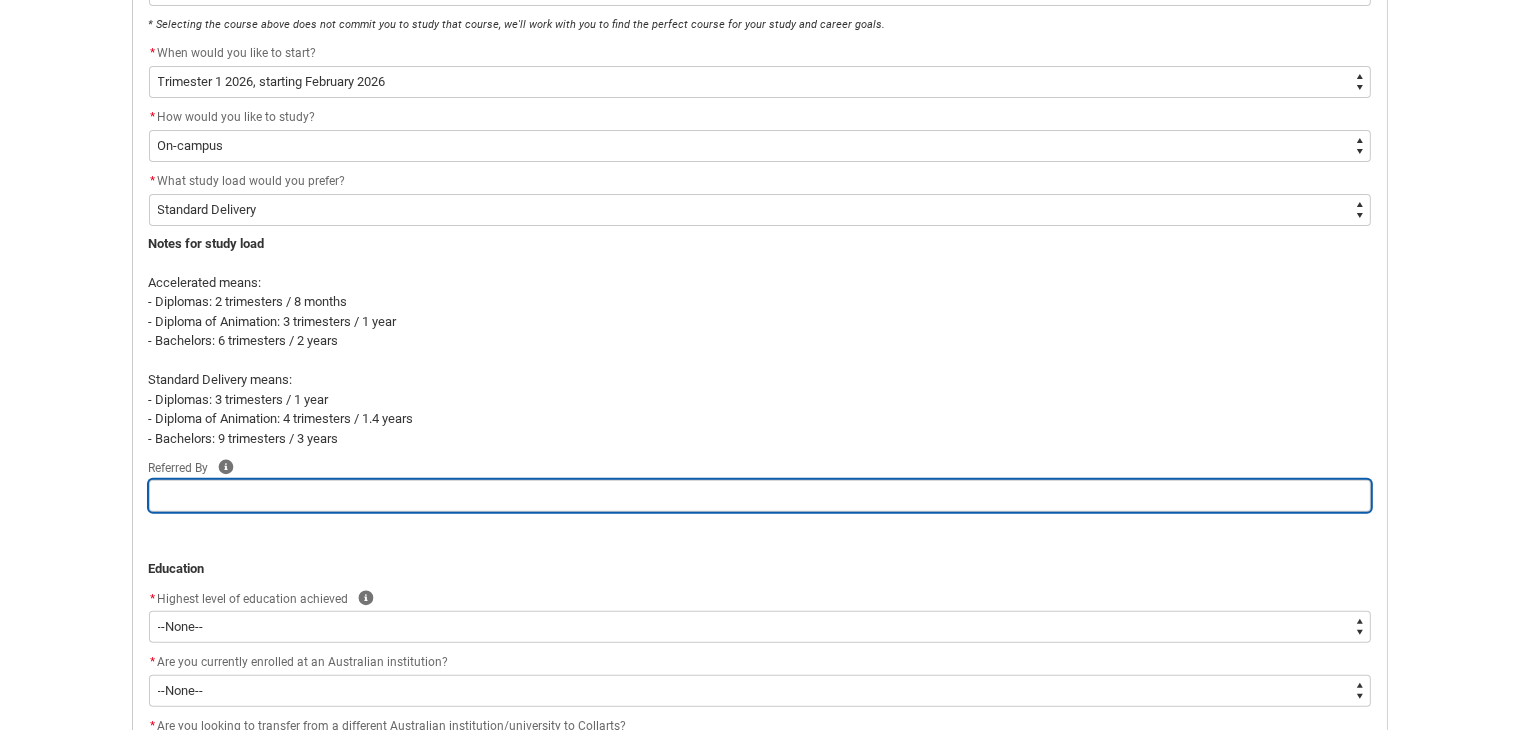 click at bounding box center (760, 496) 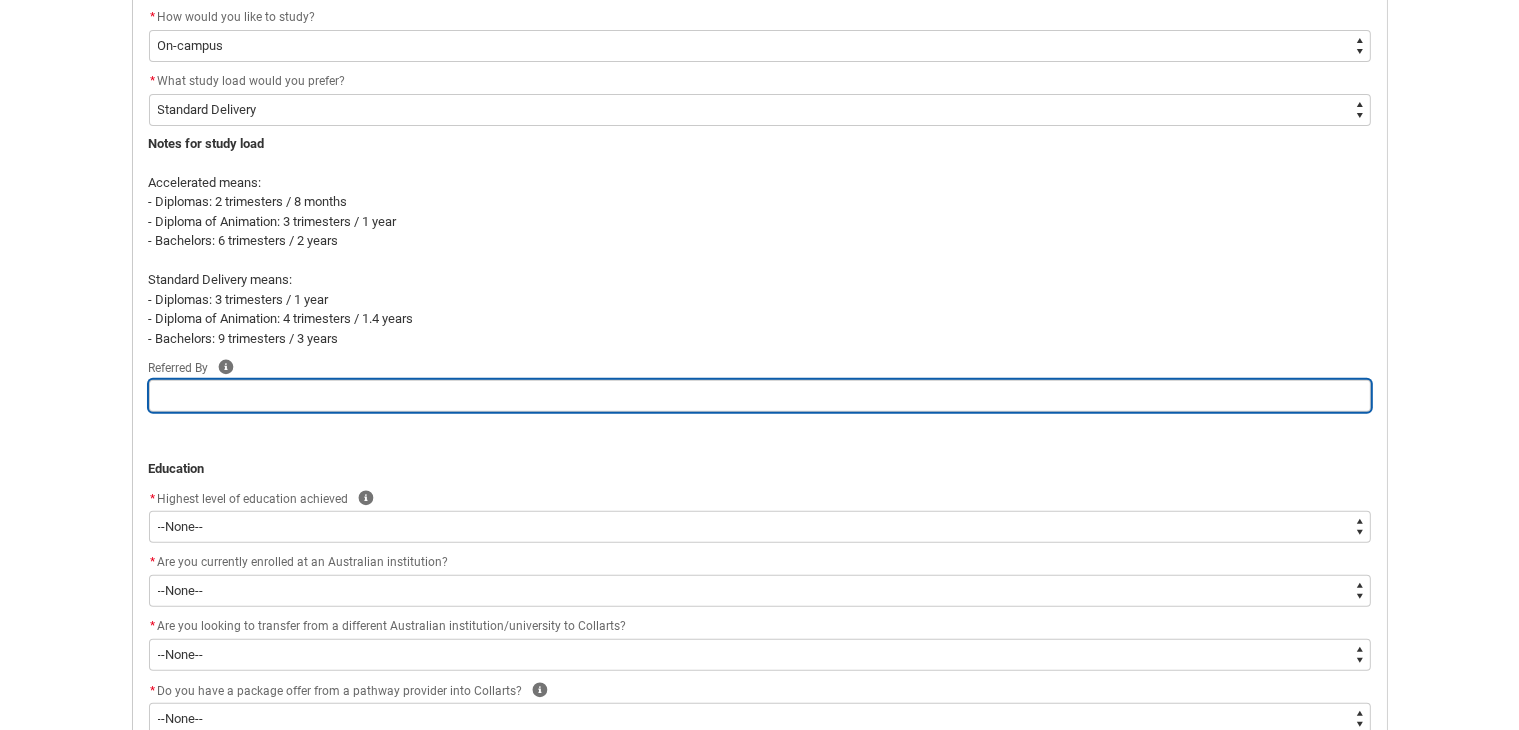scroll, scrollTop: 808, scrollLeft: 0, axis: vertical 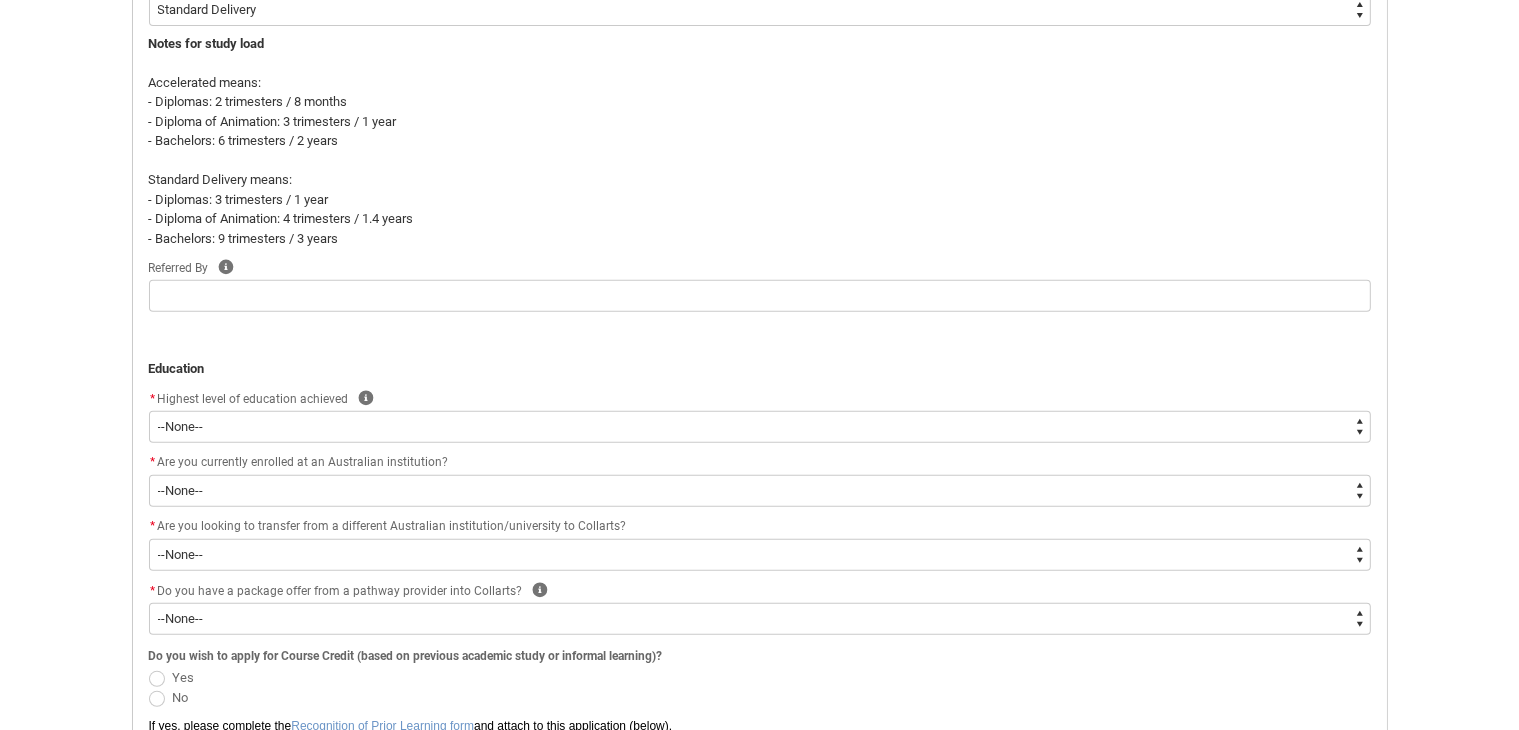 click on "* Highest level of education achieved Help *   --None-- Completed High School Completed a VET Course Completed Foundation Studies Incomplete University Course Completed a University Bachelor Degree Completed a Postgraduate Course No prior educational attainment Completed Year 11 Completed Year 10" 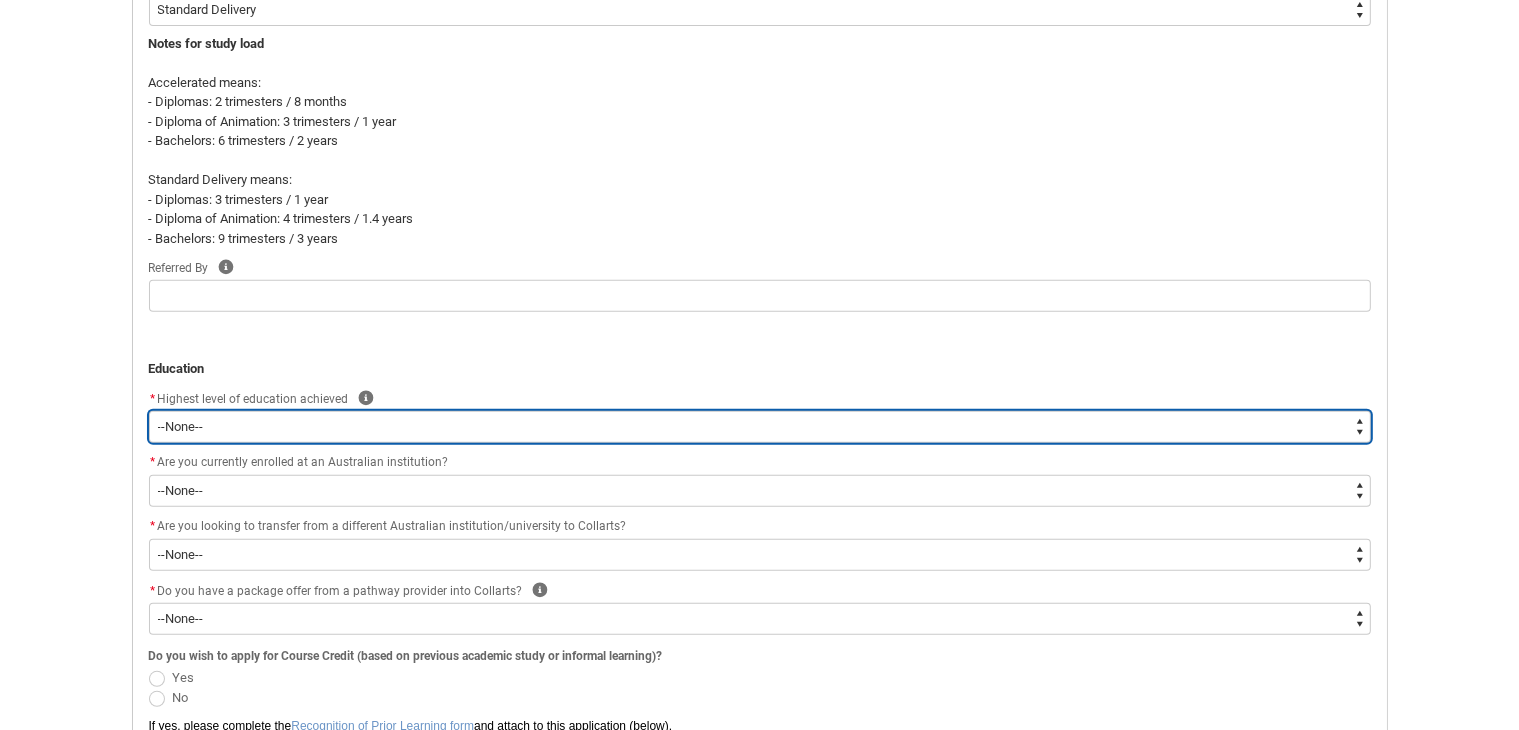 click on "--None-- Completed High School Completed a VET Course Completed Foundation Studies Incomplete University Course Completed a University Bachelor Degree Completed a Postgraduate Course No prior educational attainment Completed Year 11 Completed Year 10" at bounding box center (760, 427) 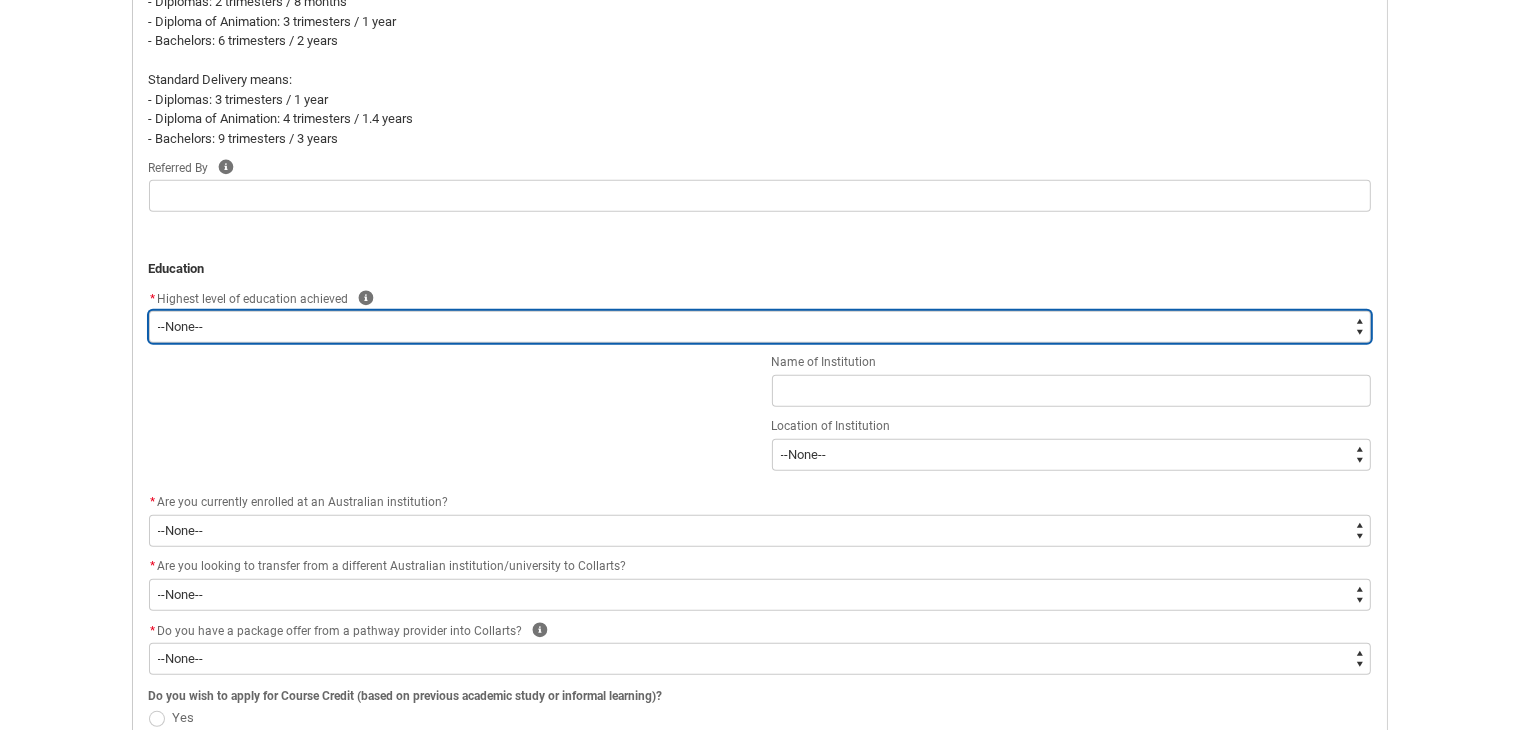 scroll, scrollTop: 1008, scrollLeft: 0, axis: vertical 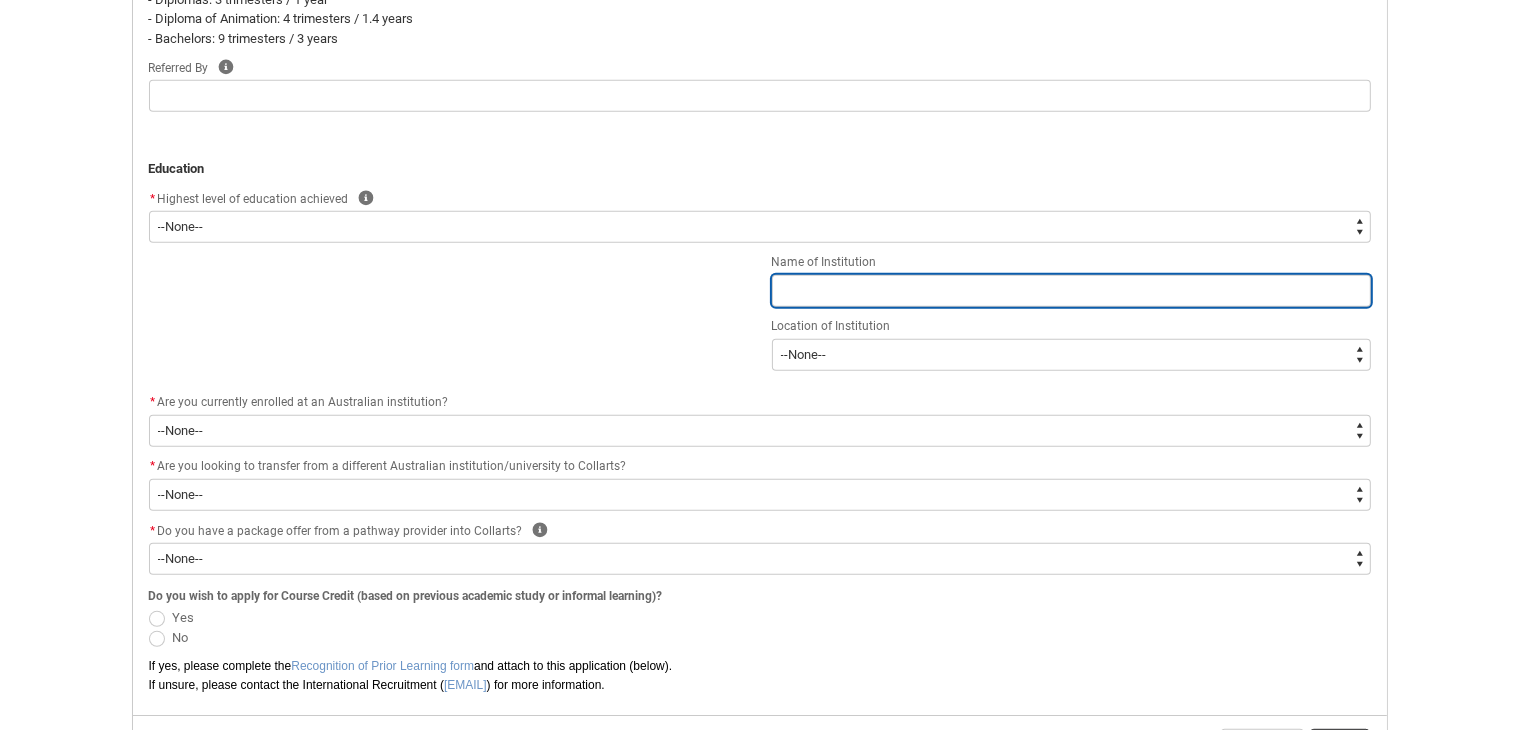 click at bounding box center (1071, 291) 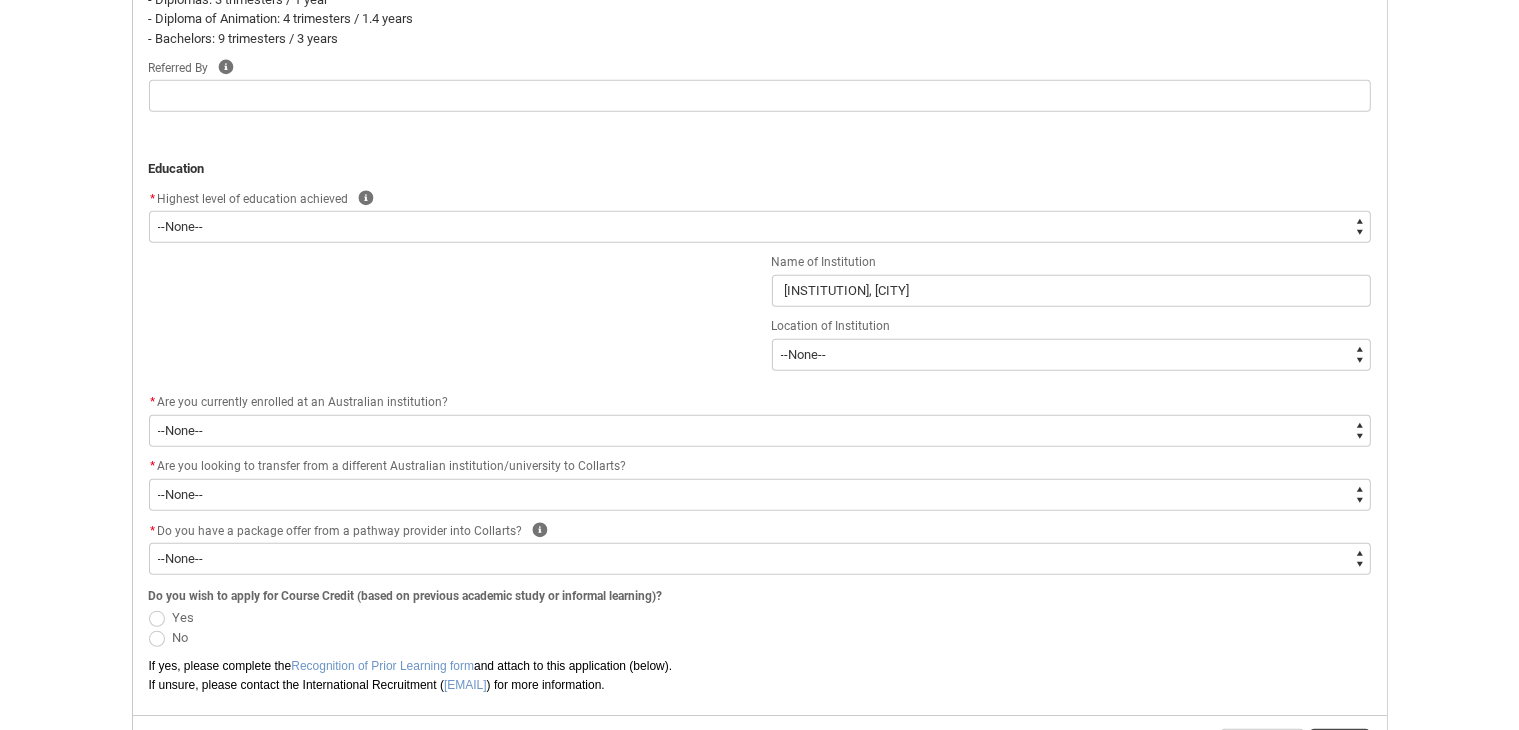drag, startPoint x: 864, startPoint y: 363, endPoint x: 861, endPoint y: 352, distance: 11.401754 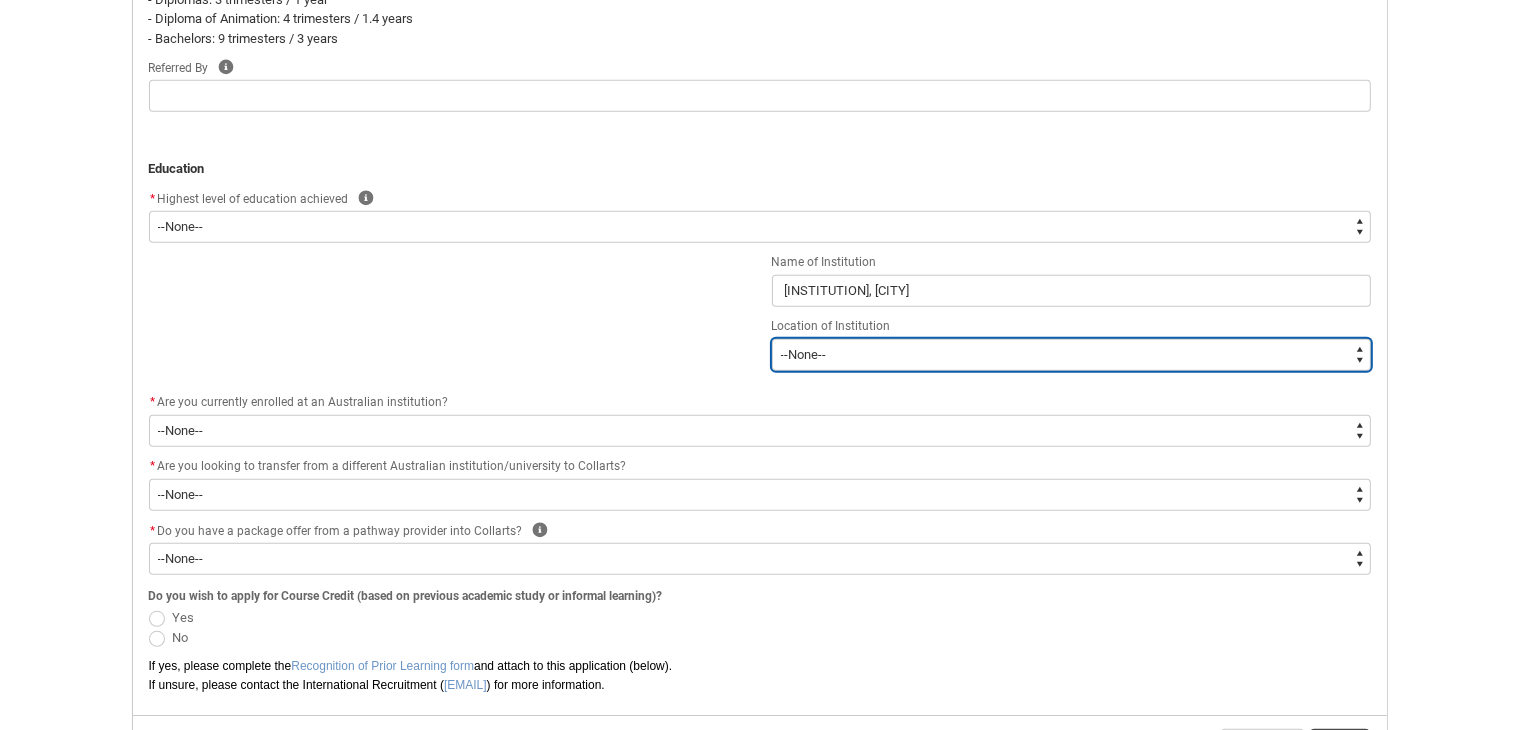click on "--None-- Afghanistan Åland Islands Albania Algeria American Samoa Andorra Angola Anguilla Antarctica Antigua and Barbuda Argentina Armenia Aruba Australia Austria Azerbaijan Bahamas (the) Bahrain Bangladesh Barbados Belarus Belgium Belize Benin Bermuda Bhutan Bolivia (Plurinational State of) Bonaire, Sint Eustatius and Saba Bosnia and Herzegovina Botswana Bouvet Island Brazil British Antarctic Territory British Indian Ocean Territory (the) Brunei Darussalam Bulgaria Burkina Faso Burma Burundi Byelorussian SSR Cabo Verde Cambodia Cameroon Canada Canton and Enderbury Islands Cayman Islands (the) Central African Republic (the) Chad Chile China Christmas Island Cocos (Keeling) Islands (the) Colombia Comoros (the) Congo (the Democratic Republic of the) Congo (the) Cook Islands (the) Costa Rica Côte d'Ivoire Croatia Cuba Curaçao Cyprus Czech Republic (the) Czechoslovakia Dahomey Denmark Djibouti Dominica Dominican Republic (the) Dronning Maud Land East Timor Ecuador Egypt El Salvador Equatorial Guinea Eritrea" at bounding box center [1071, 355] 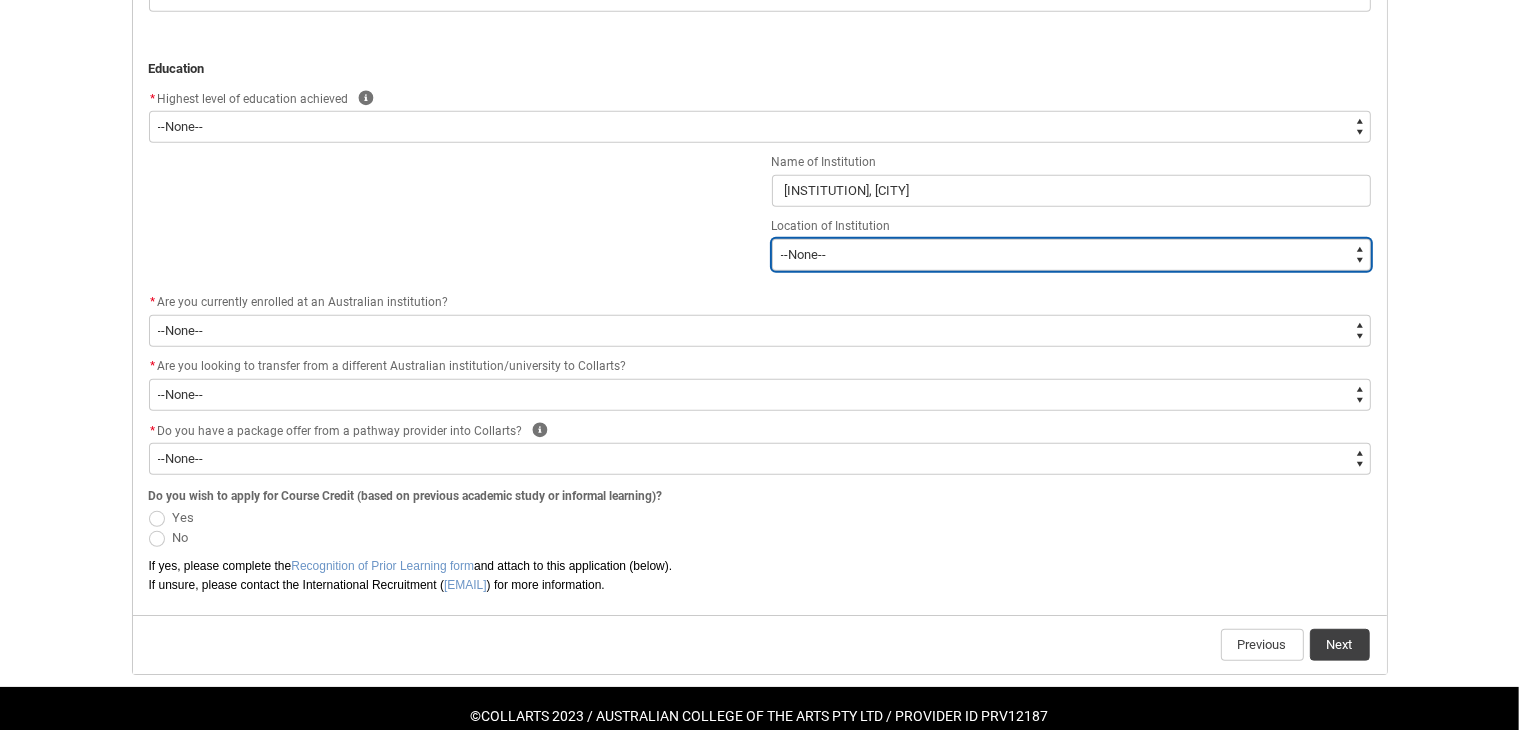 scroll, scrollTop: 1132, scrollLeft: 0, axis: vertical 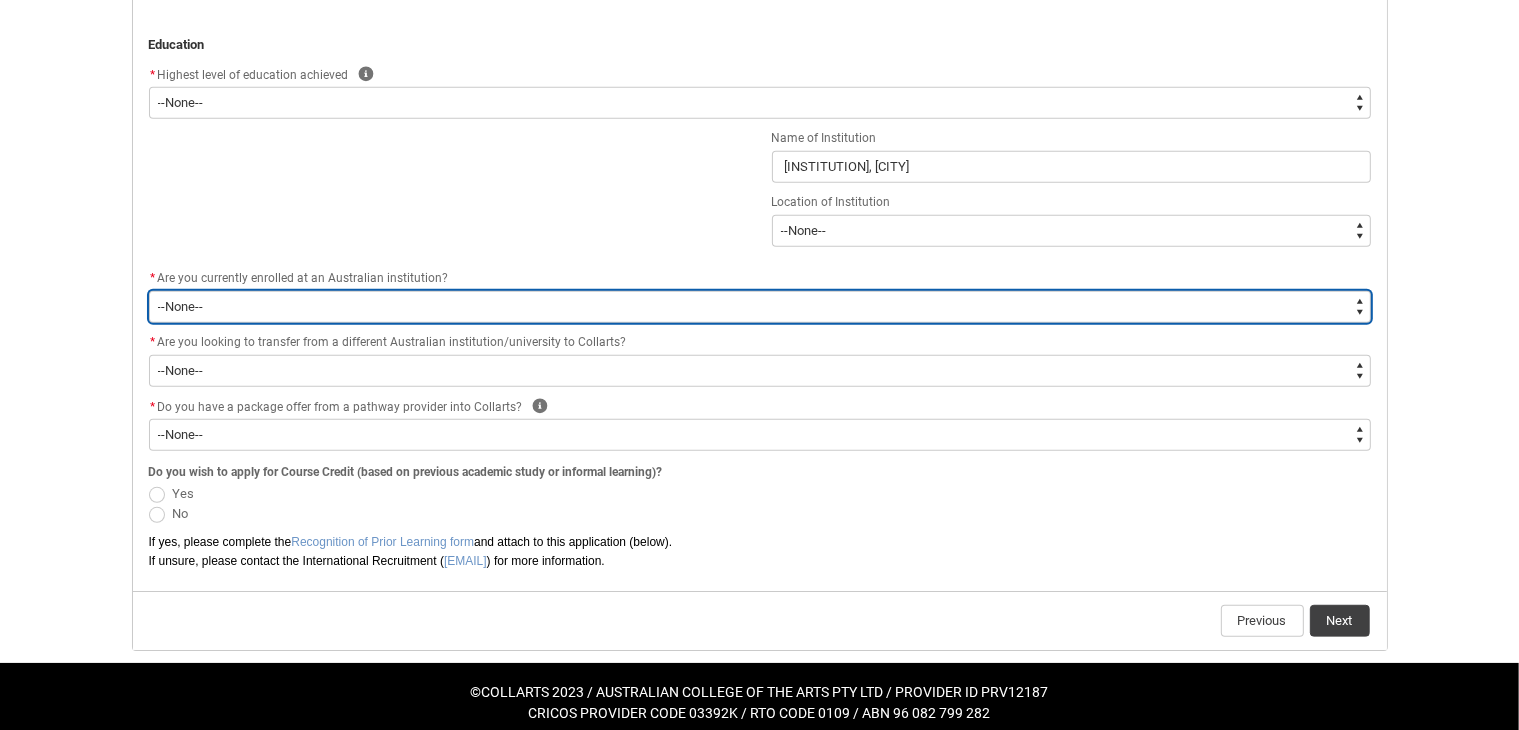 click on "--None-- Yes No" at bounding box center [760, 307] 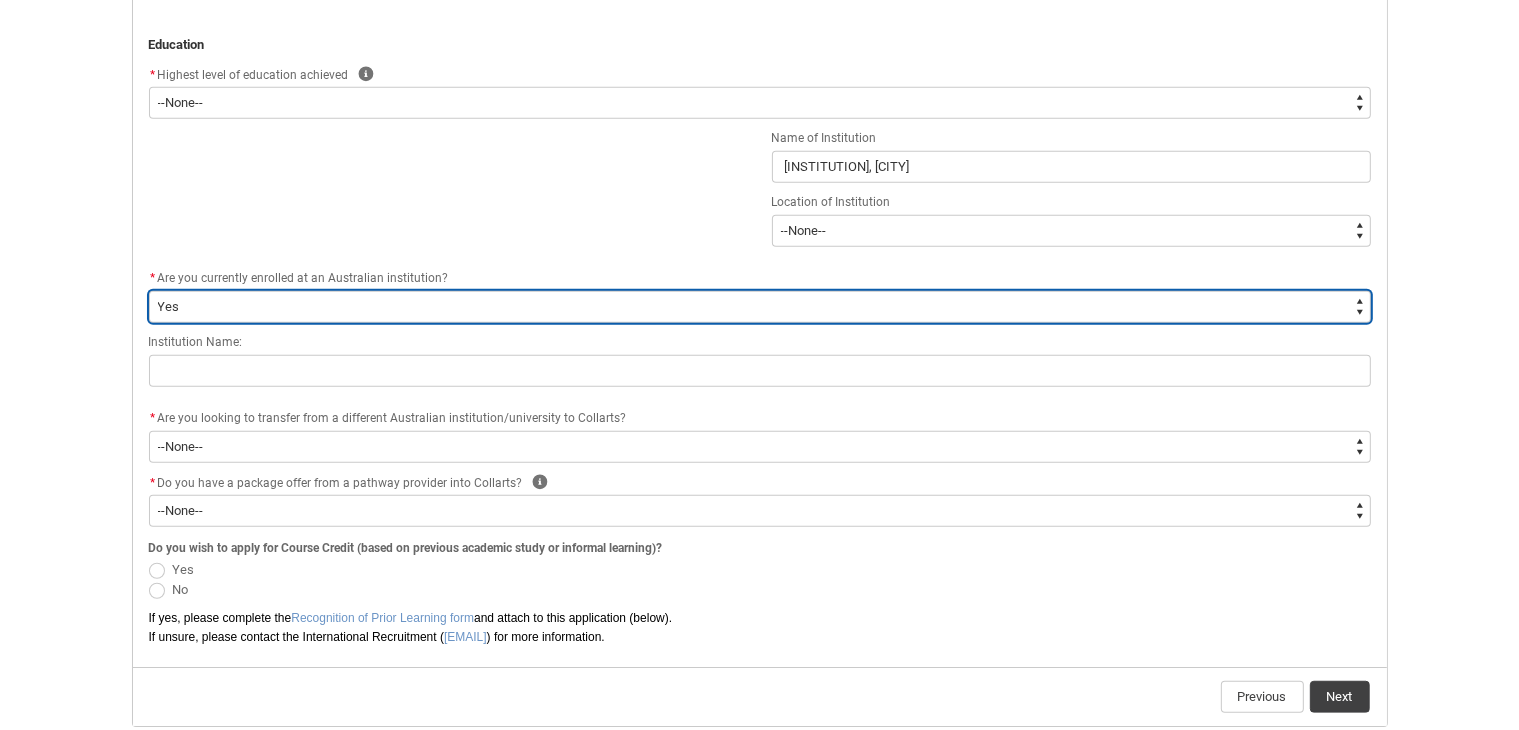 click on "--None-- Yes No" at bounding box center (760, 307) 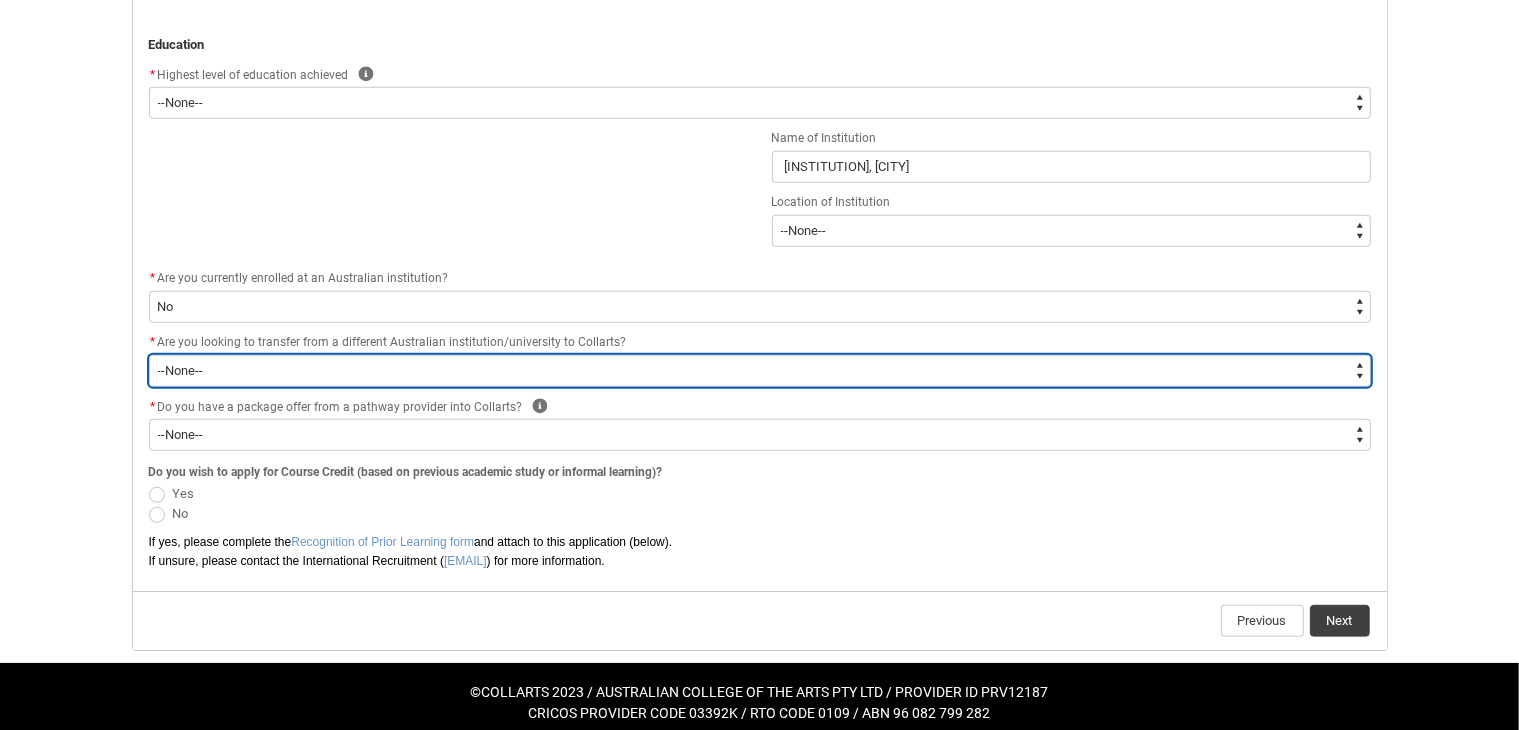 click on "--None-- Yes No" at bounding box center [760, 371] 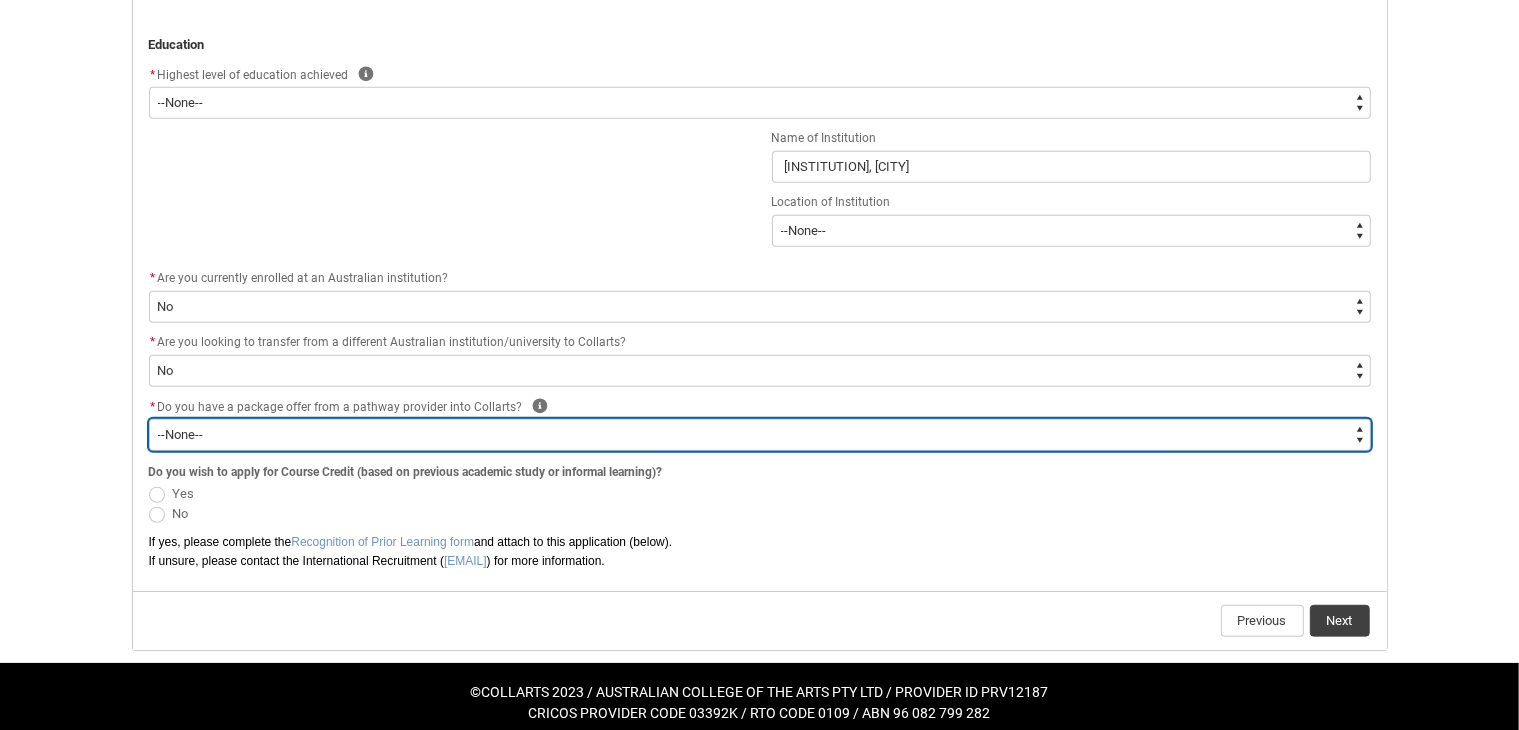 click on "--None-- Yes No" at bounding box center (760, 435) 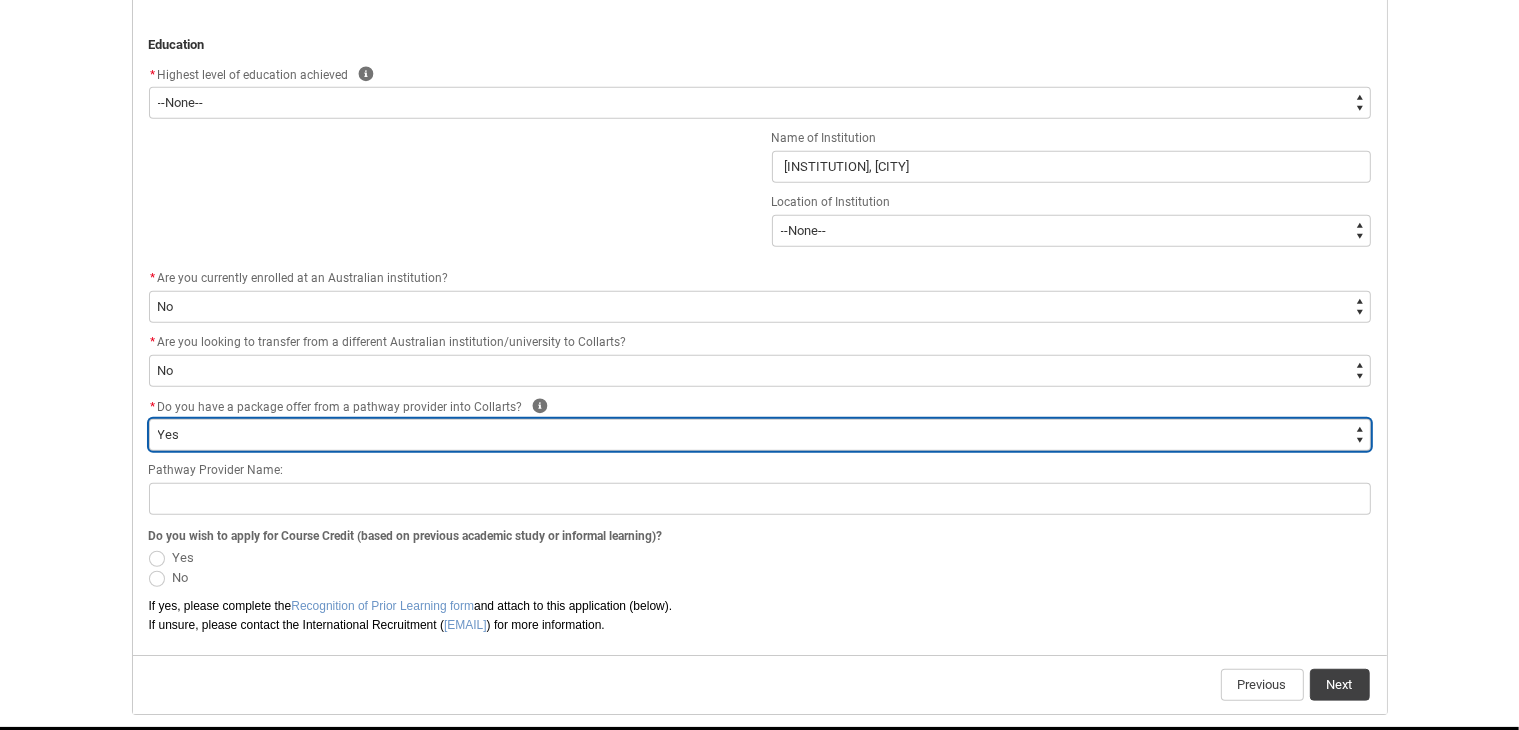 click on "--None-- Yes No" at bounding box center (760, 435) 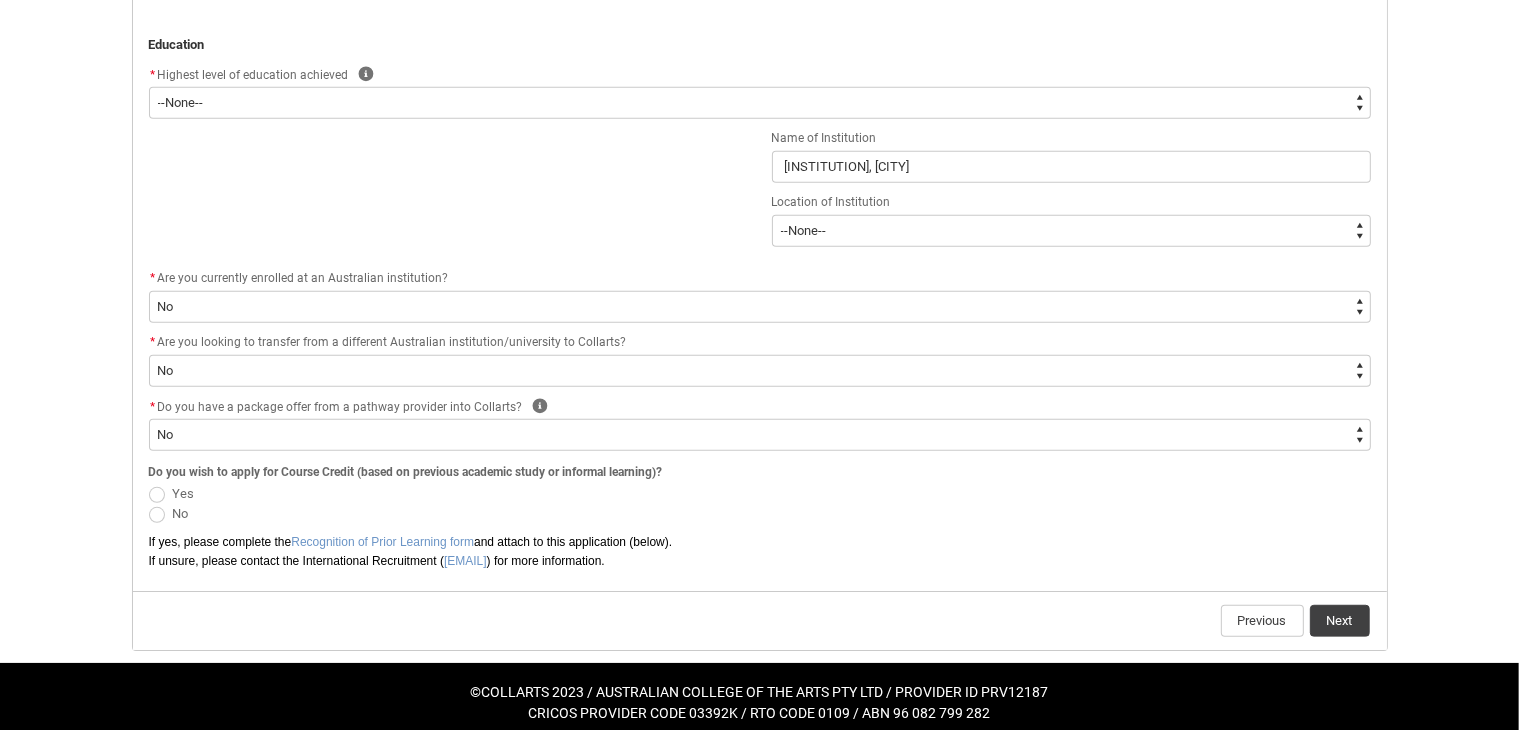 click at bounding box center [157, 515] 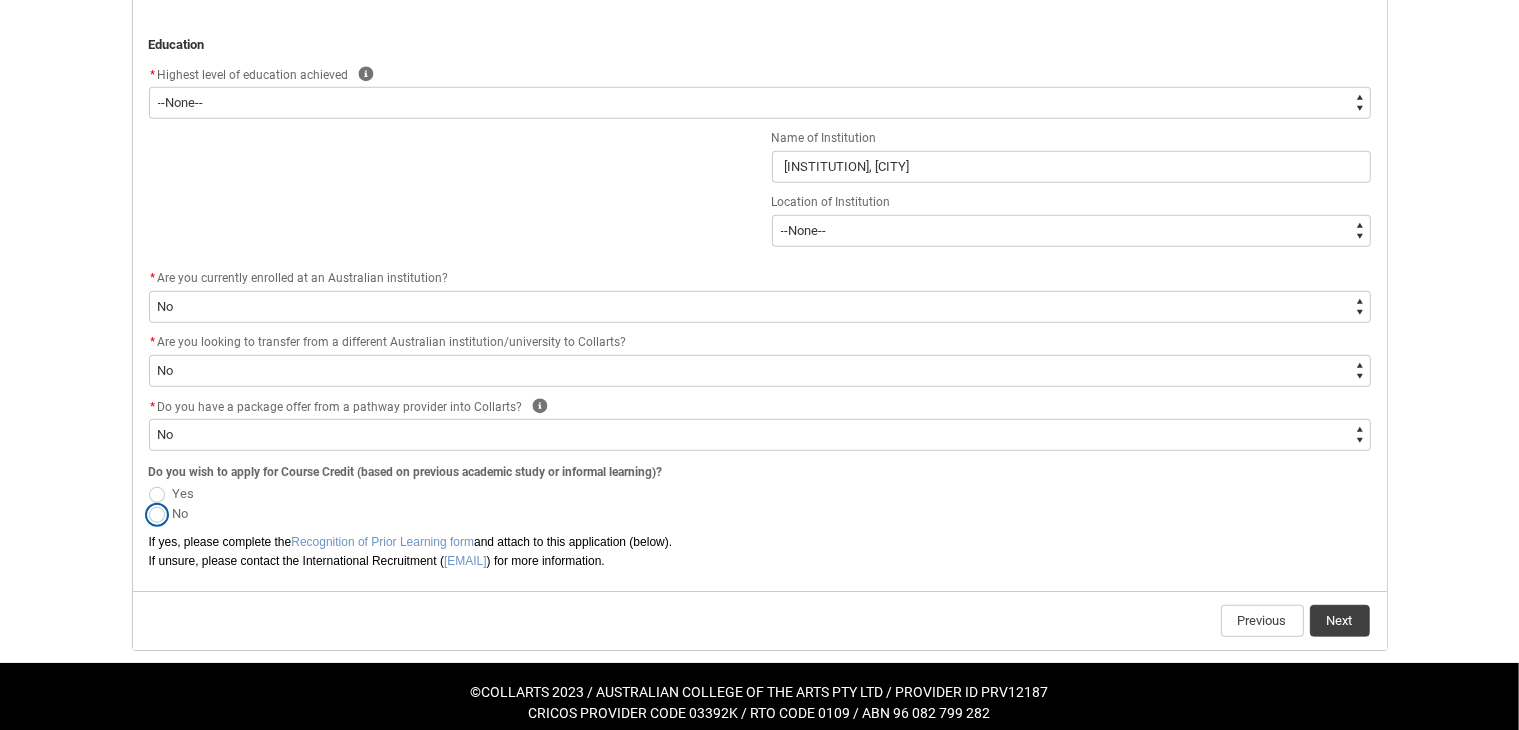 click on "No" at bounding box center [148, 503] 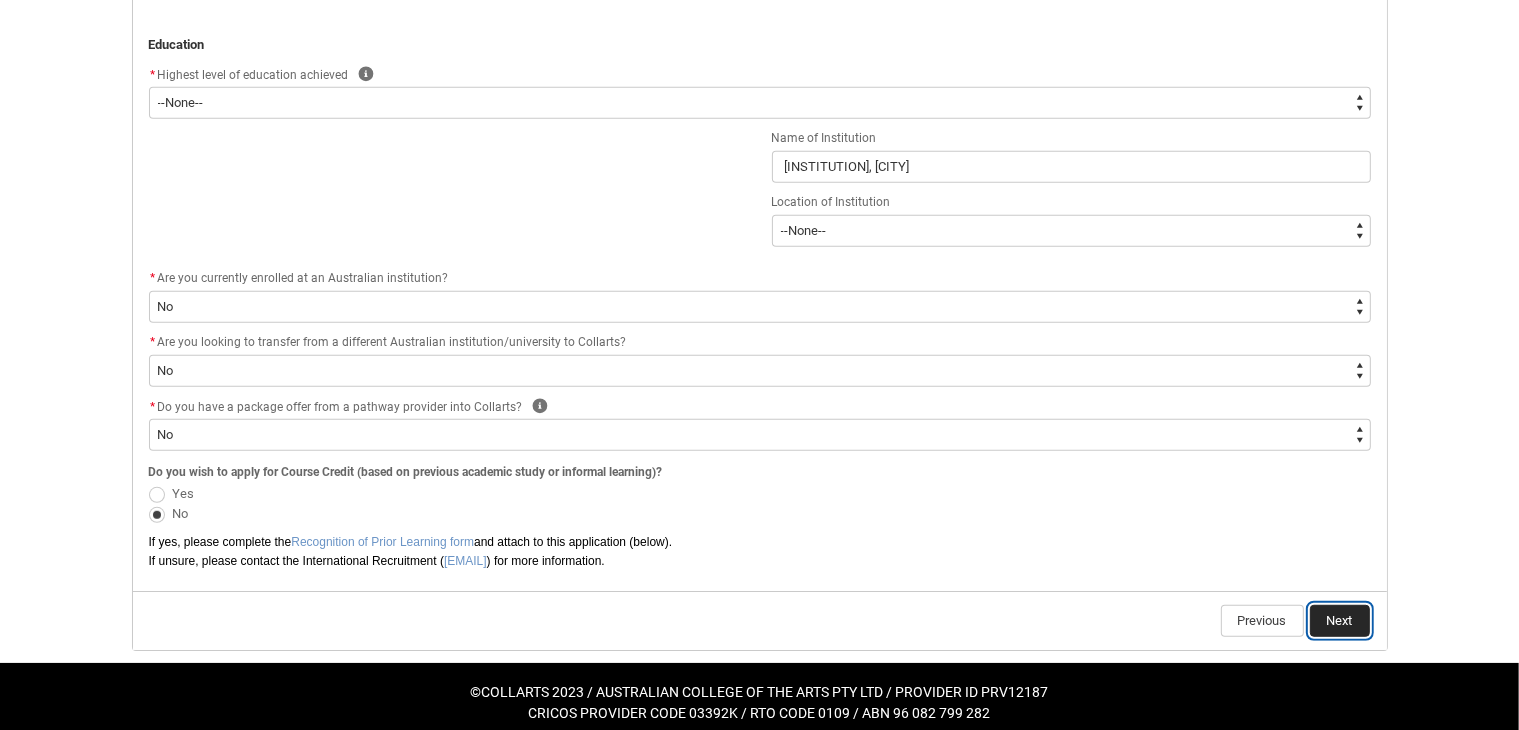 click on "Next" 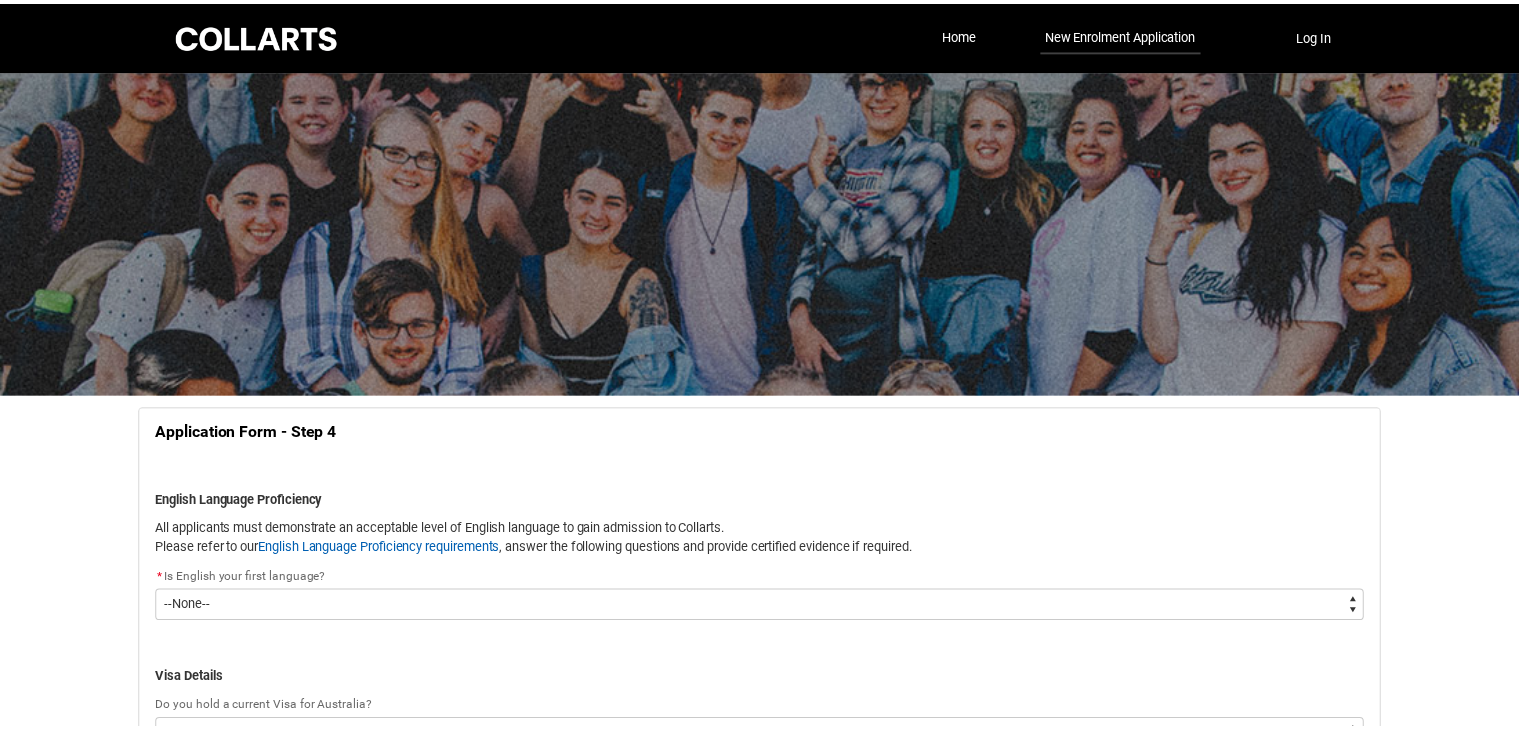 scroll, scrollTop: 208, scrollLeft: 0, axis: vertical 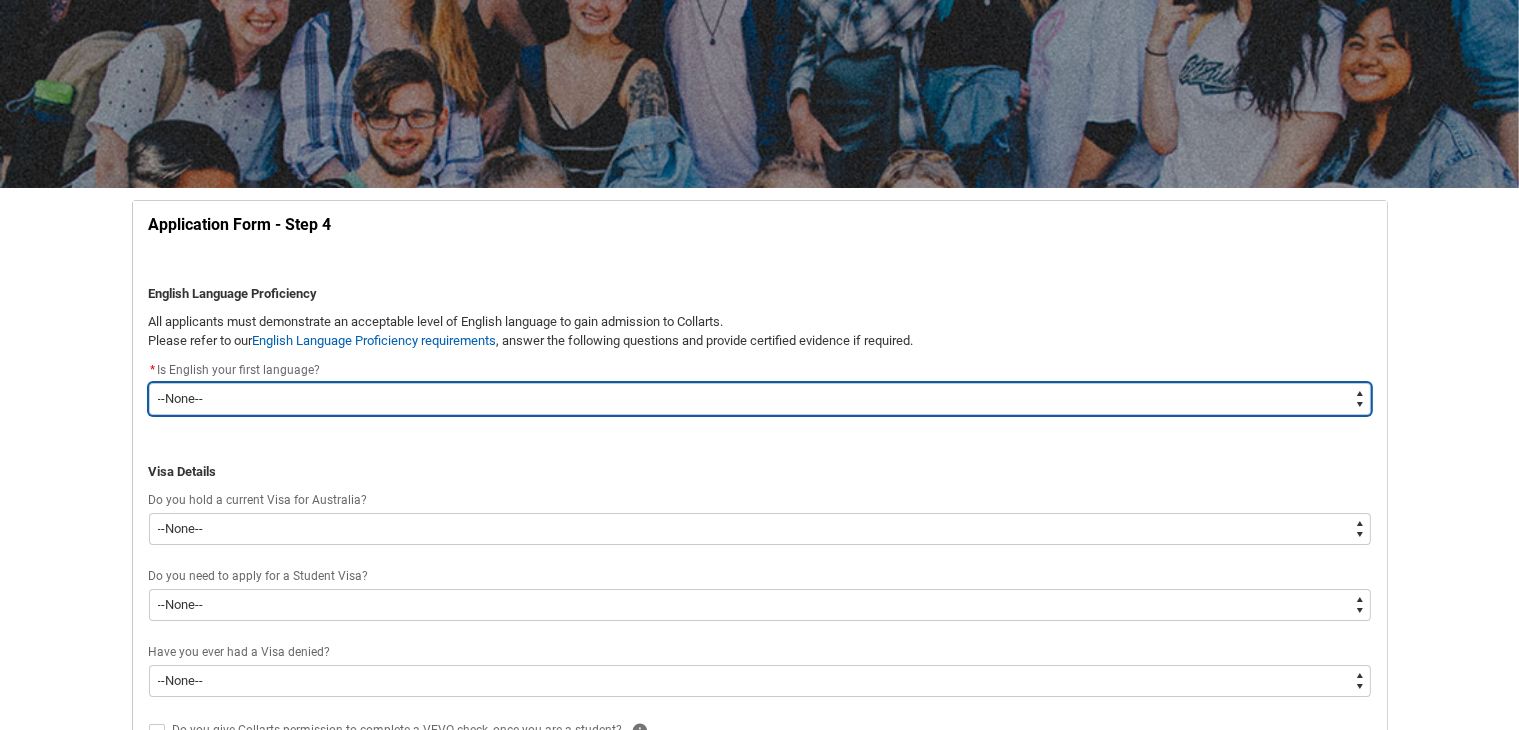 click on "--None-- Yes No" at bounding box center (760, 399) 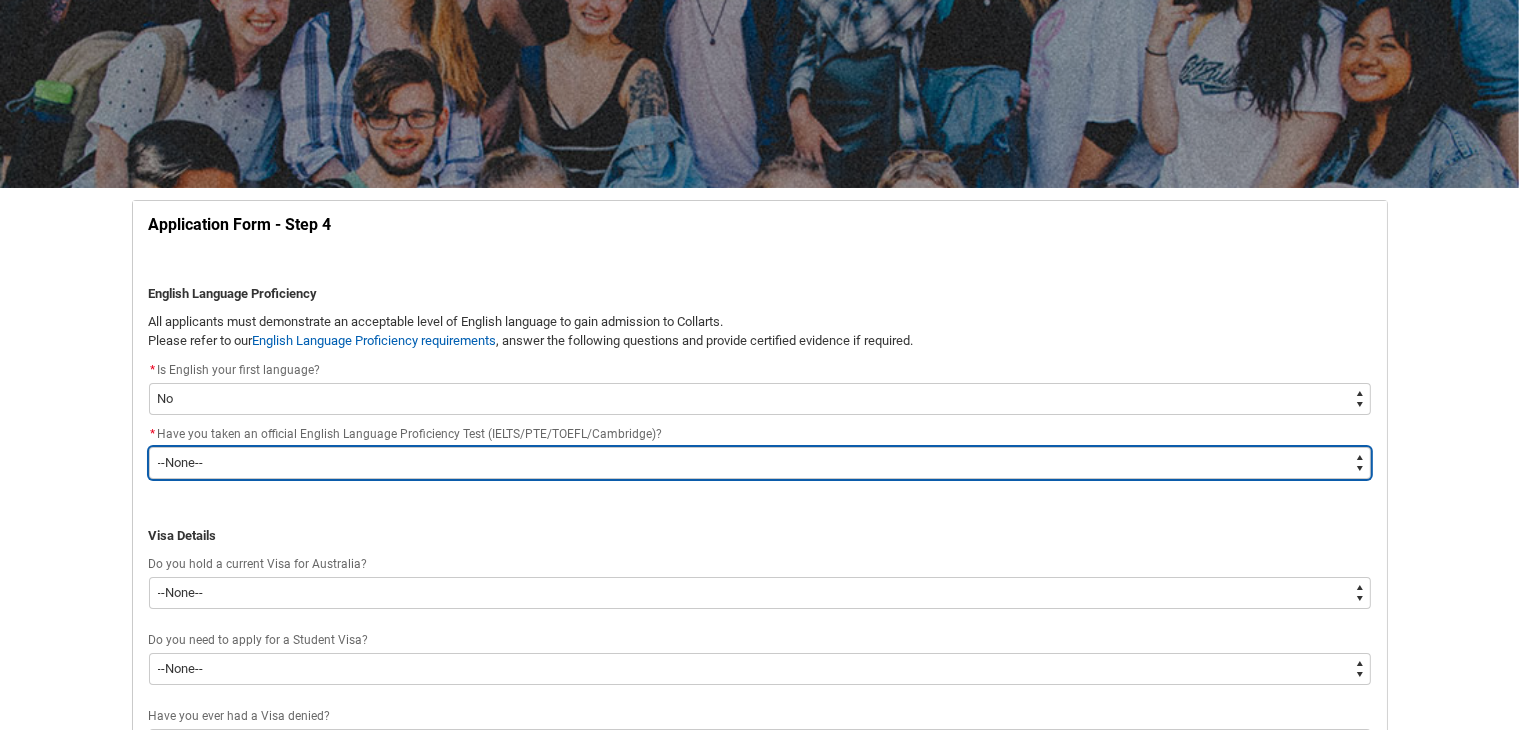 click on "--None-- Yes No" at bounding box center [760, 463] 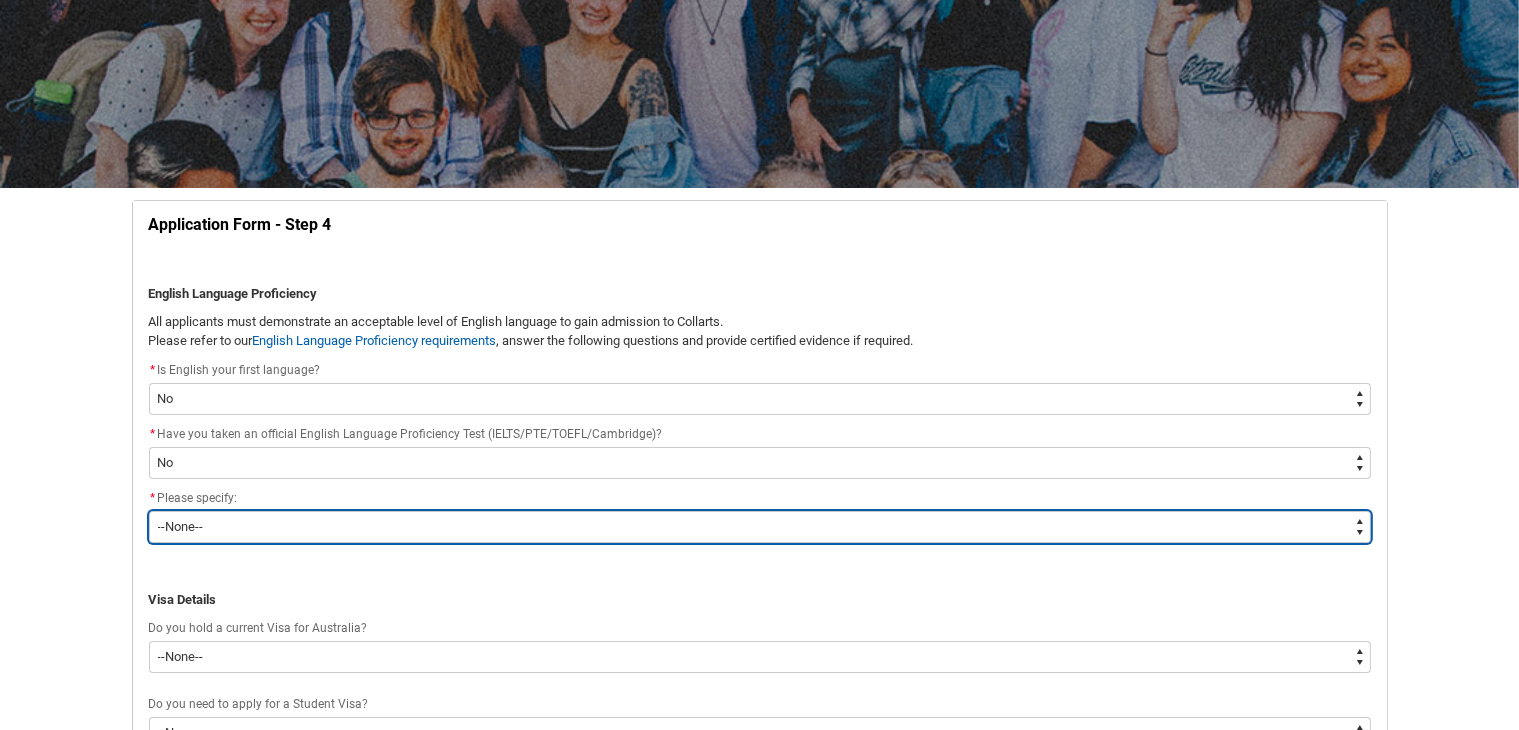 click on "--None-- English is my first language I would like to study English with one of your Pathway Providers I would like to take the English Placement Test I have completed at least 2 years of High School in an English speaking country I plan to take an official English Language Proficiency Test (IELTS/PTE/TOEFL/Cambridge) Other" at bounding box center (760, 527) 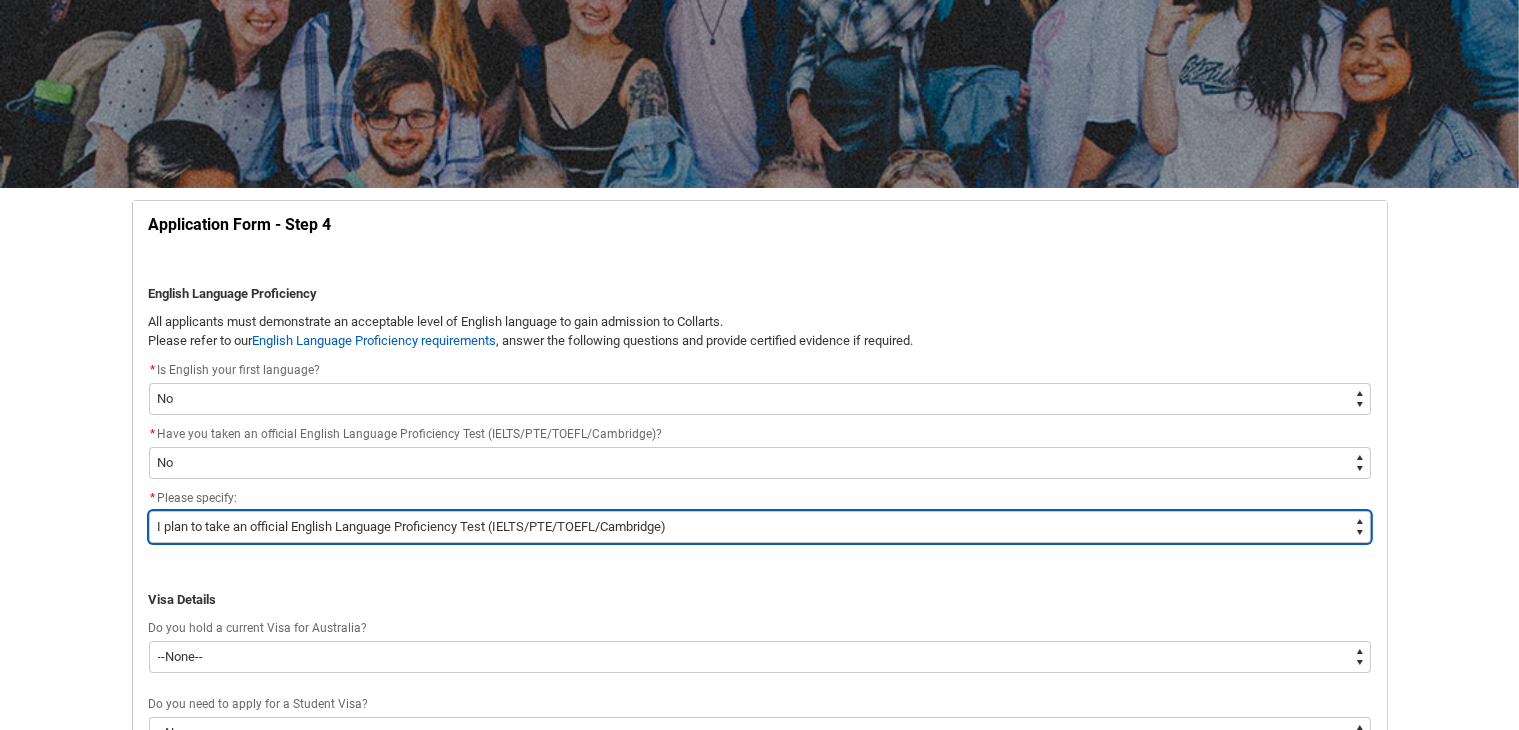scroll, scrollTop: 408, scrollLeft: 0, axis: vertical 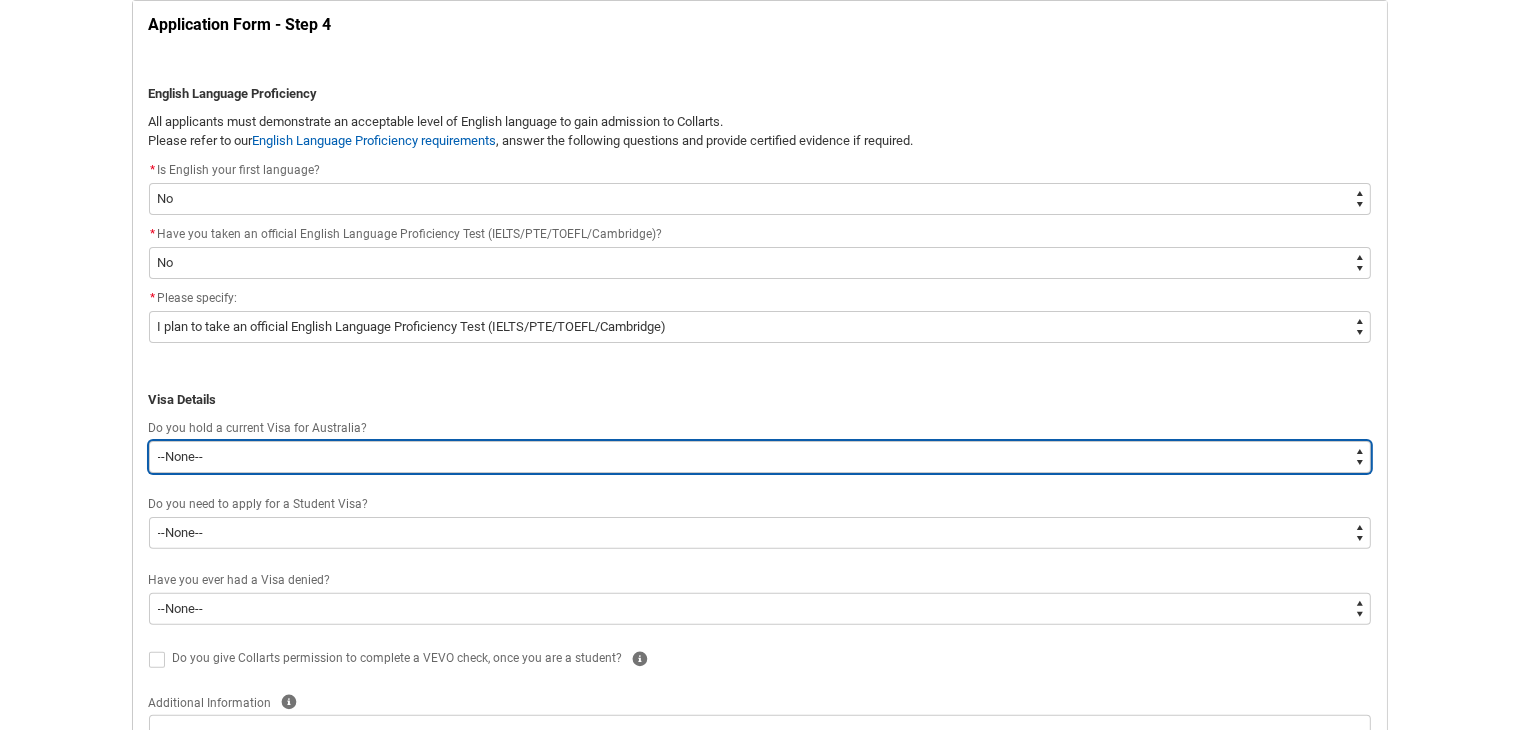 click on "--None-- Yes No" at bounding box center (760, 457) 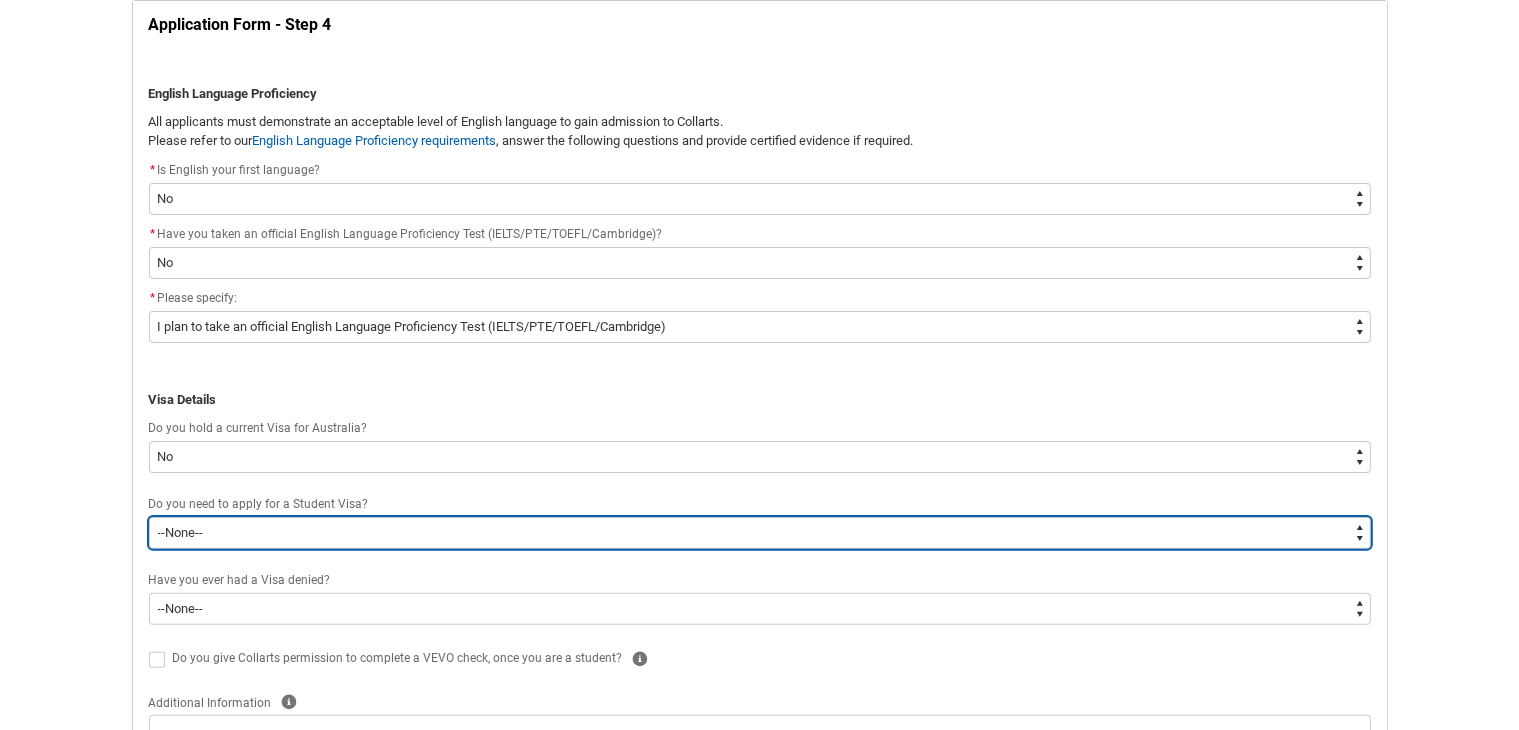 click on "--None-- Yes No" at bounding box center (760, 533) 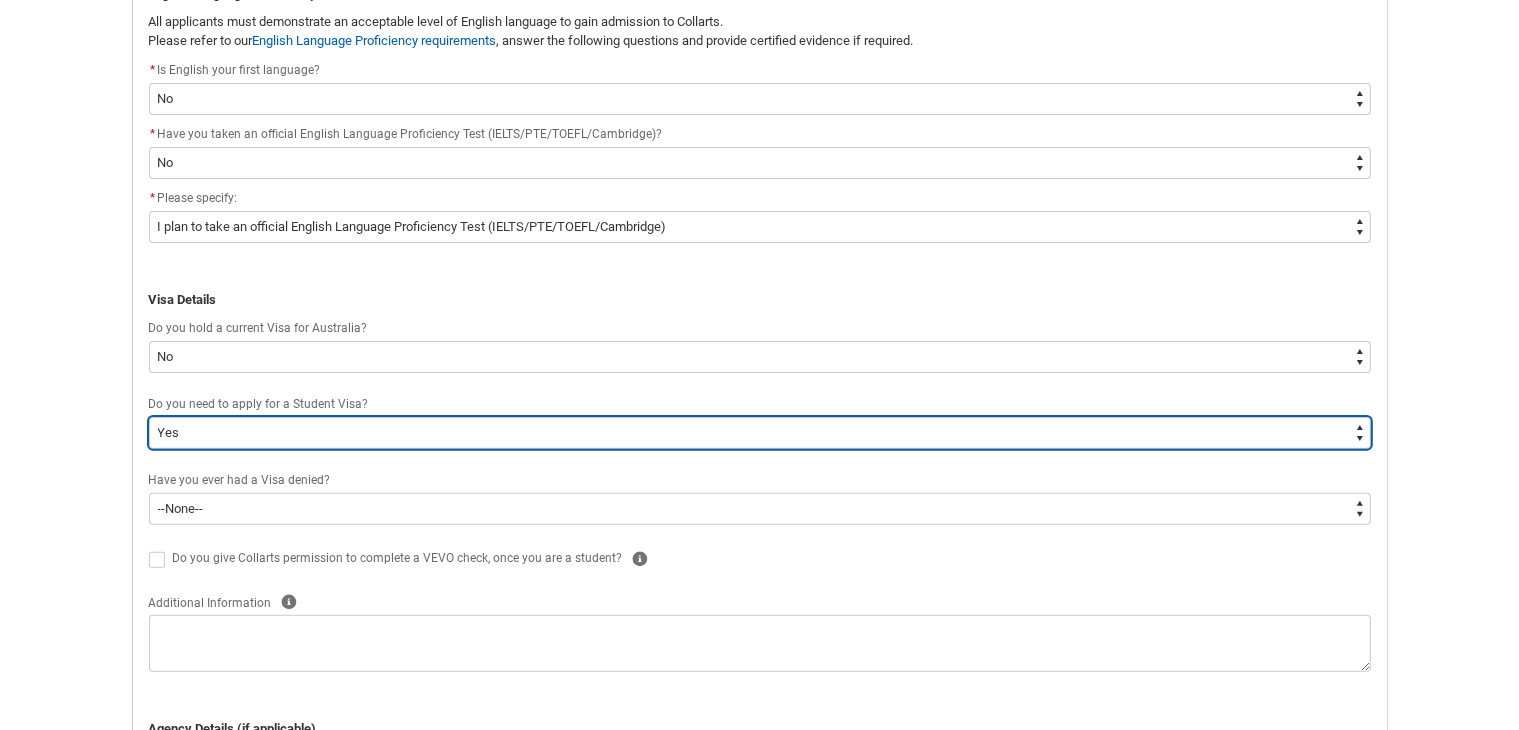 scroll, scrollTop: 608, scrollLeft: 0, axis: vertical 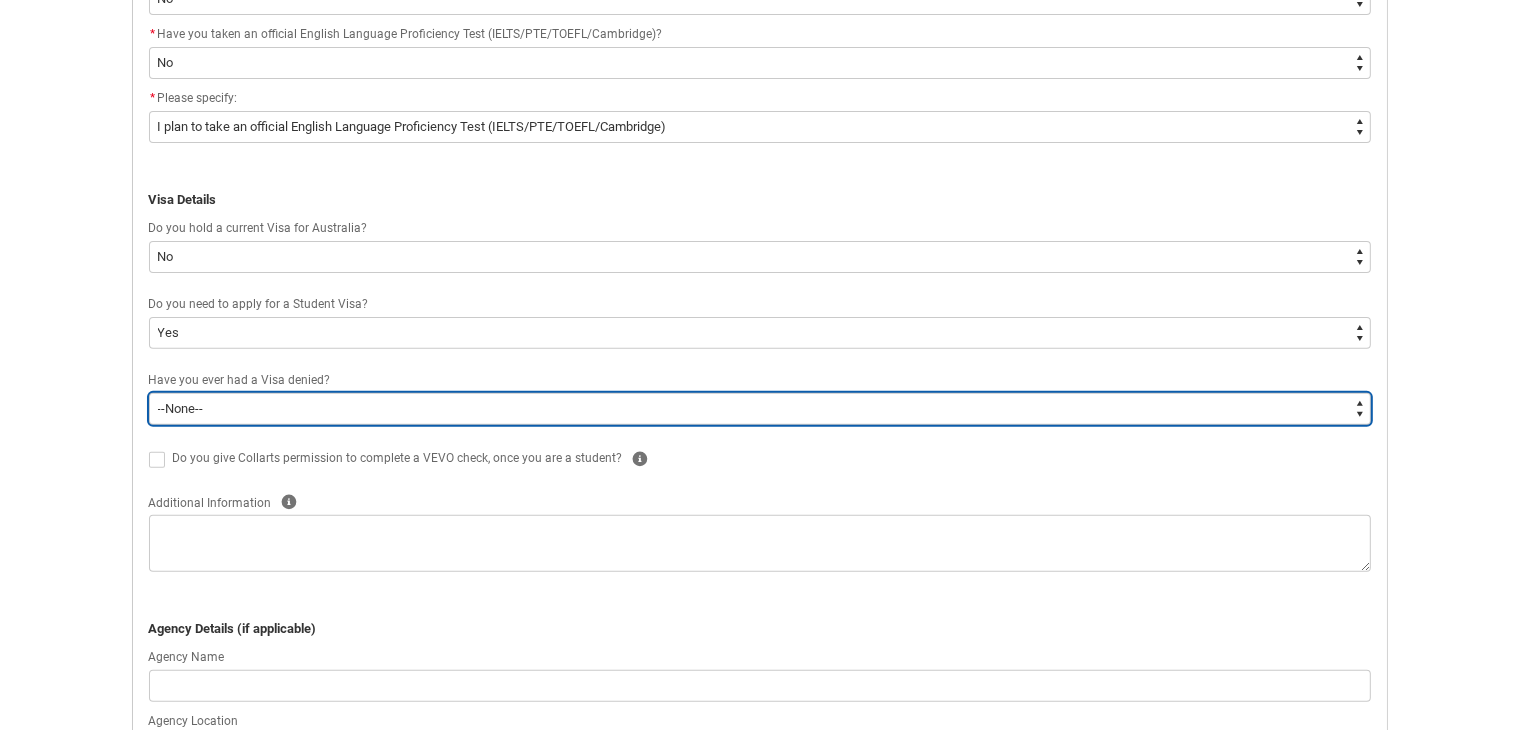 click on "--None-- Yes No" at bounding box center [760, 409] 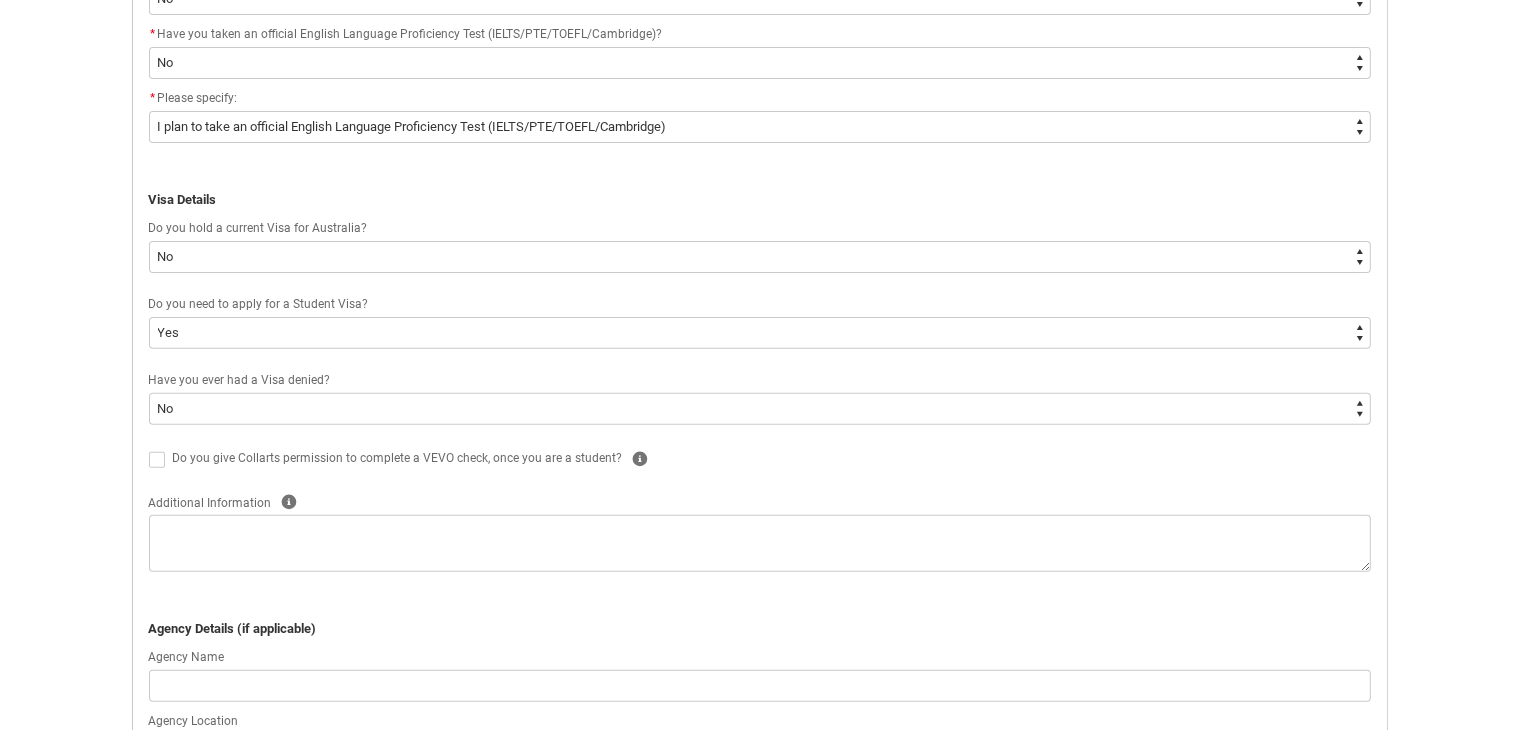 click 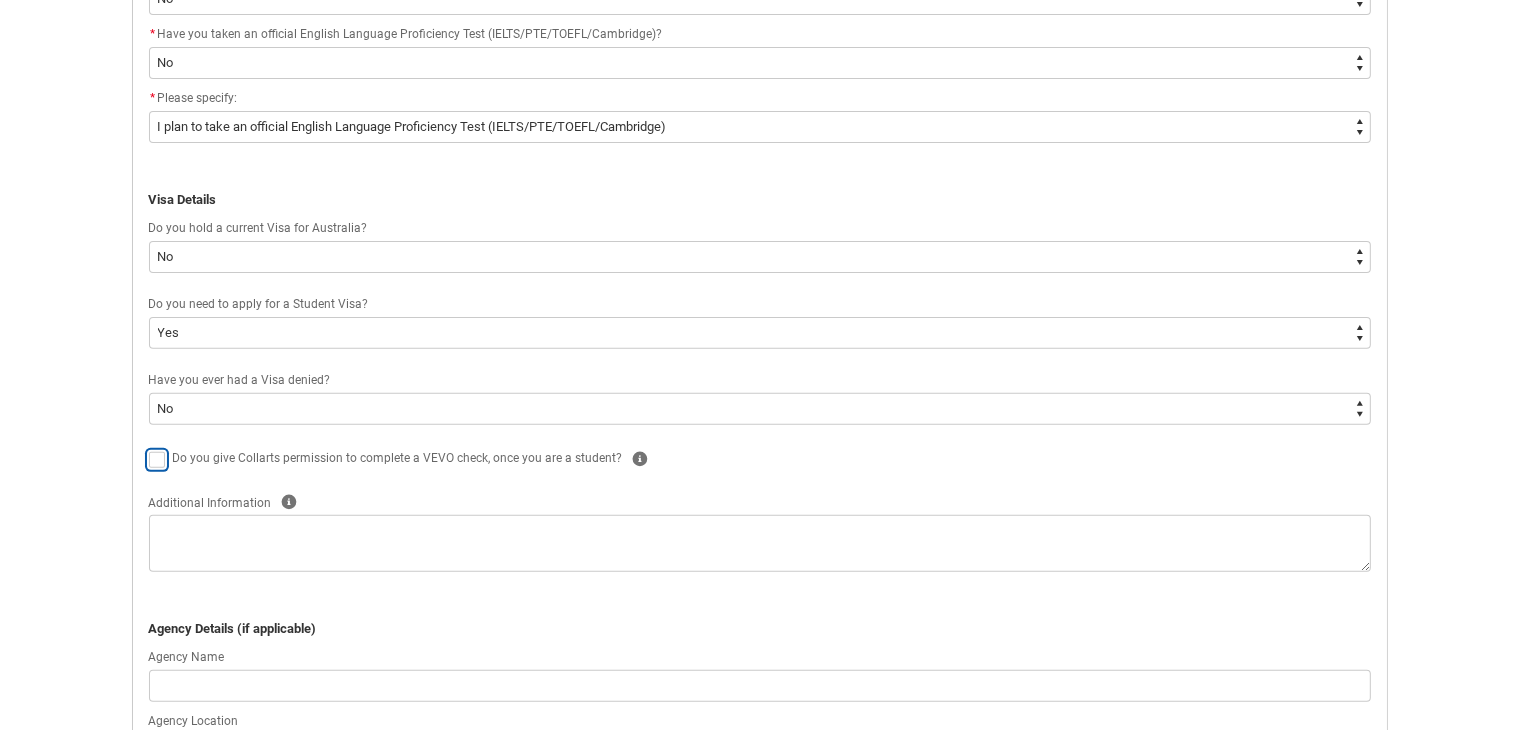 click at bounding box center (148, 448) 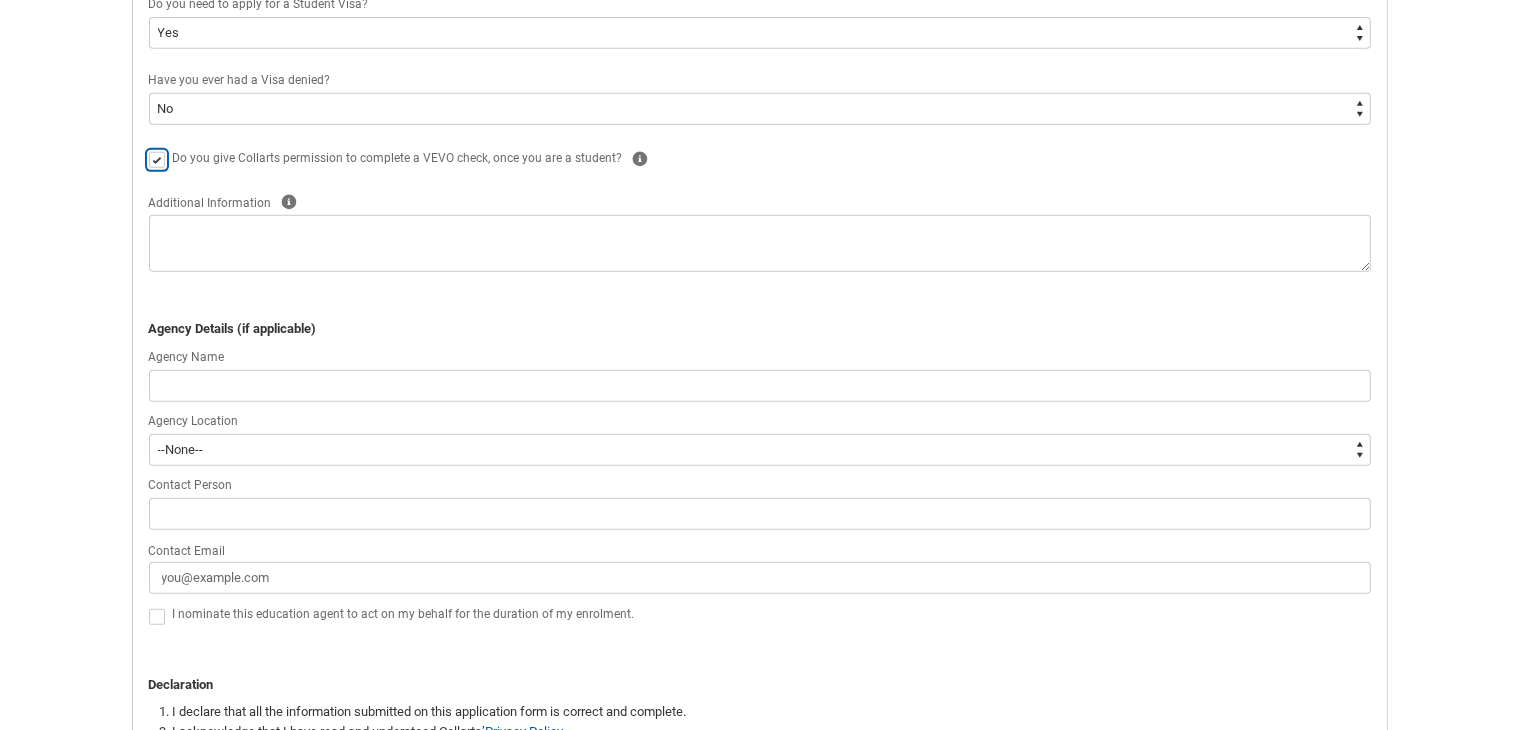 scroll, scrollTop: 1008, scrollLeft: 0, axis: vertical 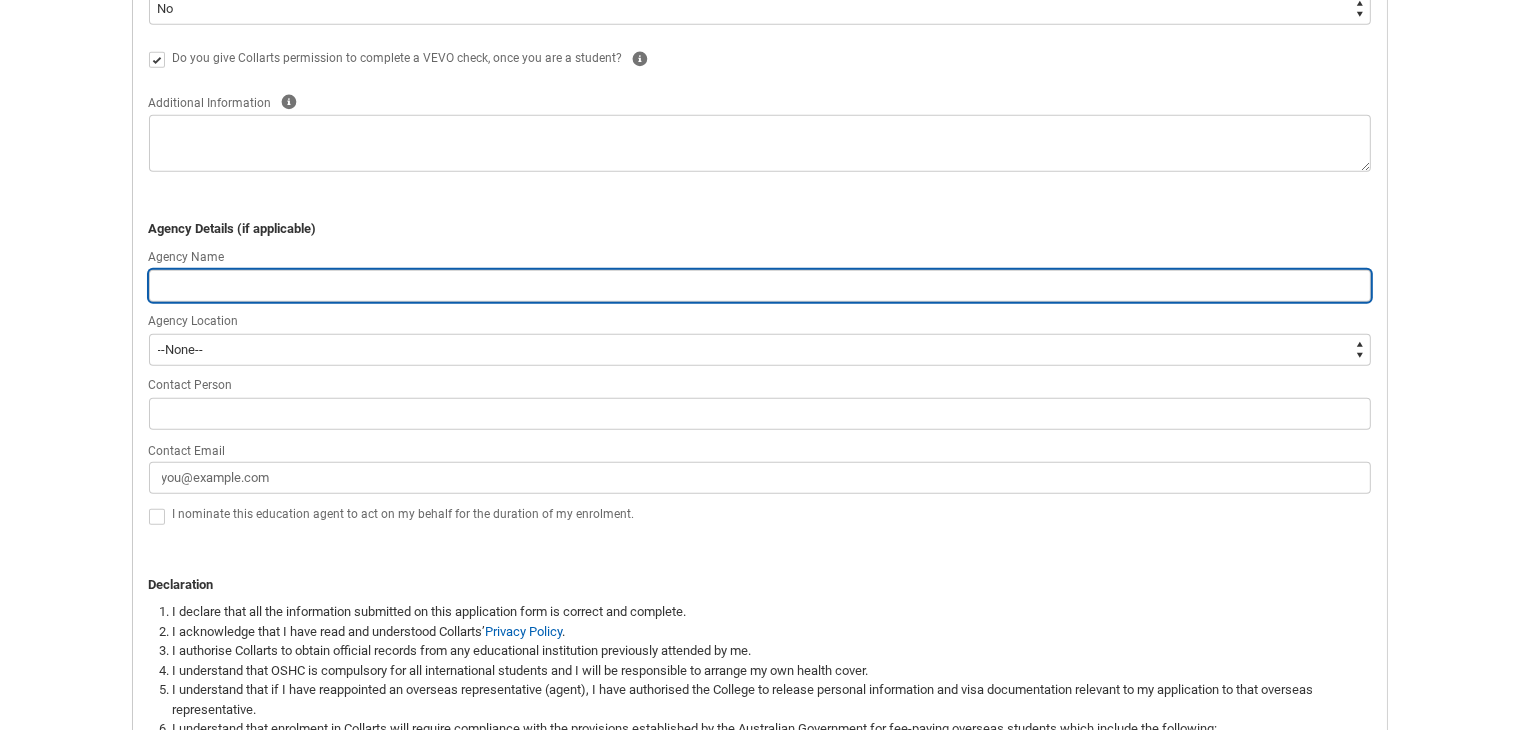 click at bounding box center (760, 286) 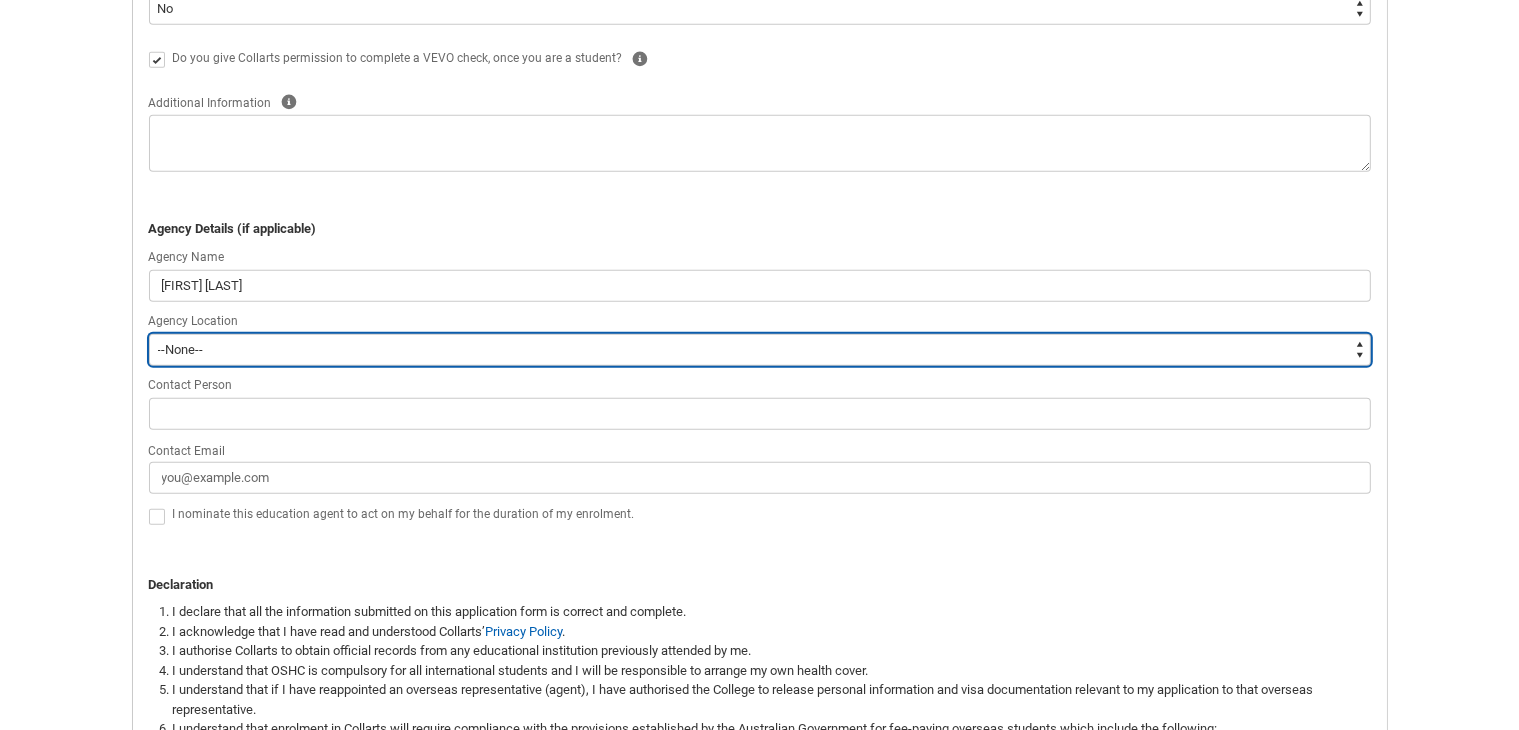click on "--None-- Afghanistan Åland Islands Albania Algeria American Samoa Andorra Angola Anguilla Antarctica Antigua and Barbuda Argentina Armenia Aruba Australia Austria Azerbaijan Bahamas (the) Bahrain Bangladesh Barbados Belarus Belgium Belize Benin Bermuda Bhutan Bolivia (Plurinational State of) Bonaire, Sint Eustatius and Saba Bosnia and Herzegovina Botswana Bouvet Island Brazil British Antarctic Territory British Indian Ocean Territory (the) Brunei Darussalam Bulgaria Burkina Faso Burma Burundi Byelorussian SSR Cabo Verde Cambodia Cameroon Canada Canton and Enderbury Islands Cayman Islands (the) Central African Republic (the) Chad Chile China Christmas Island Cocos (Keeling) Islands (the) Colombia Comoros (the) Congo (the Democratic Republic of the) Congo (the) Cook Islands (the) Costa Rica Côte d'Ivoire Croatia Cuba Curaçao Cyprus Czech Republic (the) Czechoslovakia Dahomey Denmark Djibouti Dominica Dominican Republic (the) Dronning Maud Land East Timor Ecuador Egypt El Salvador Equatorial Guinea Eritrea" at bounding box center (760, 350) 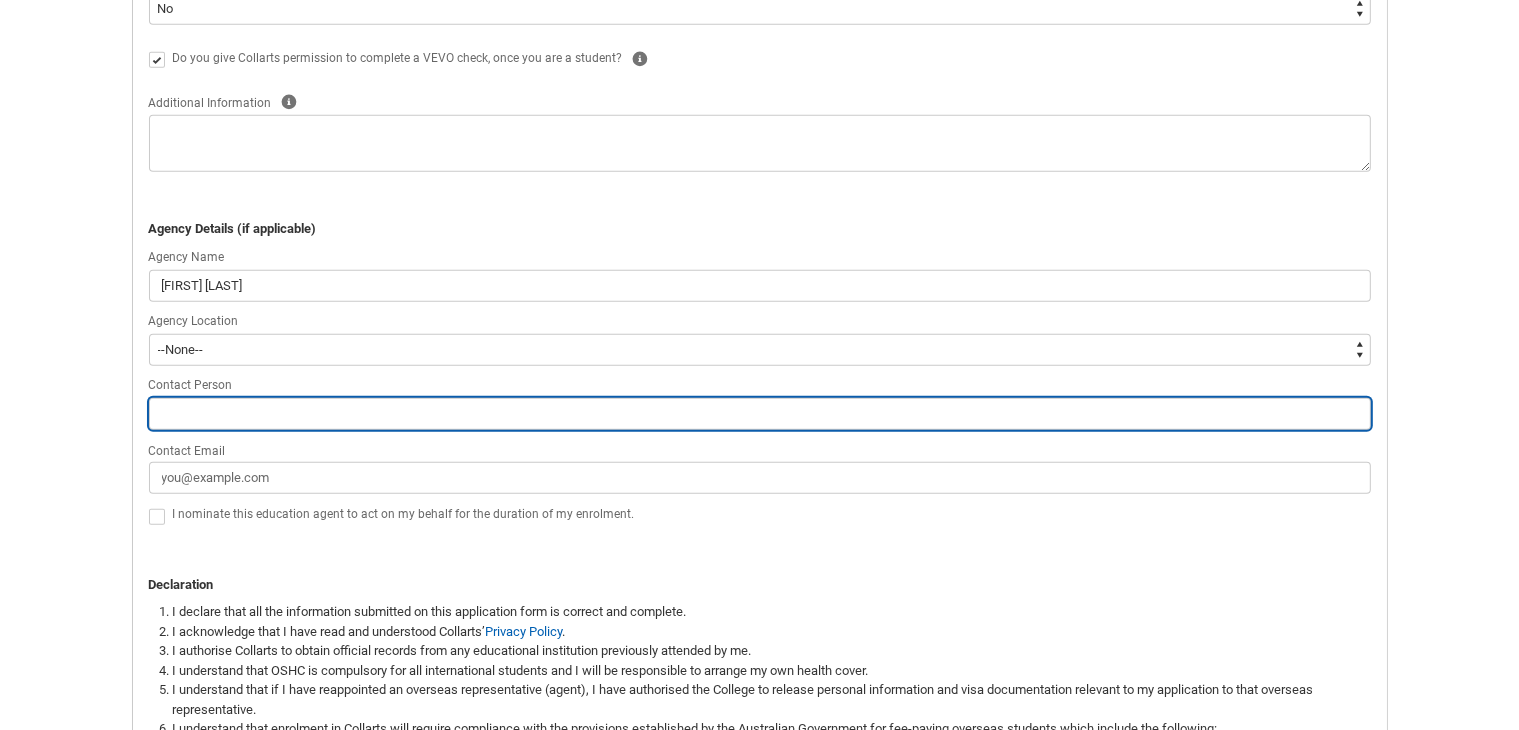 click at bounding box center [760, 414] 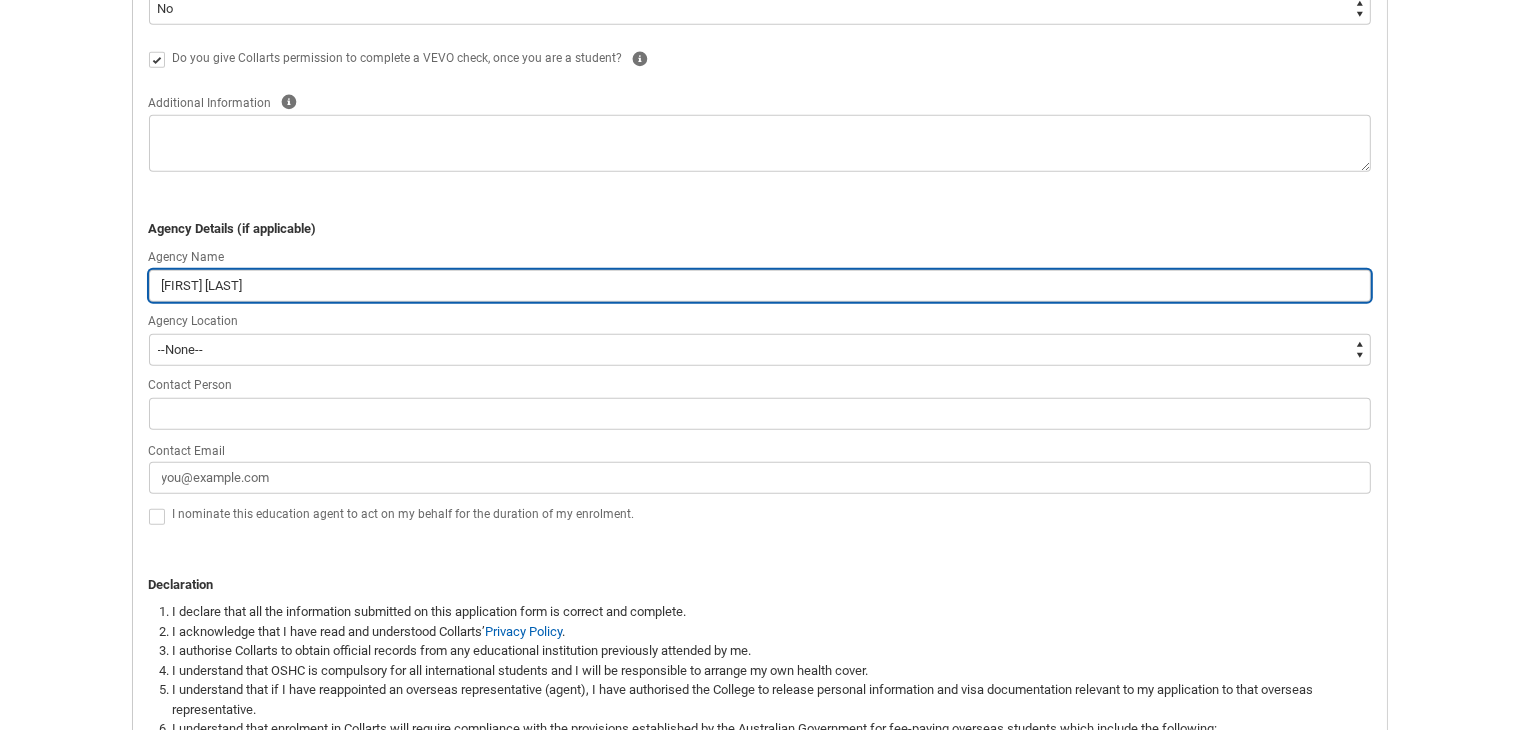 click on "[FIRST] [LAST]" at bounding box center [760, 286] 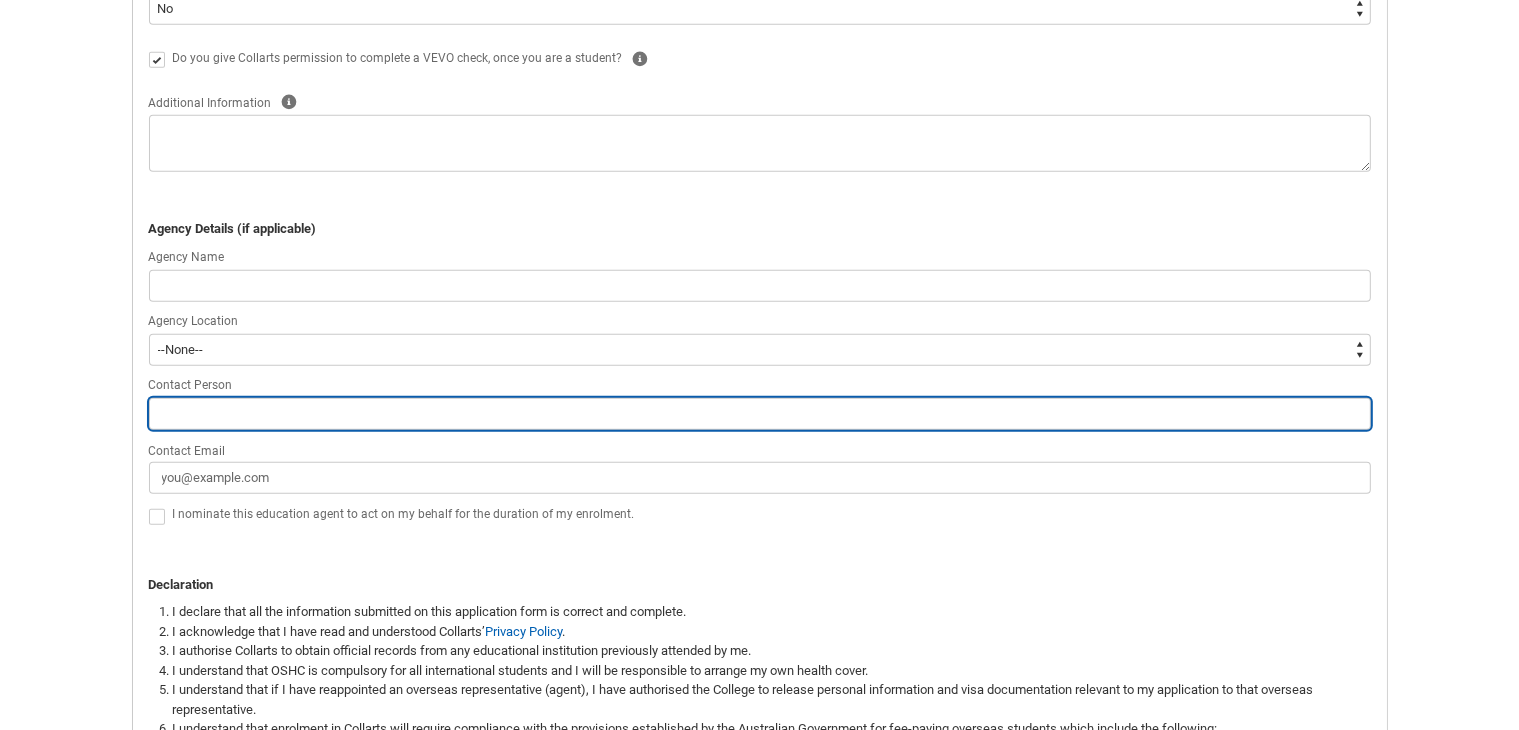 click at bounding box center (760, 414) 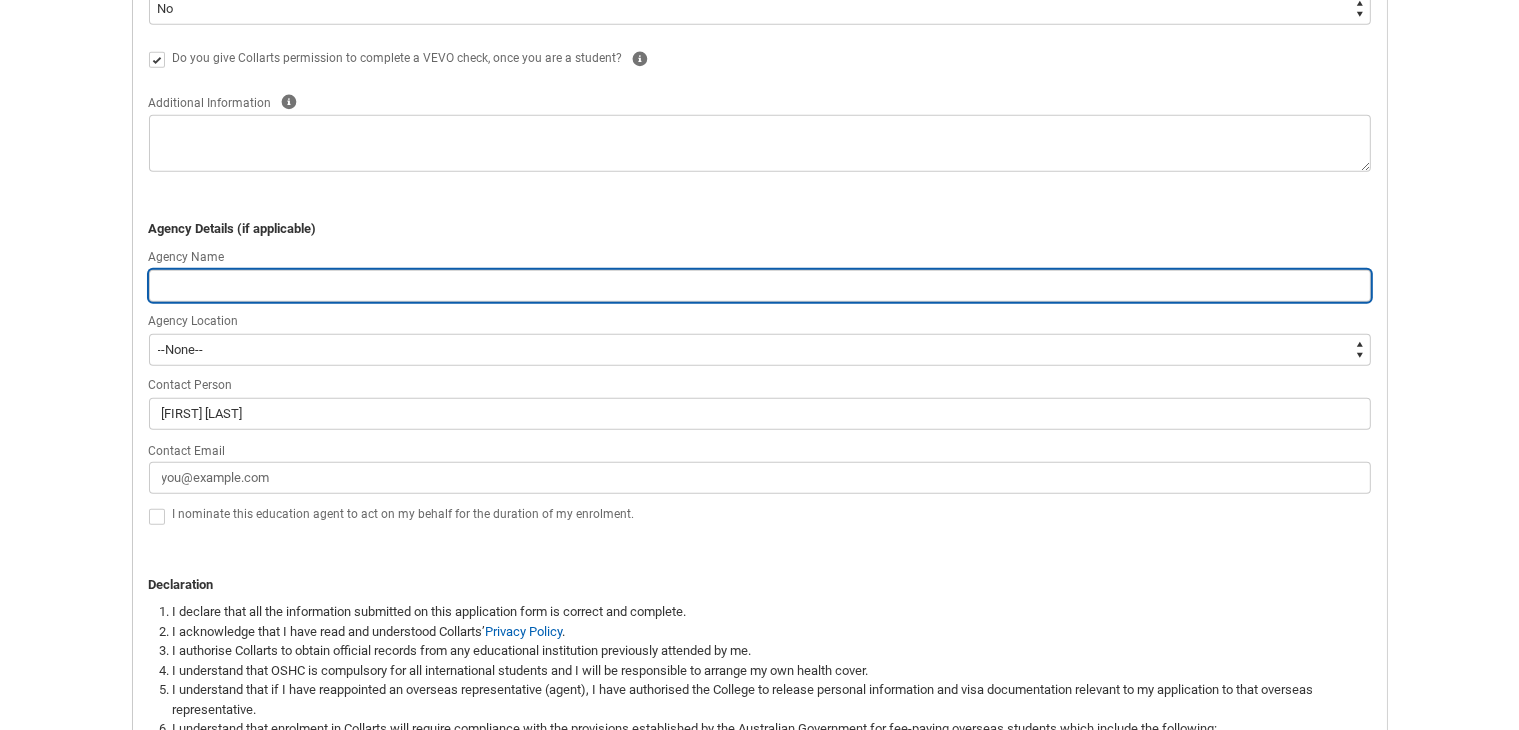 click at bounding box center [760, 286] 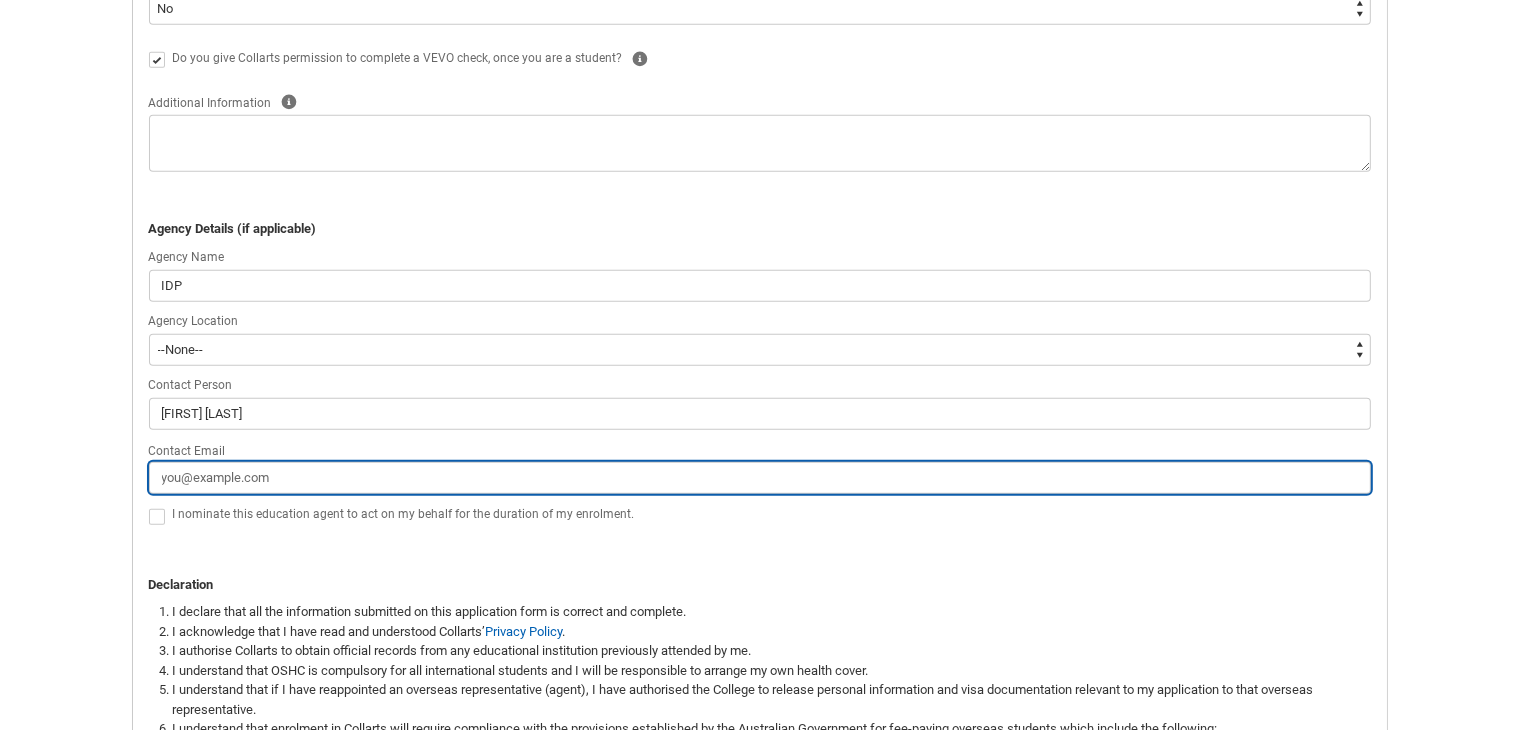 click on "Contact Email" at bounding box center [760, 478] 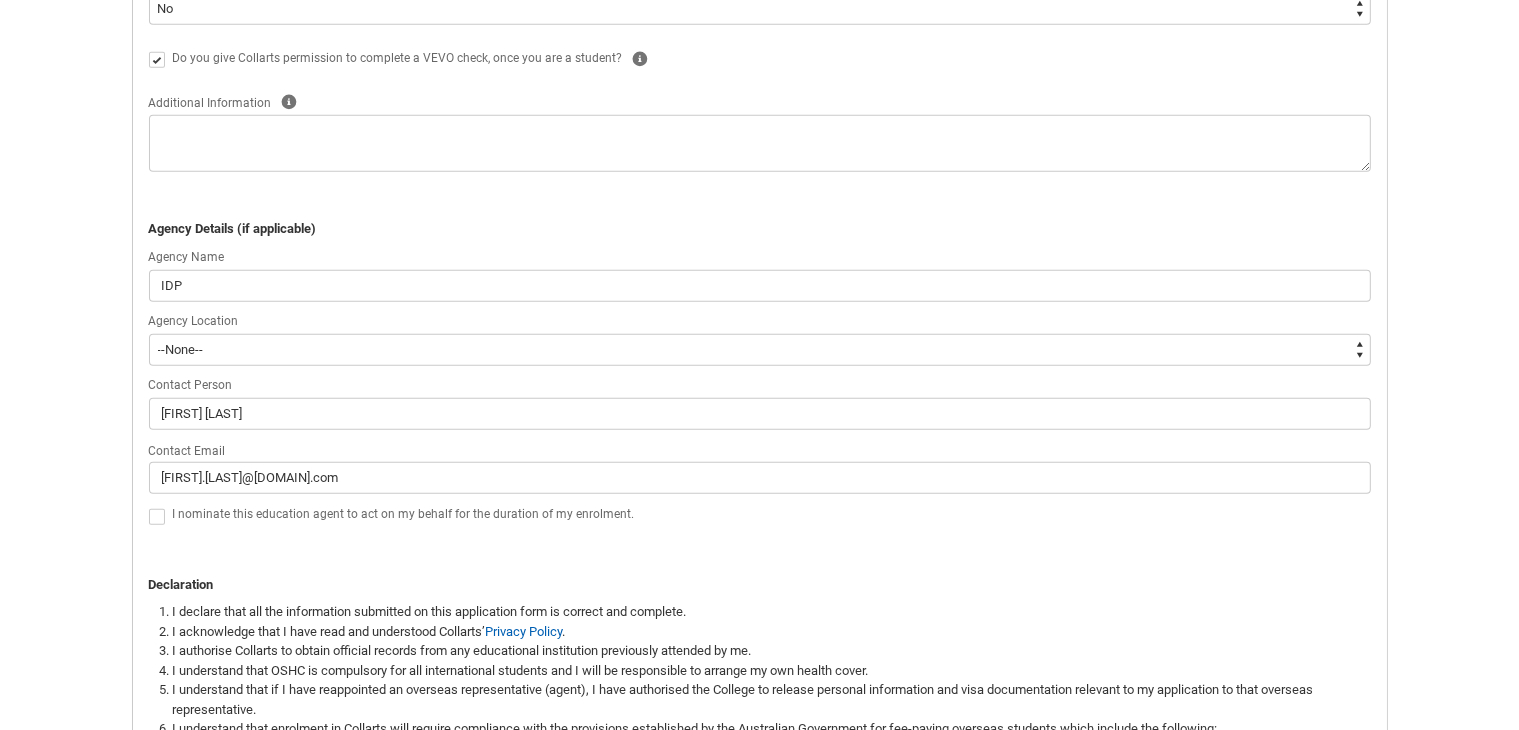 click 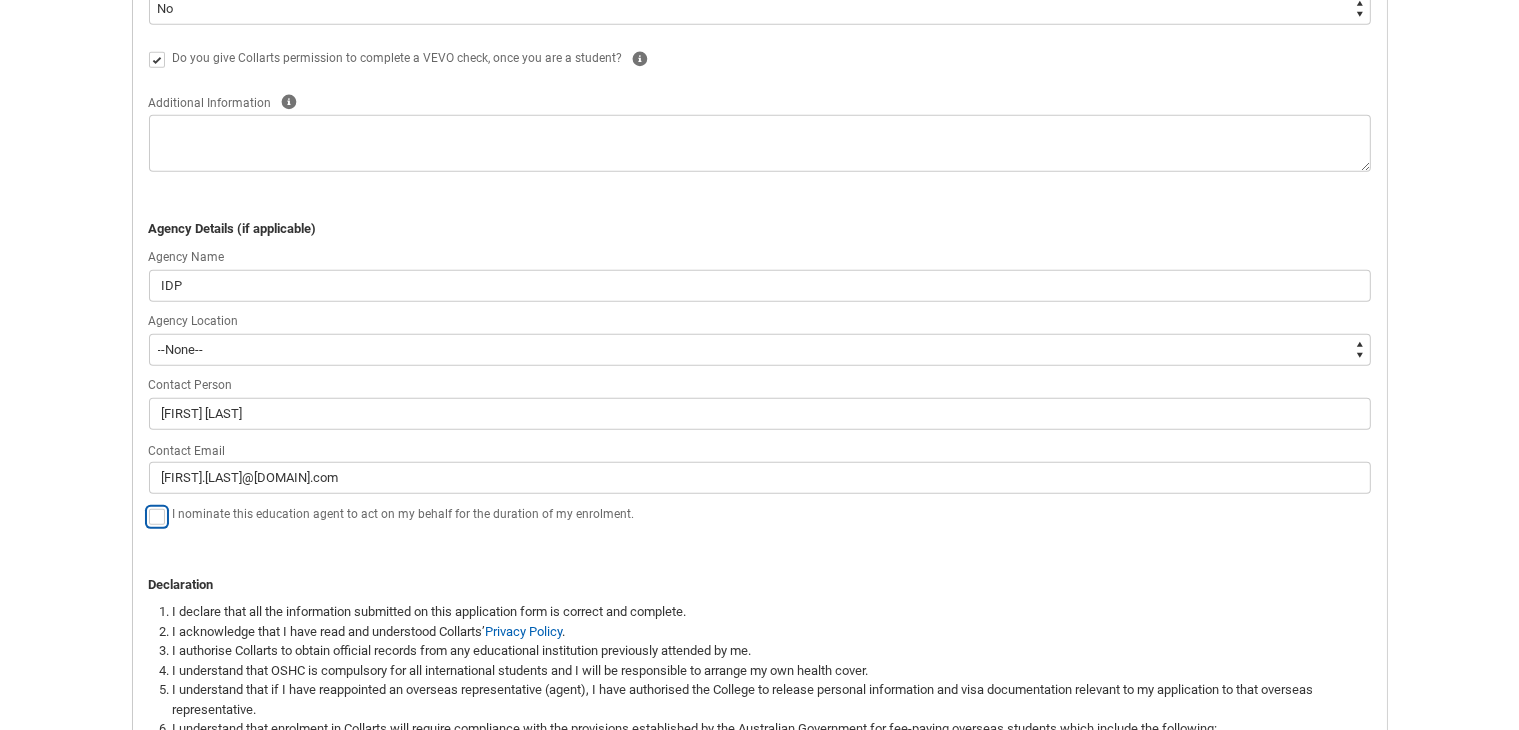 click at bounding box center [148, 505] 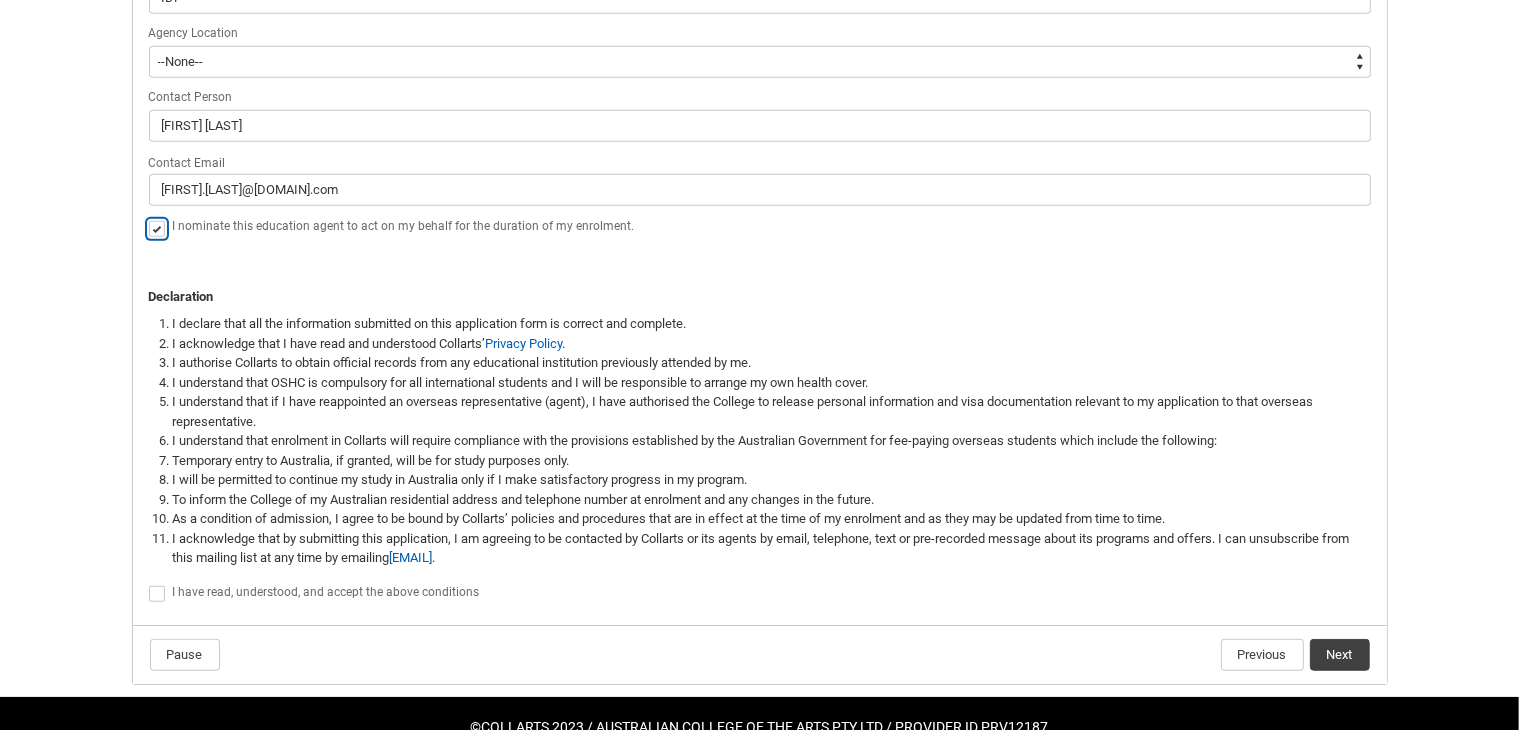 scroll, scrollTop: 1336, scrollLeft: 0, axis: vertical 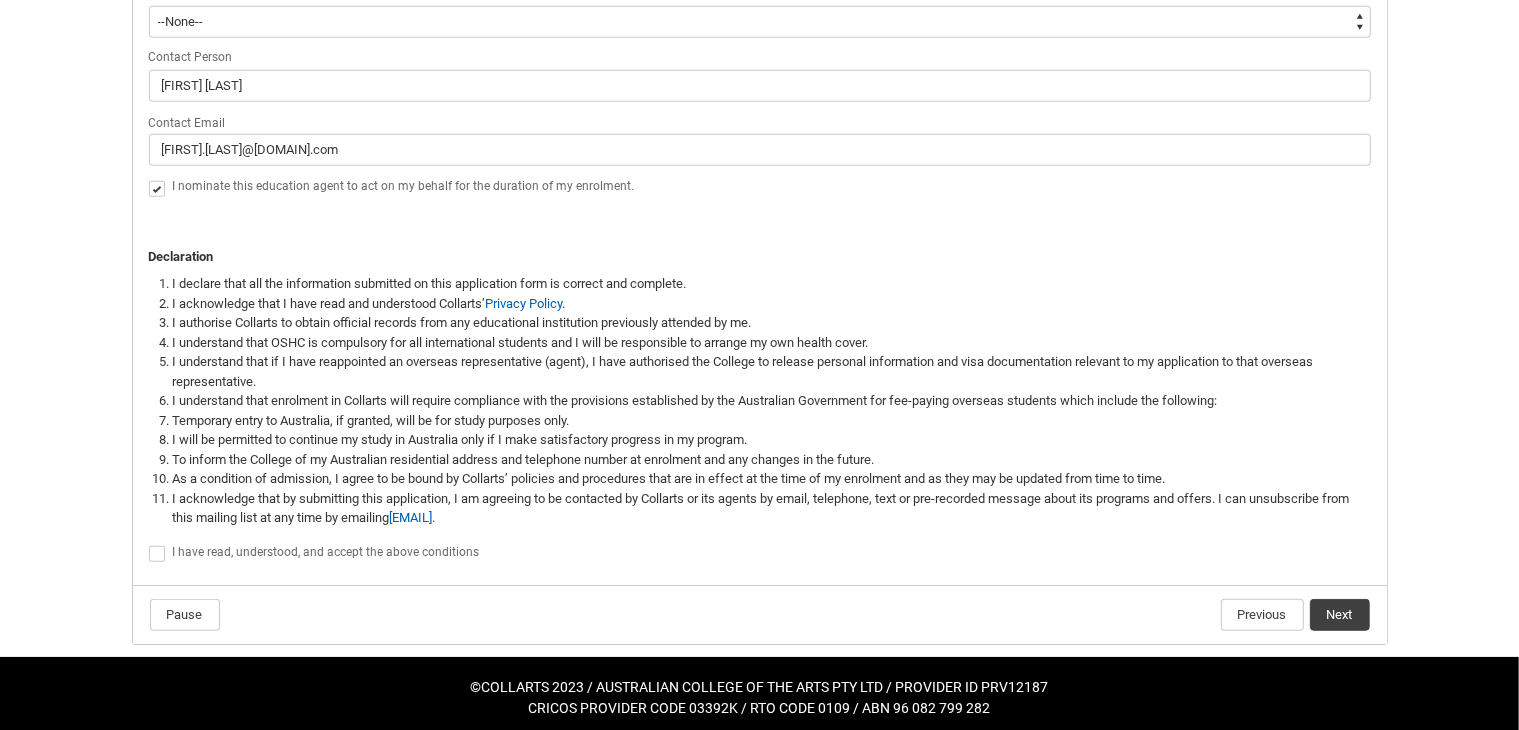click 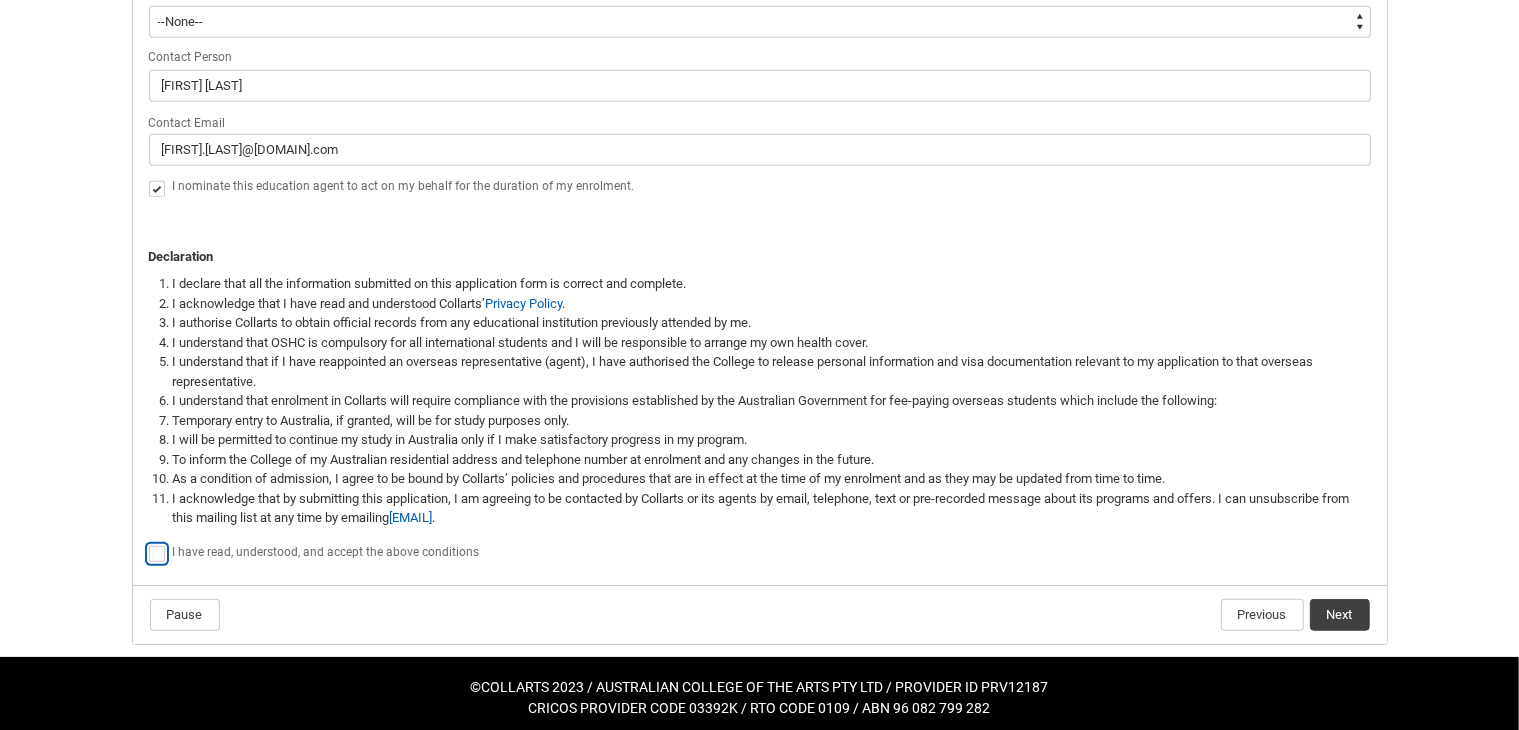 click at bounding box center [148, 543] 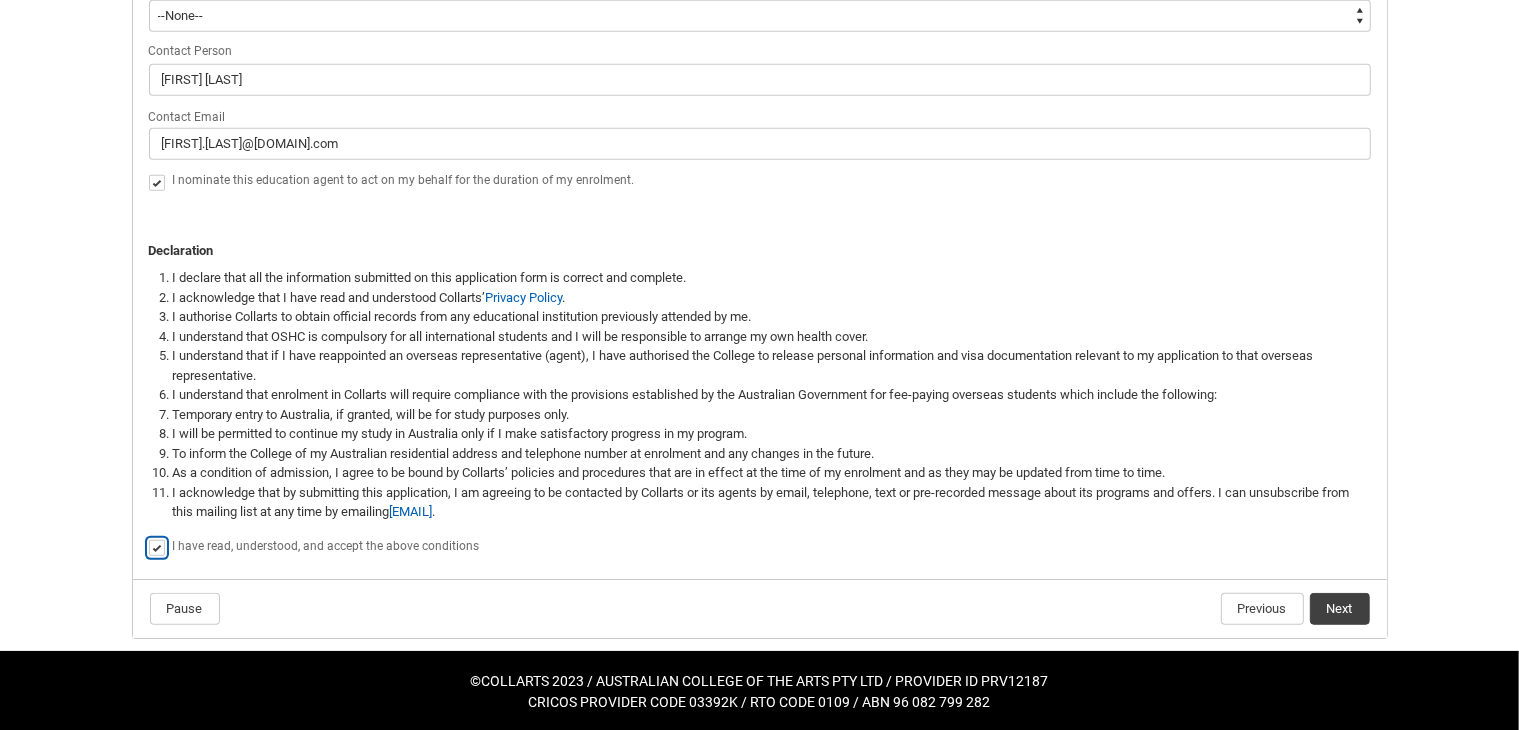 scroll, scrollTop: 1347, scrollLeft: 0, axis: vertical 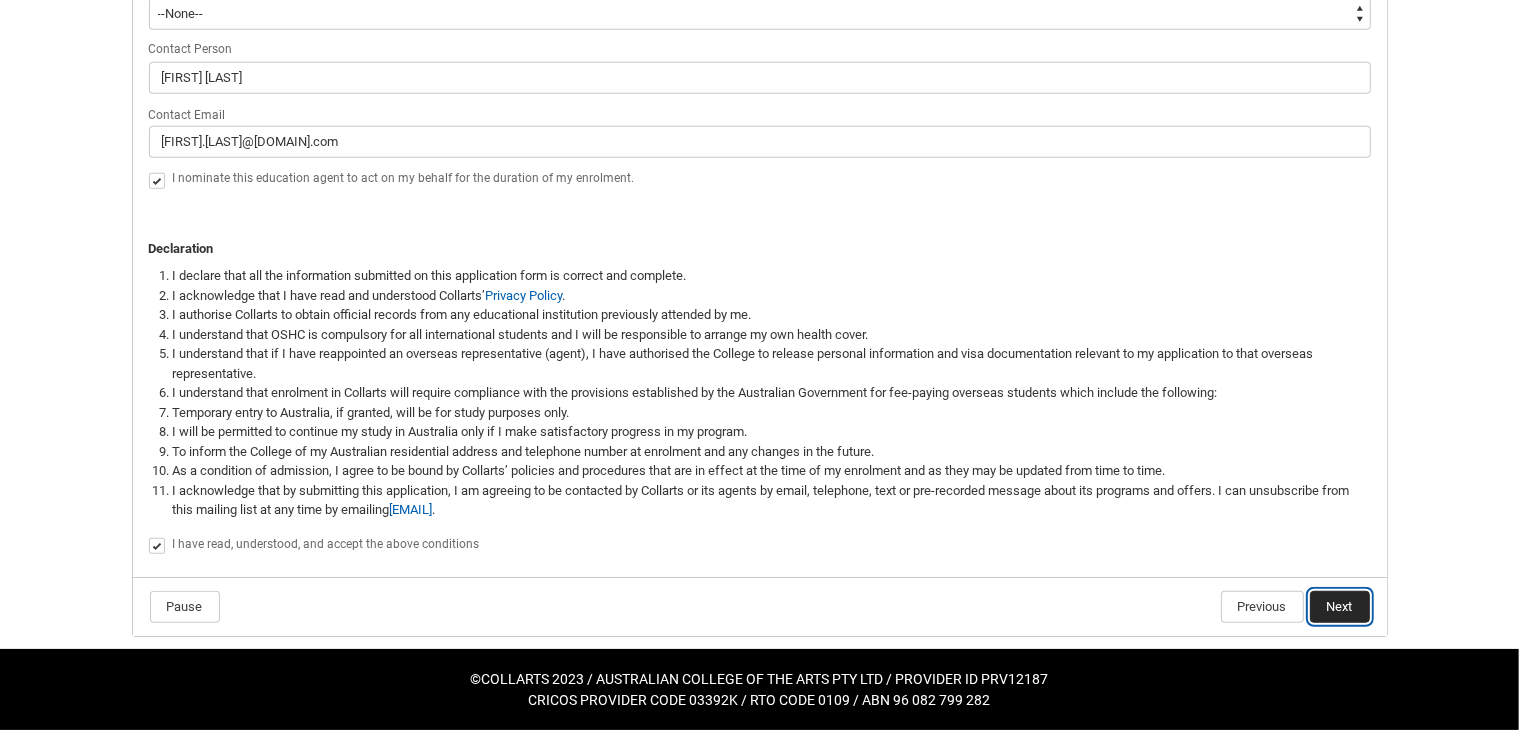 click on "Next" 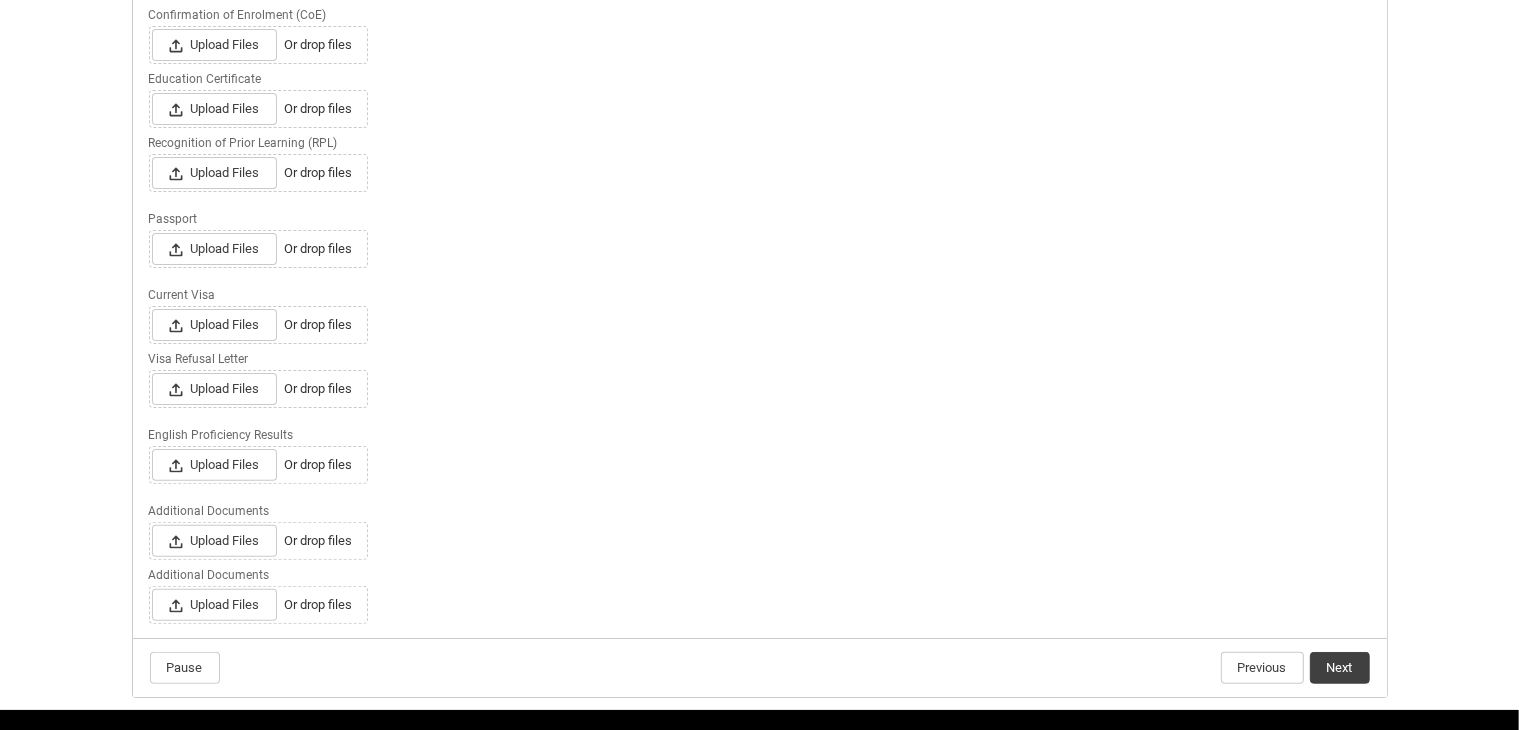 scroll, scrollTop: 494, scrollLeft: 0, axis: vertical 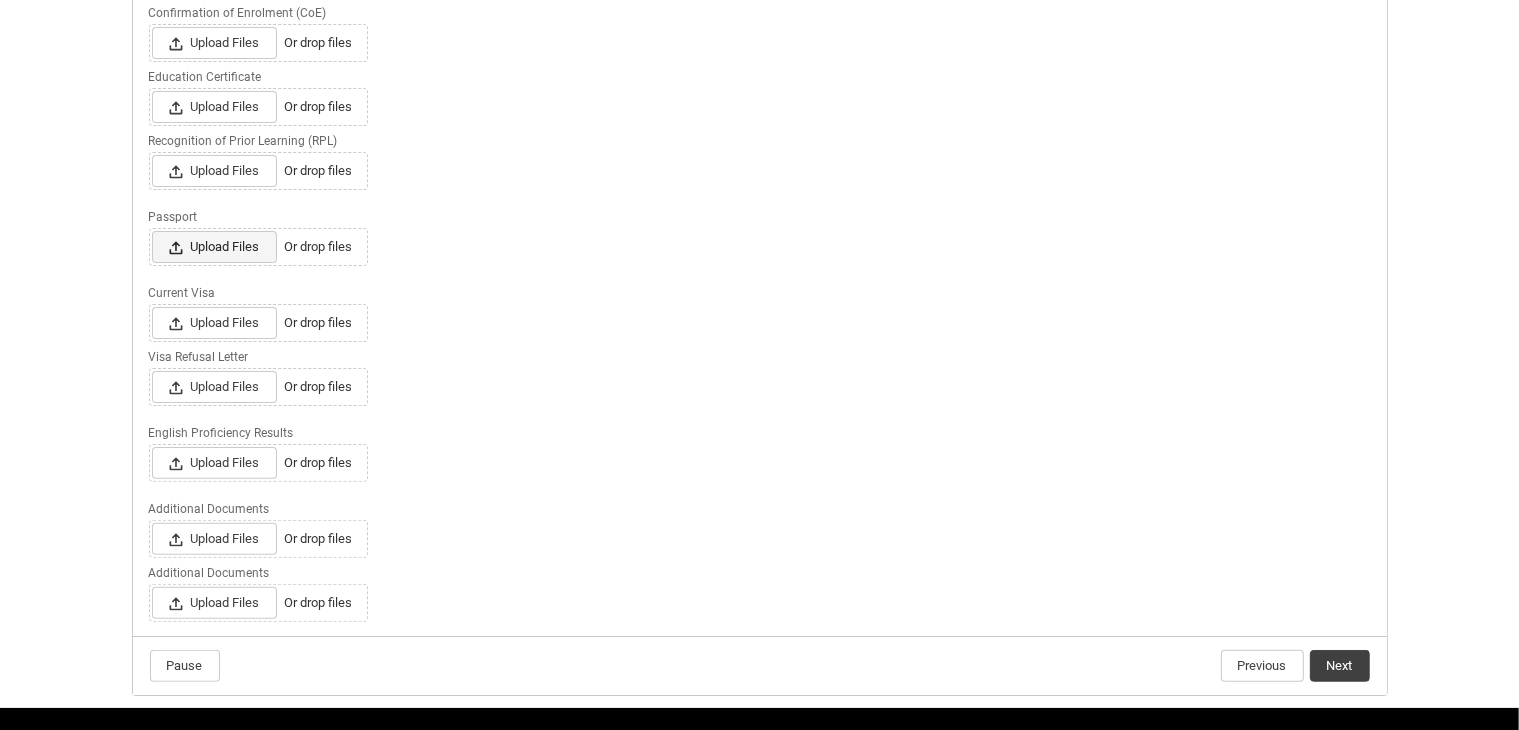 drag, startPoint x: 236, startPoint y: 245, endPoint x: 228, endPoint y: 257, distance: 14.422205 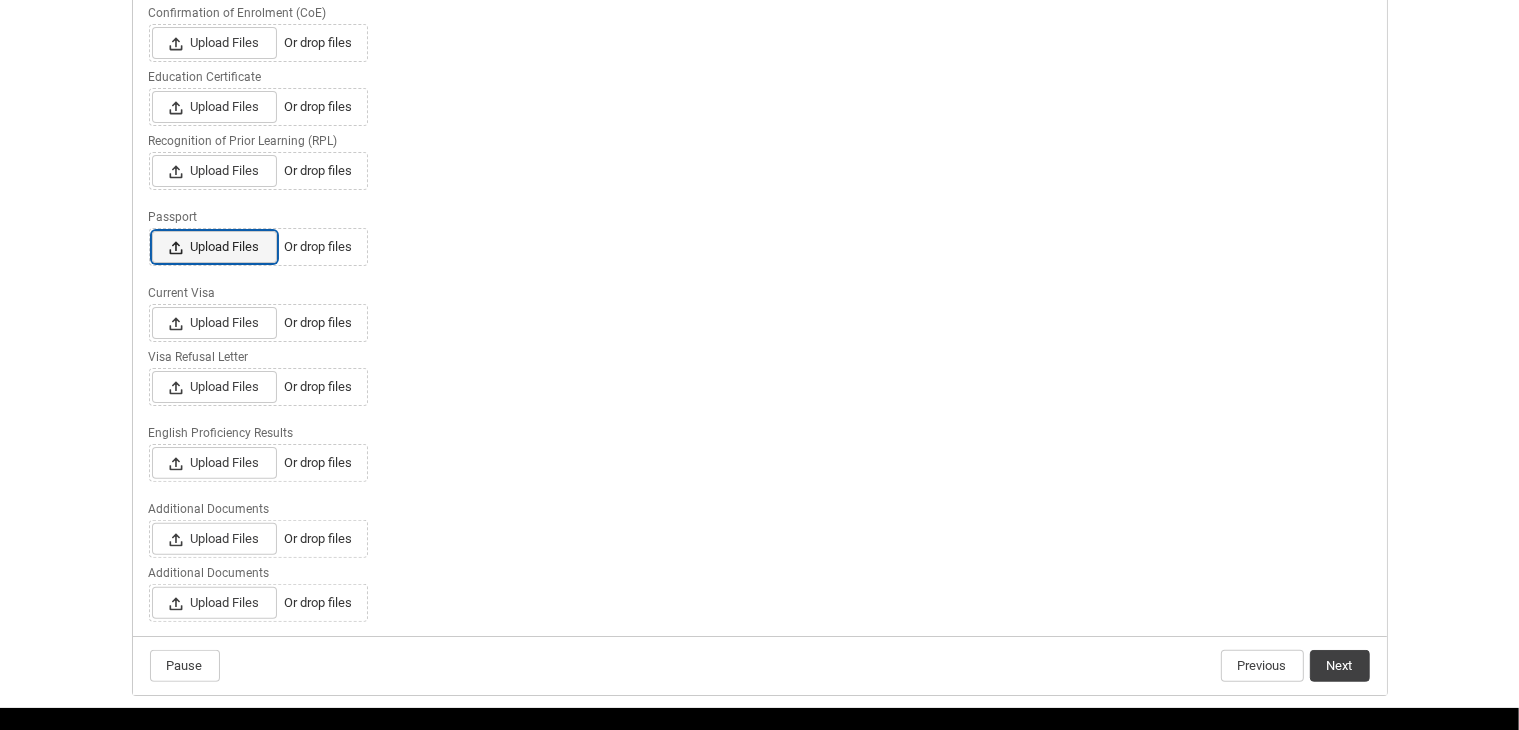 click on "Upload Files Or drop files" at bounding box center [151, 230] 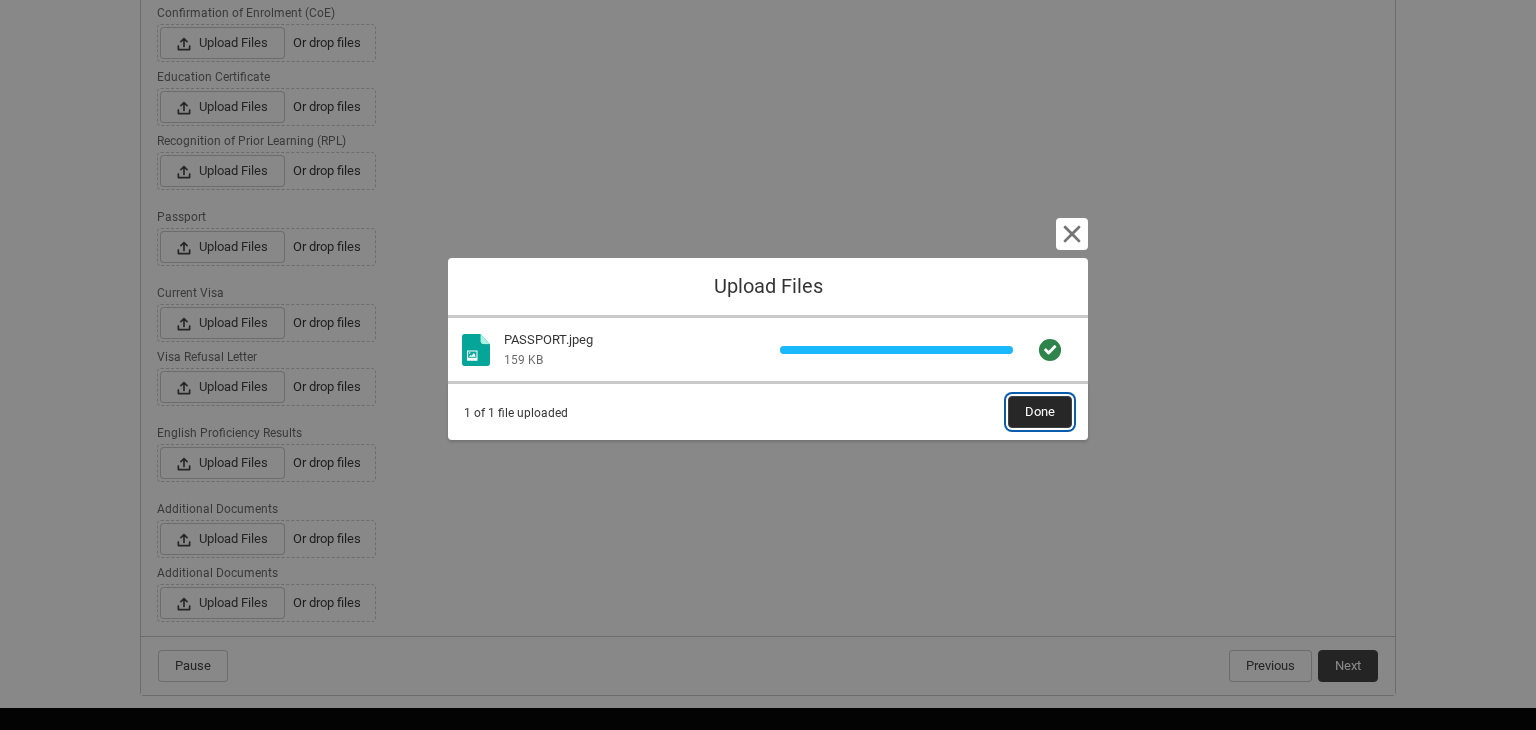 click on "Done" at bounding box center [1040, 412] 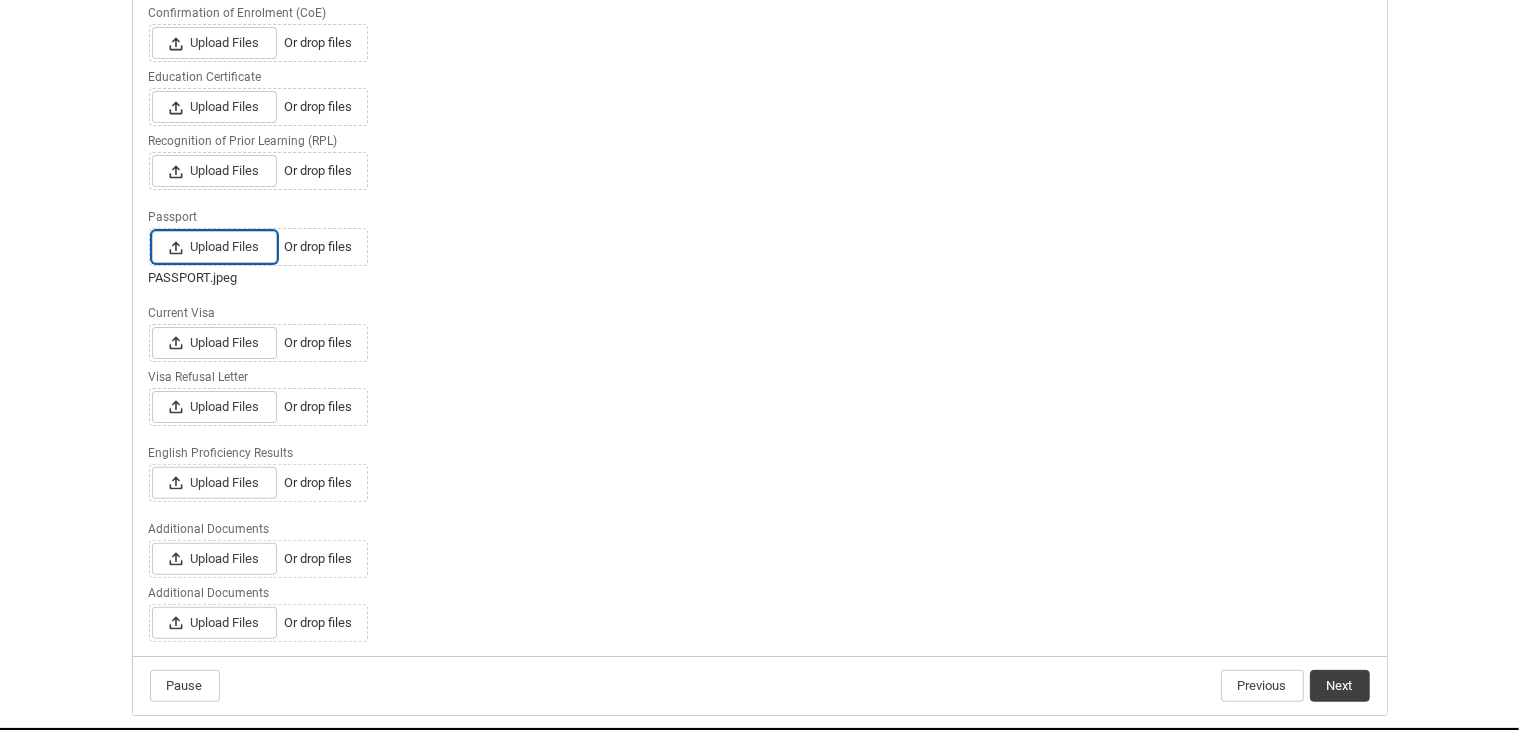 scroll, scrollTop: 394, scrollLeft: 0, axis: vertical 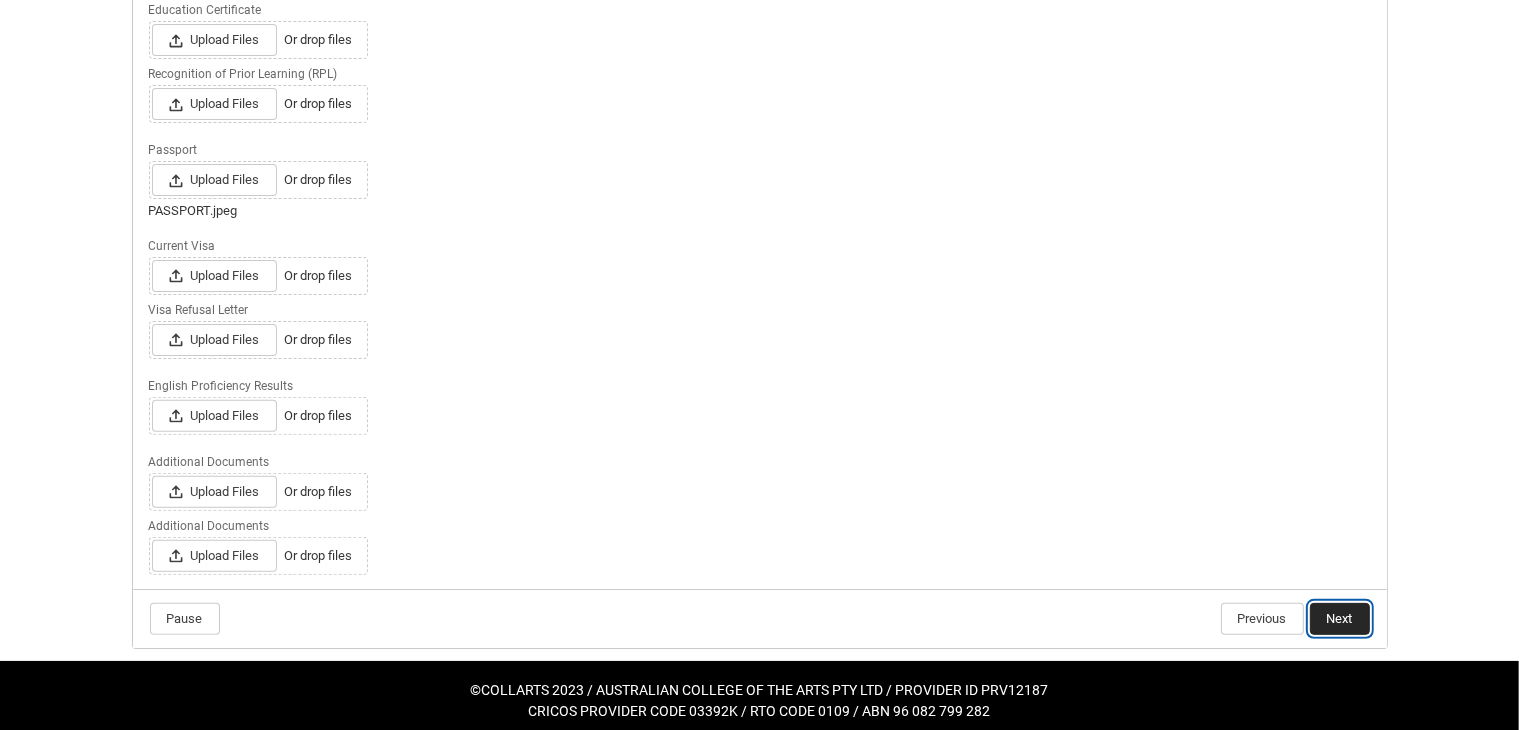 click on "Next" 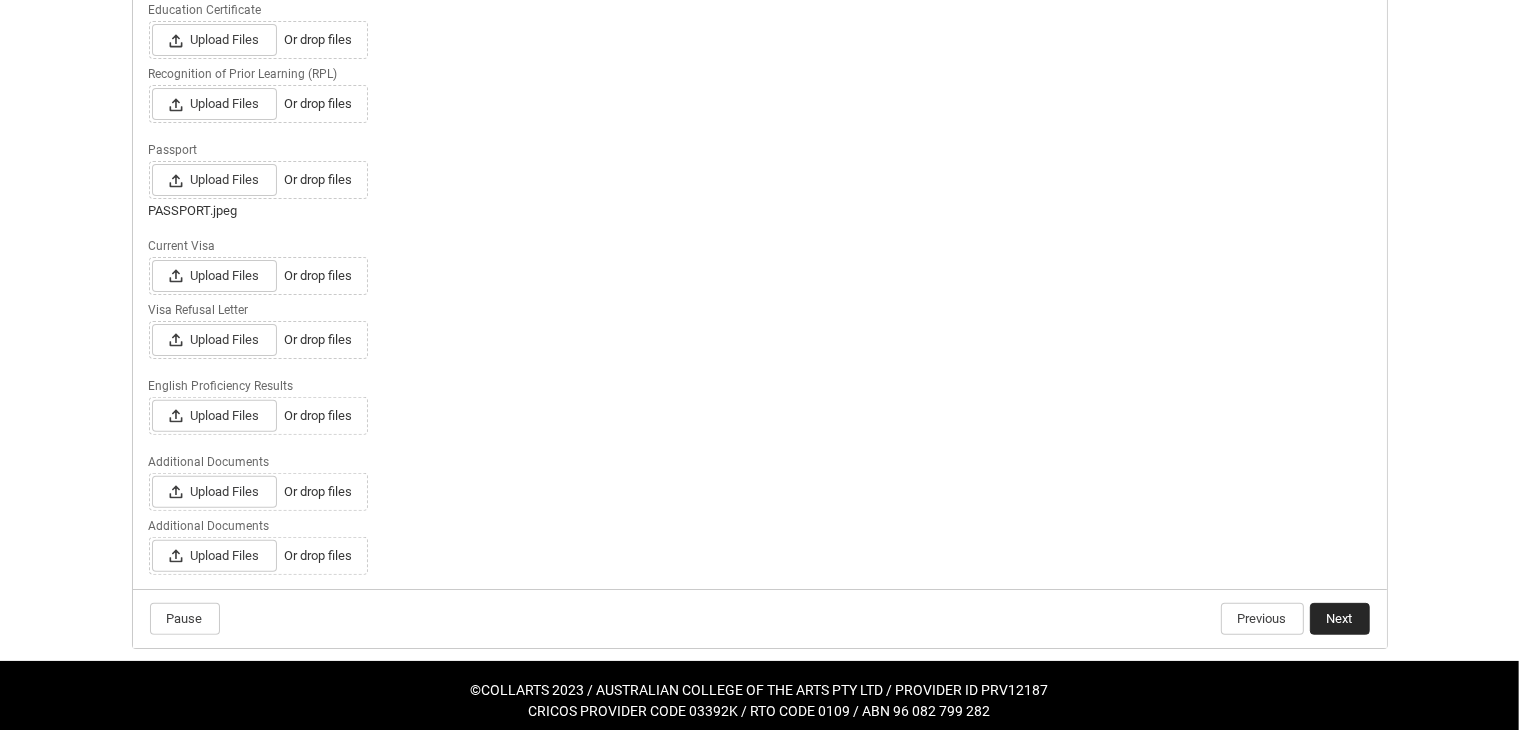 scroll, scrollTop: 0, scrollLeft: 0, axis: both 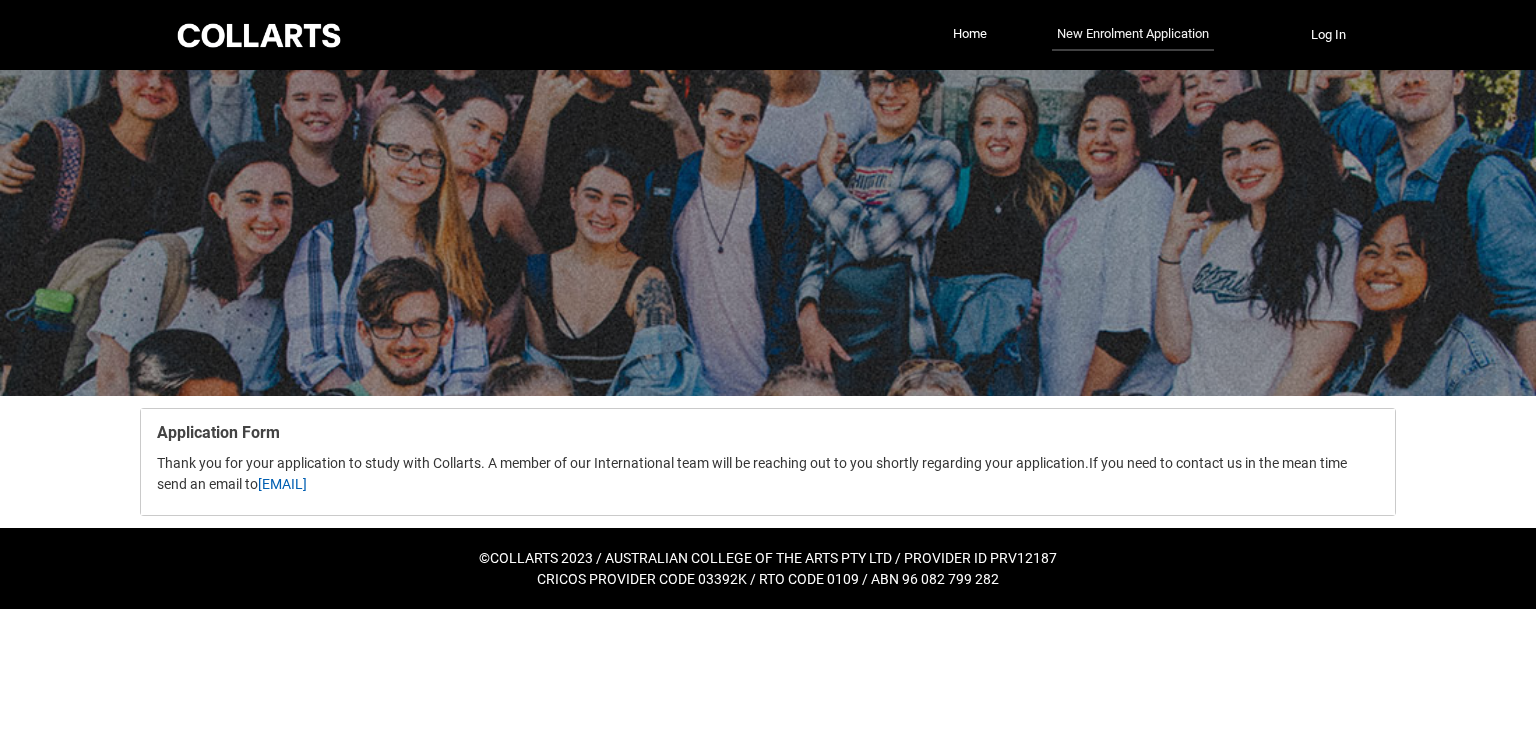 click on "New Enrolment Application" at bounding box center [1133, 35] 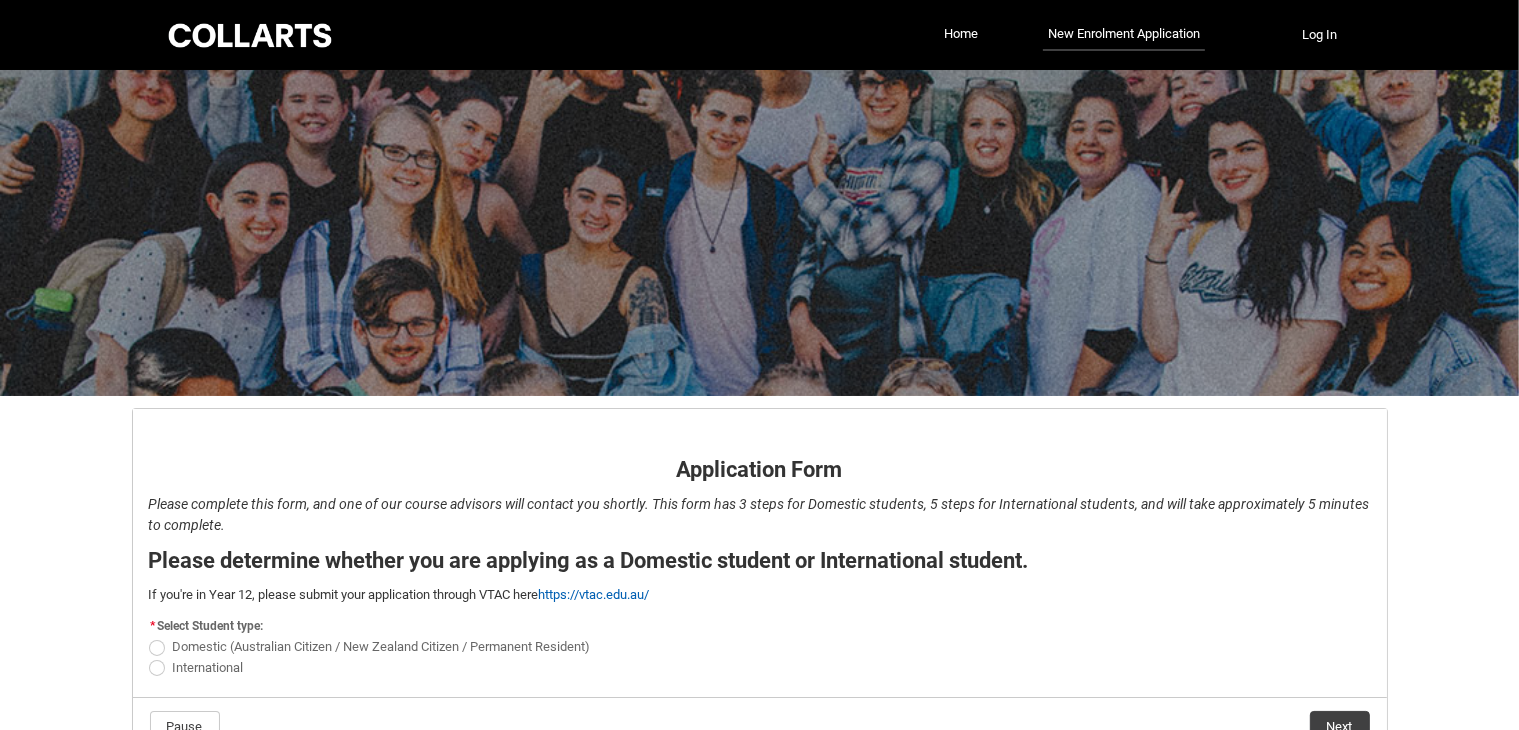 scroll, scrollTop: 120, scrollLeft: 0, axis: vertical 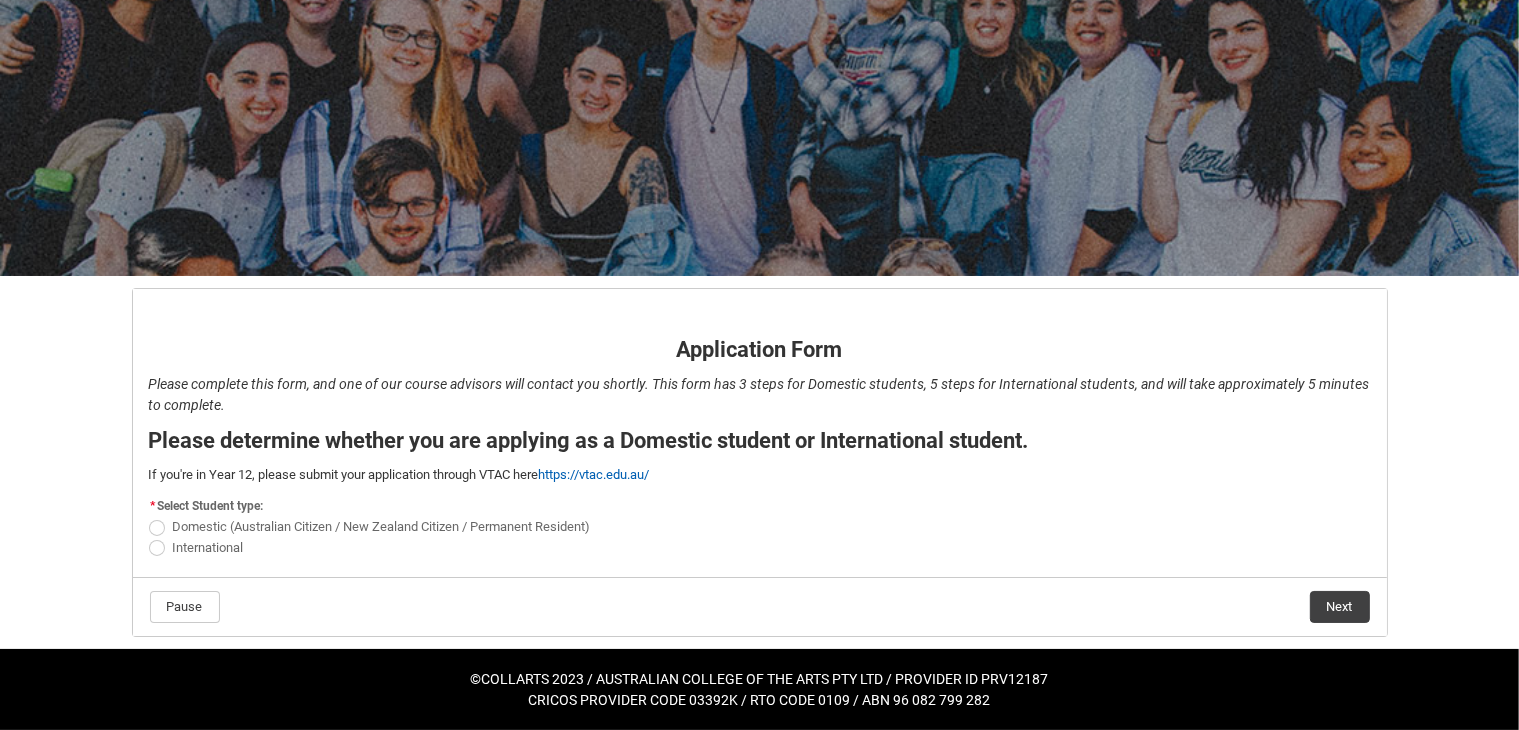 click on "Domestic (Australian Citizen / New Zealand Citizen / Permanent Resident)" at bounding box center (382, 526) 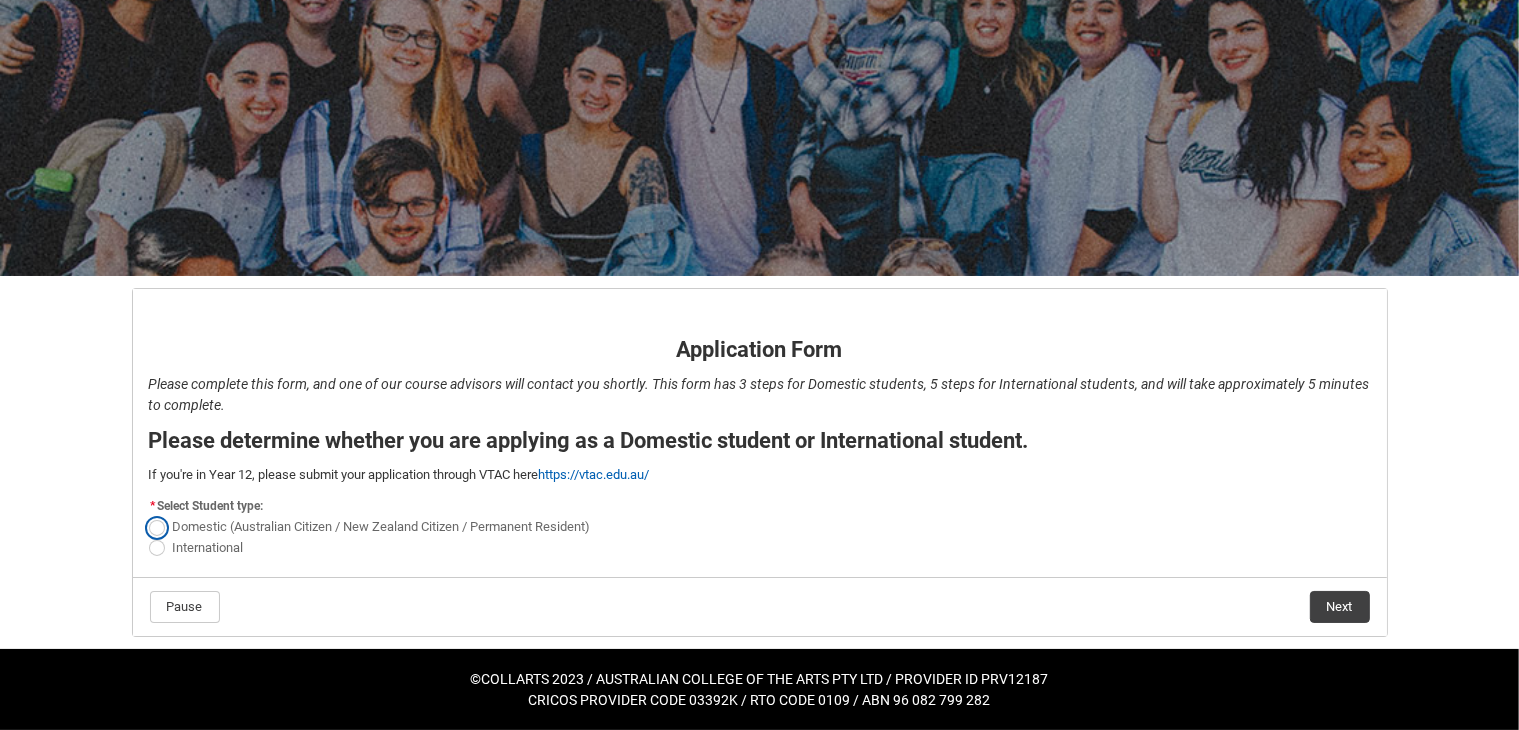 click on "Domestic (Australian Citizen / New Zealand Citizen / Permanent Resident)" at bounding box center (148, 516) 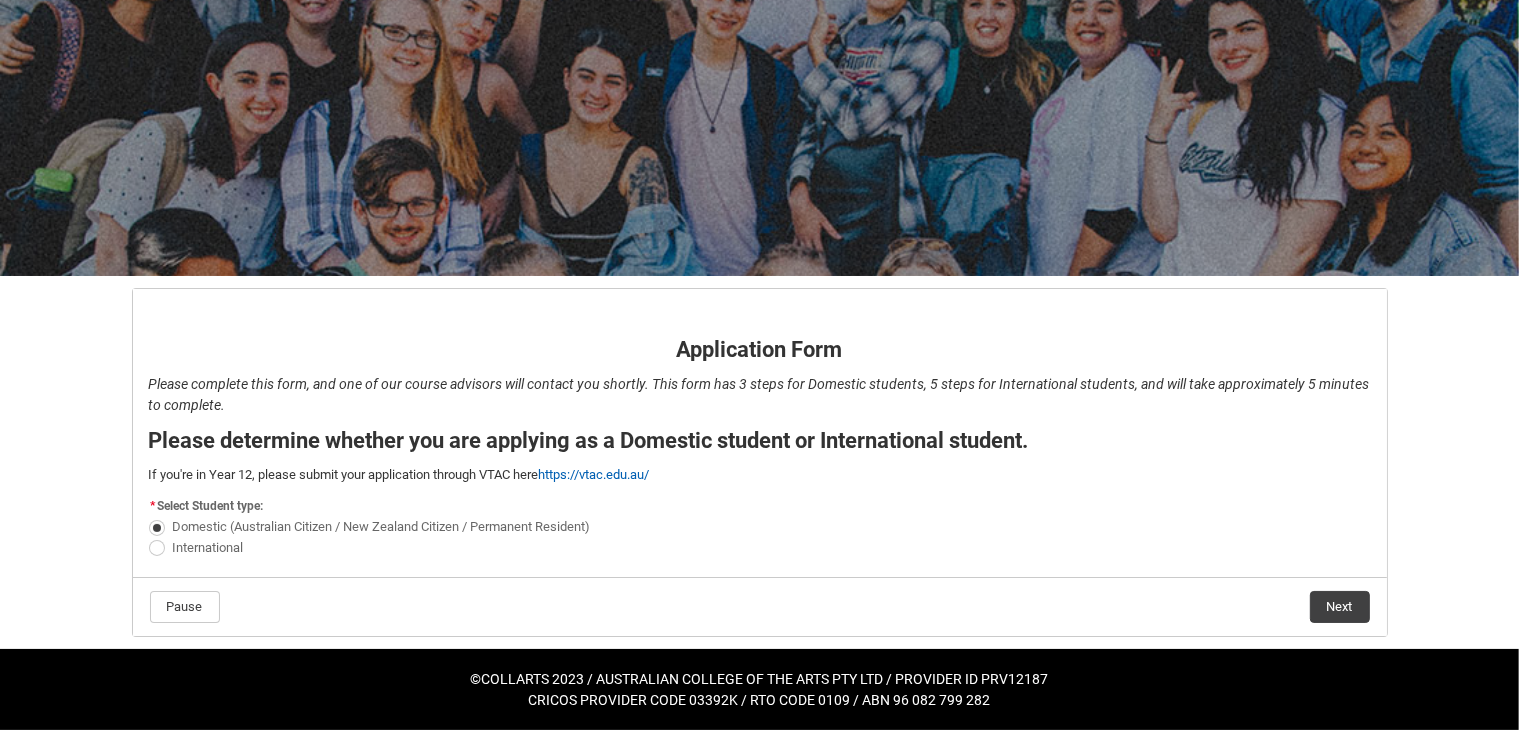 click on "International" at bounding box center (208, 547) 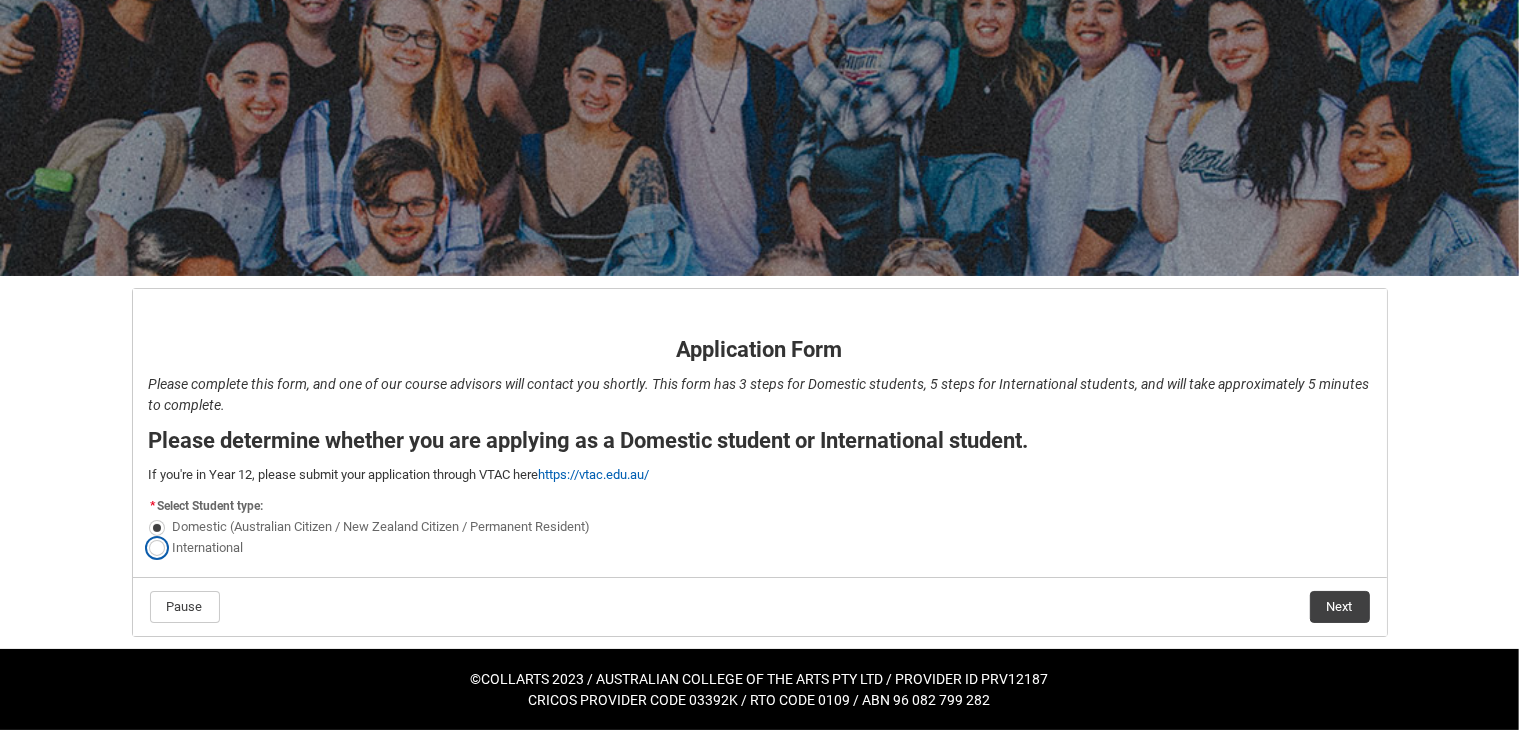 click on "International" at bounding box center (148, 536) 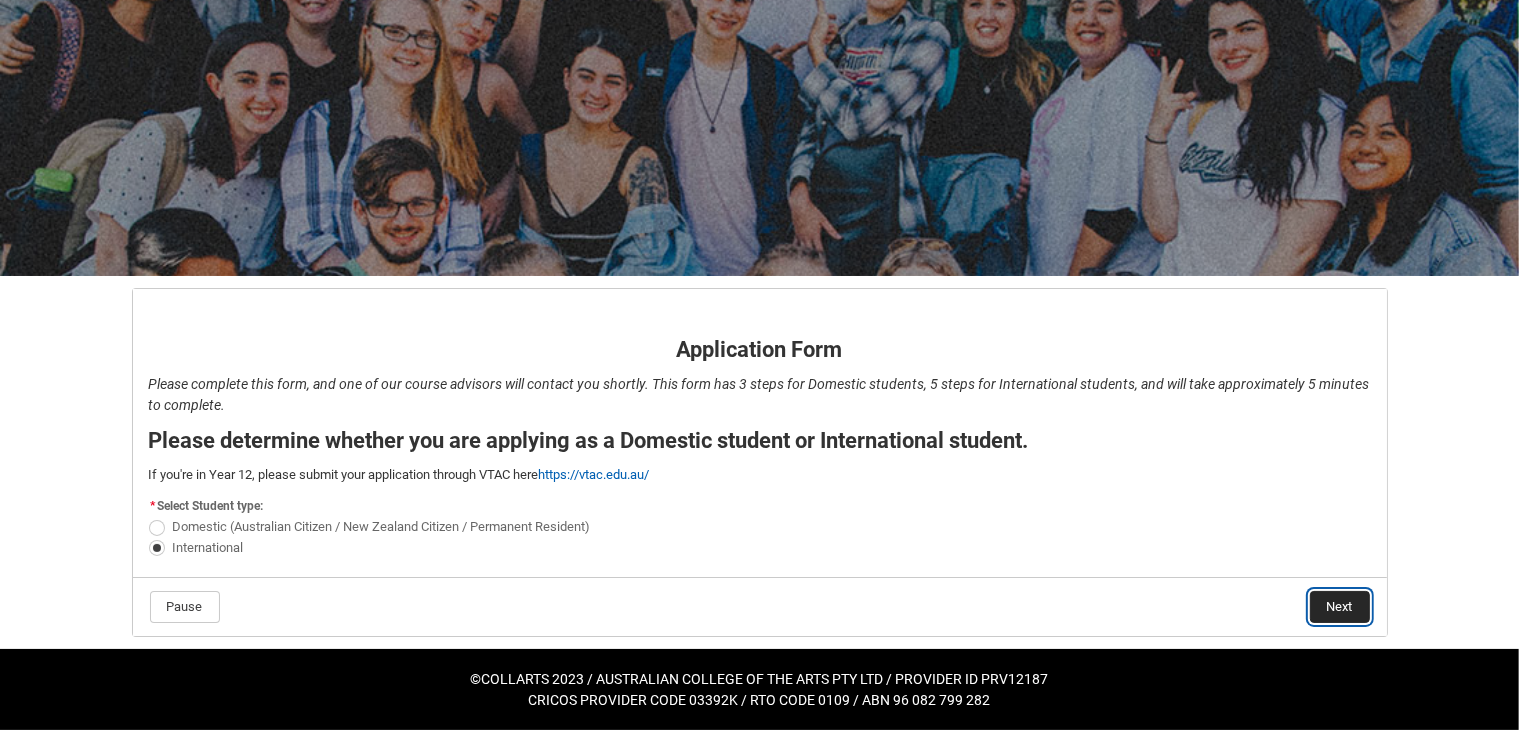 click on "Next" 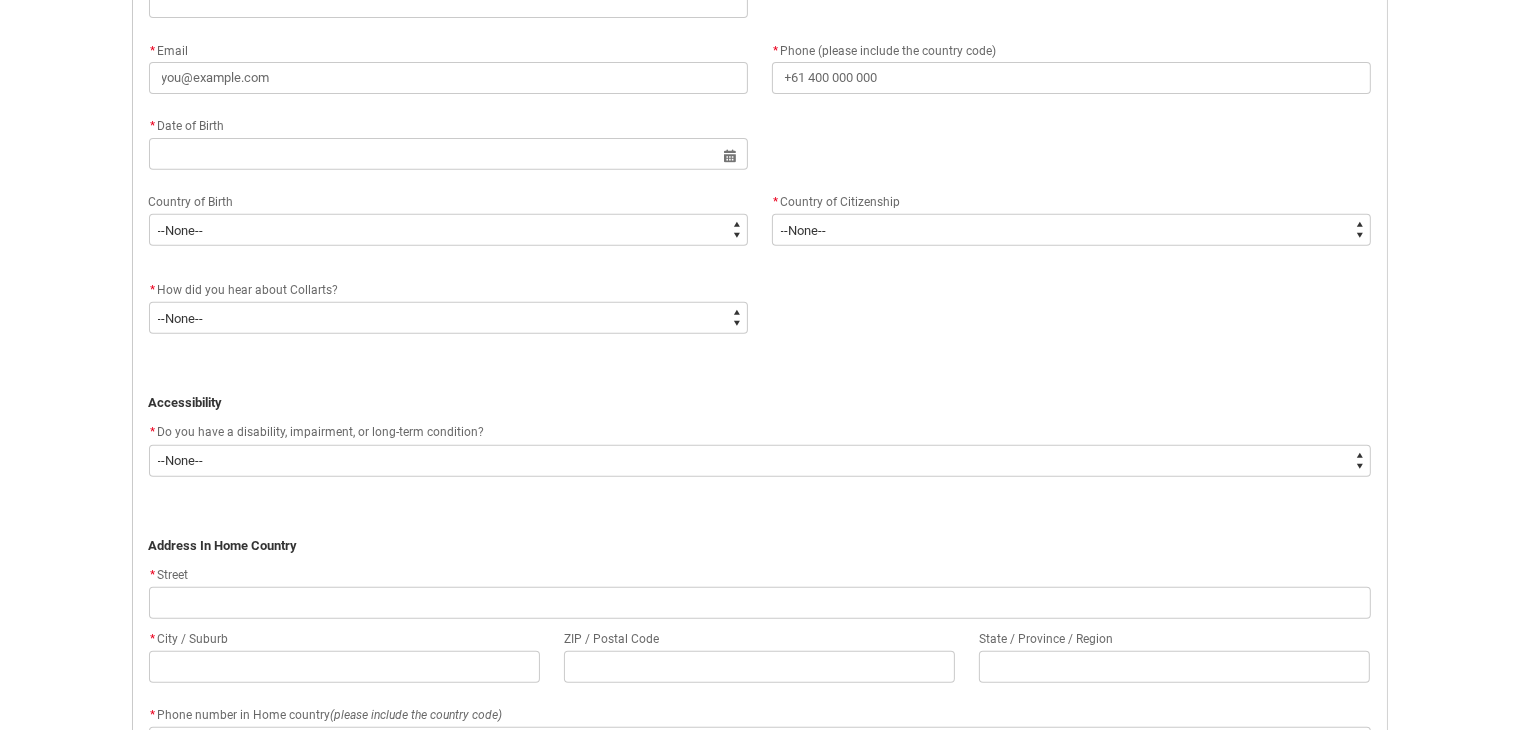 scroll, scrollTop: 908, scrollLeft: 0, axis: vertical 